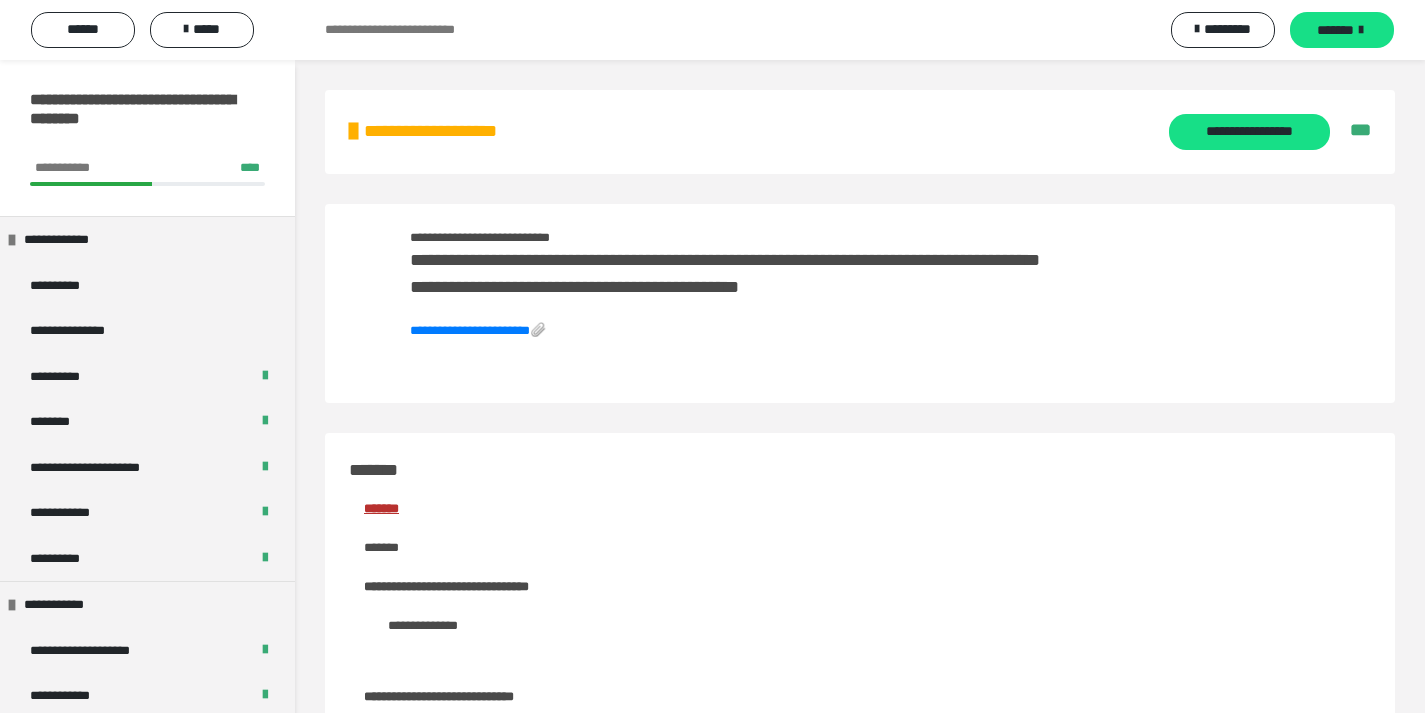 scroll, scrollTop: 0, scrollLeft: 0, axis: both 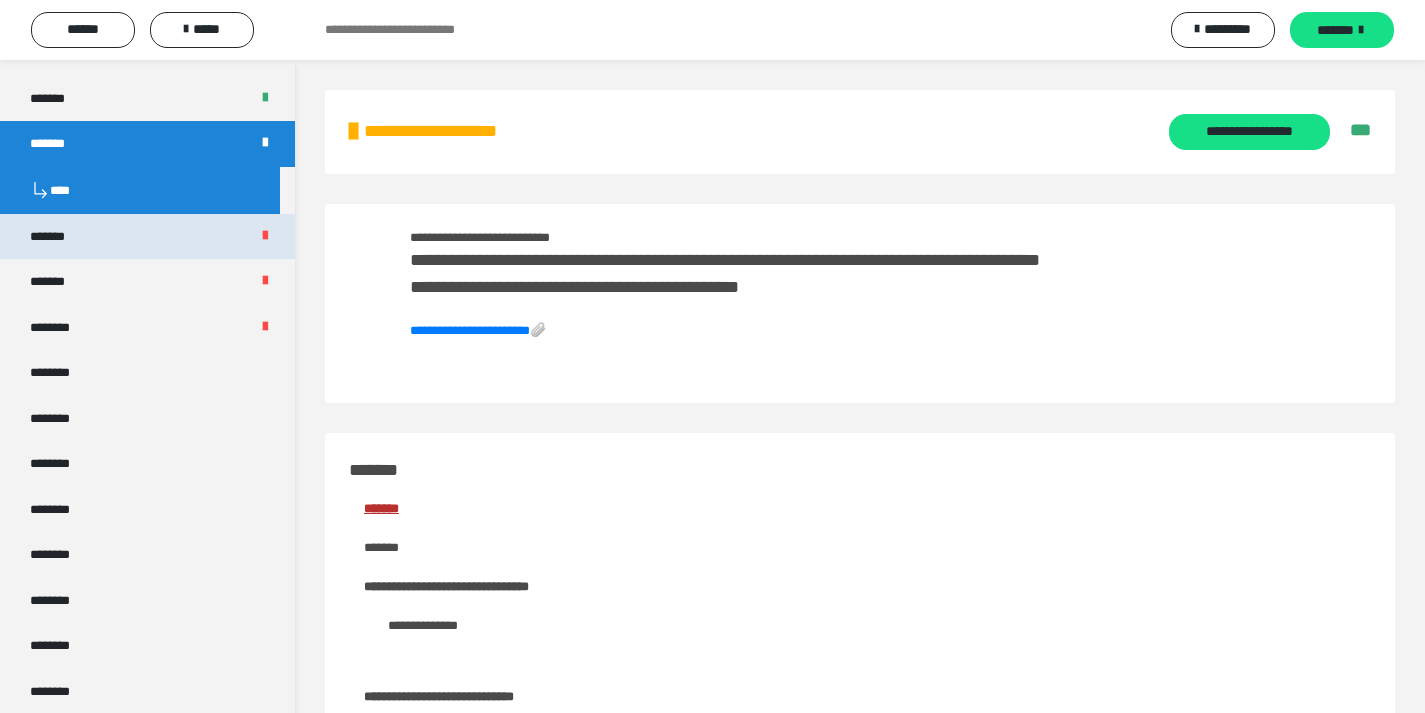 click on "*******" at bounding box center [58, 237] 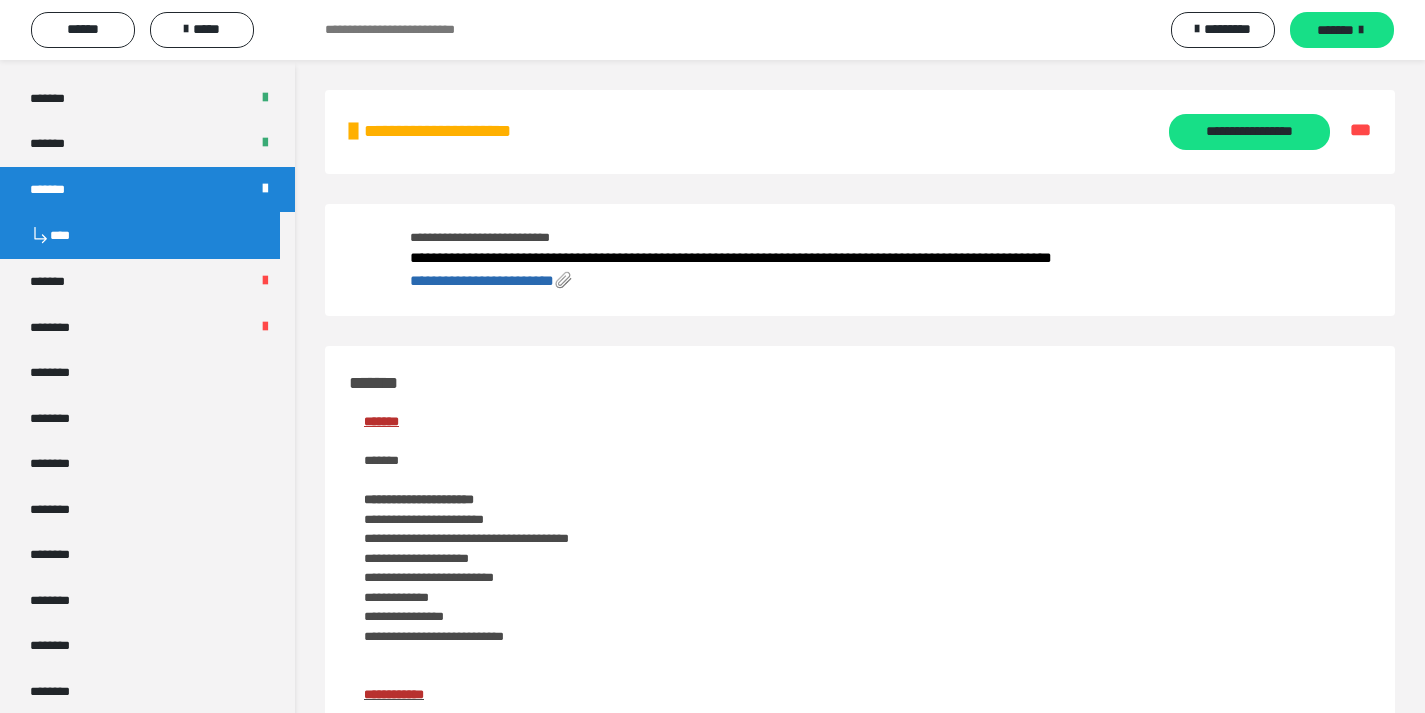 click on "**********" at bounding box center (482, 280) 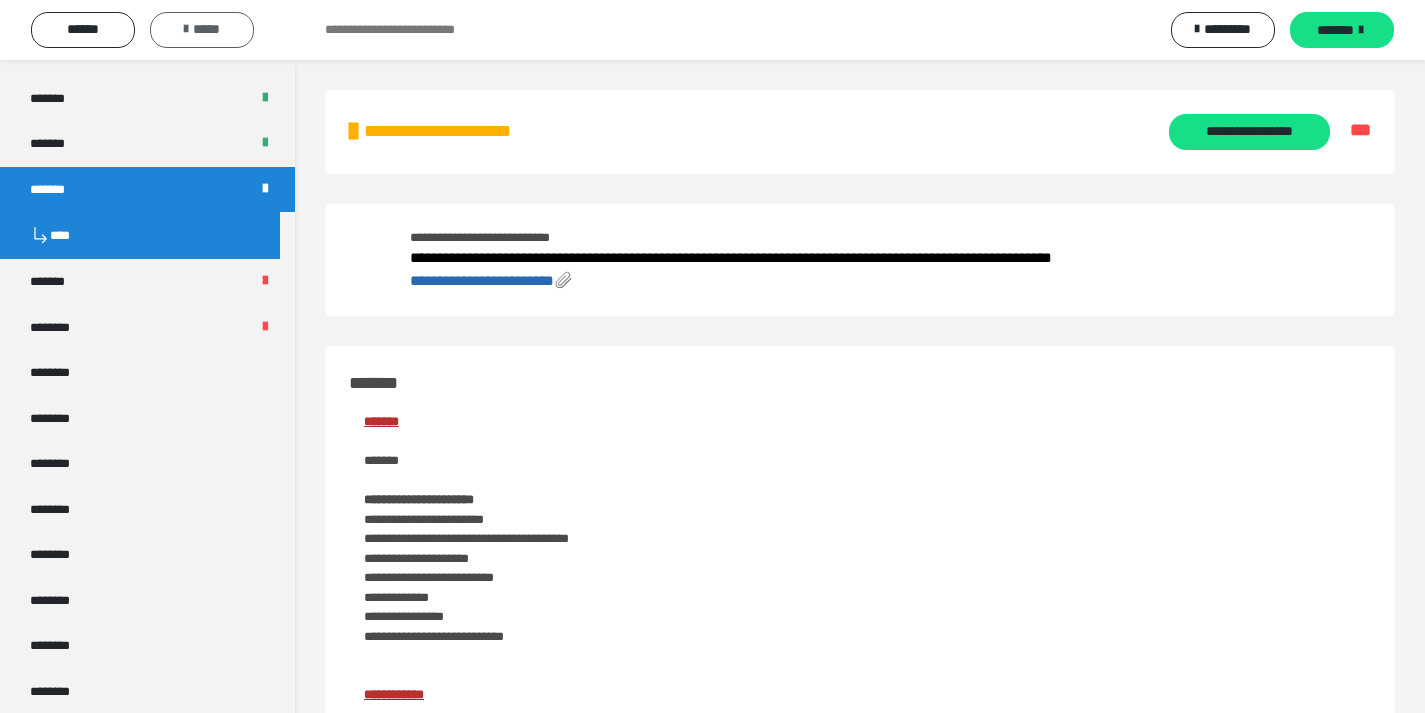 click on "*****" at bounding box center (202, 30) 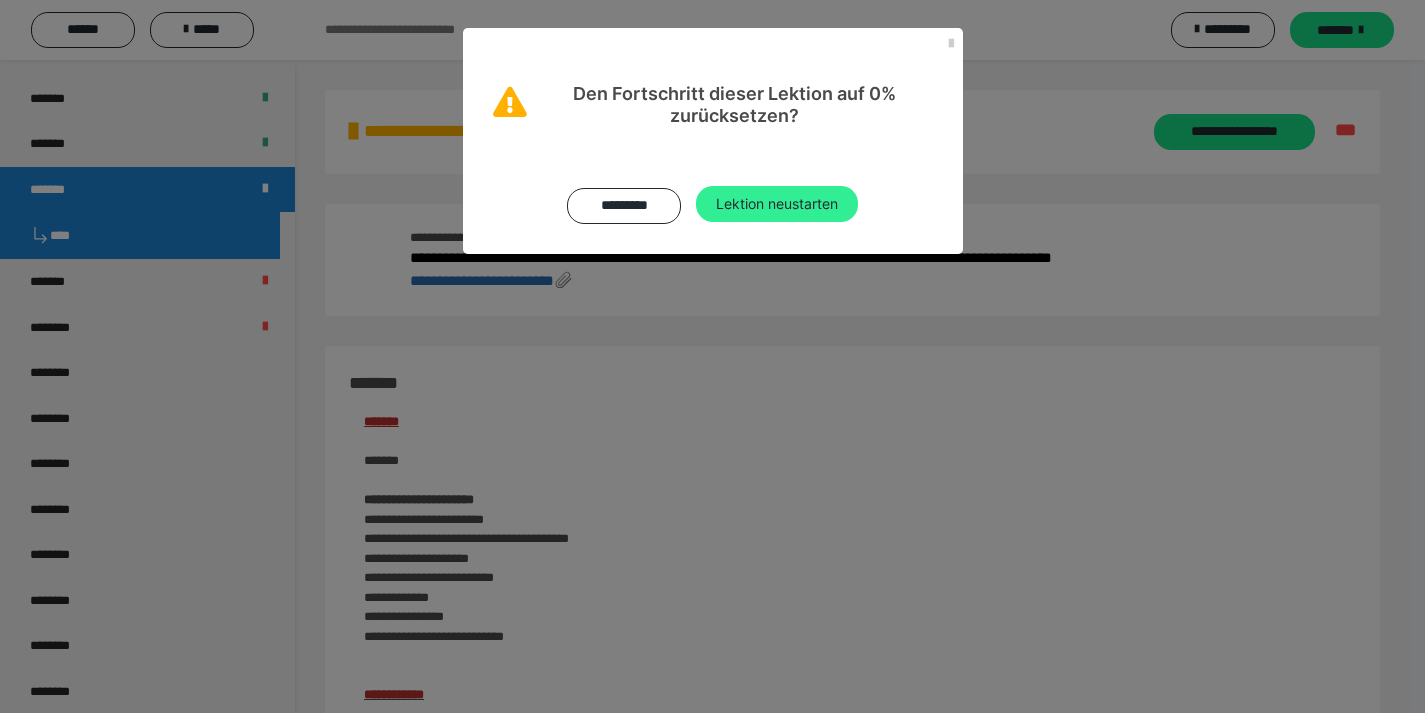click on "Lektion neustarten" at bounding box center [777, 204] 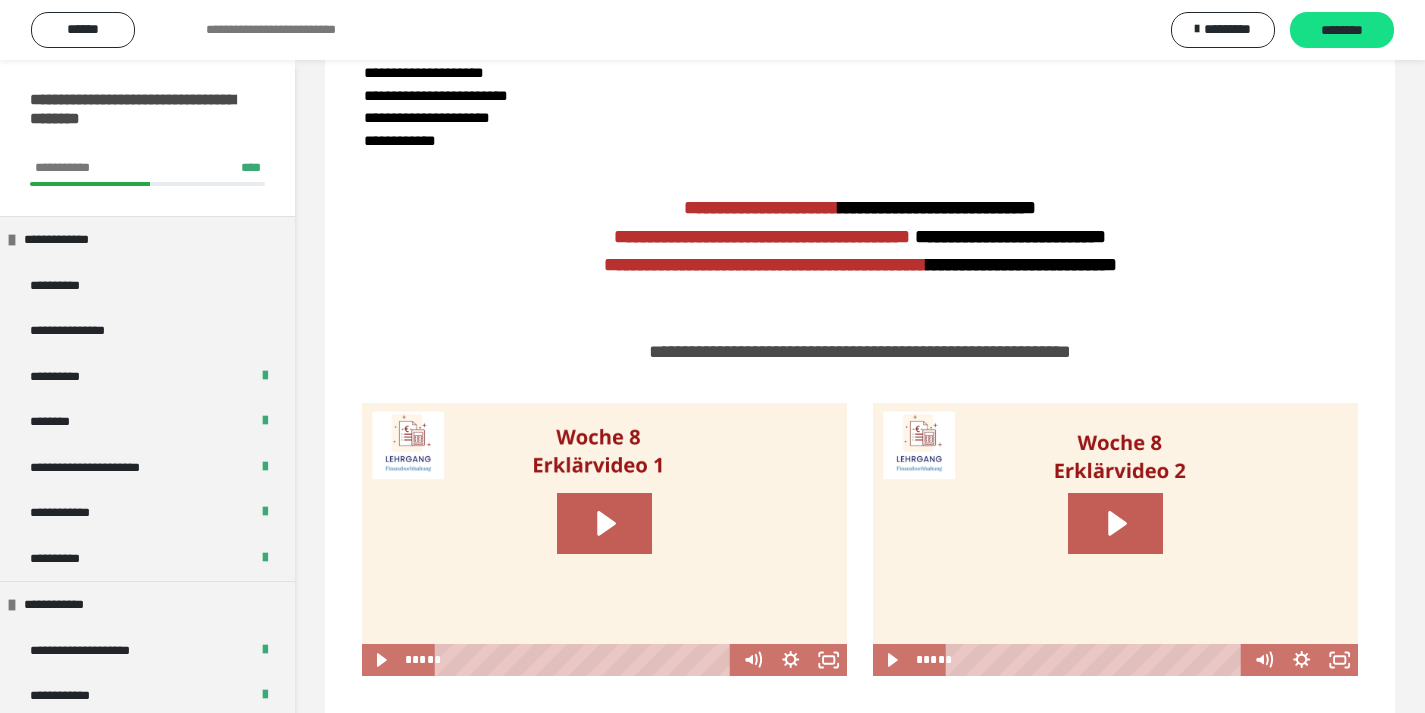 scroll, scrollTop: 410, scrollLeft: 0, axis: vertical 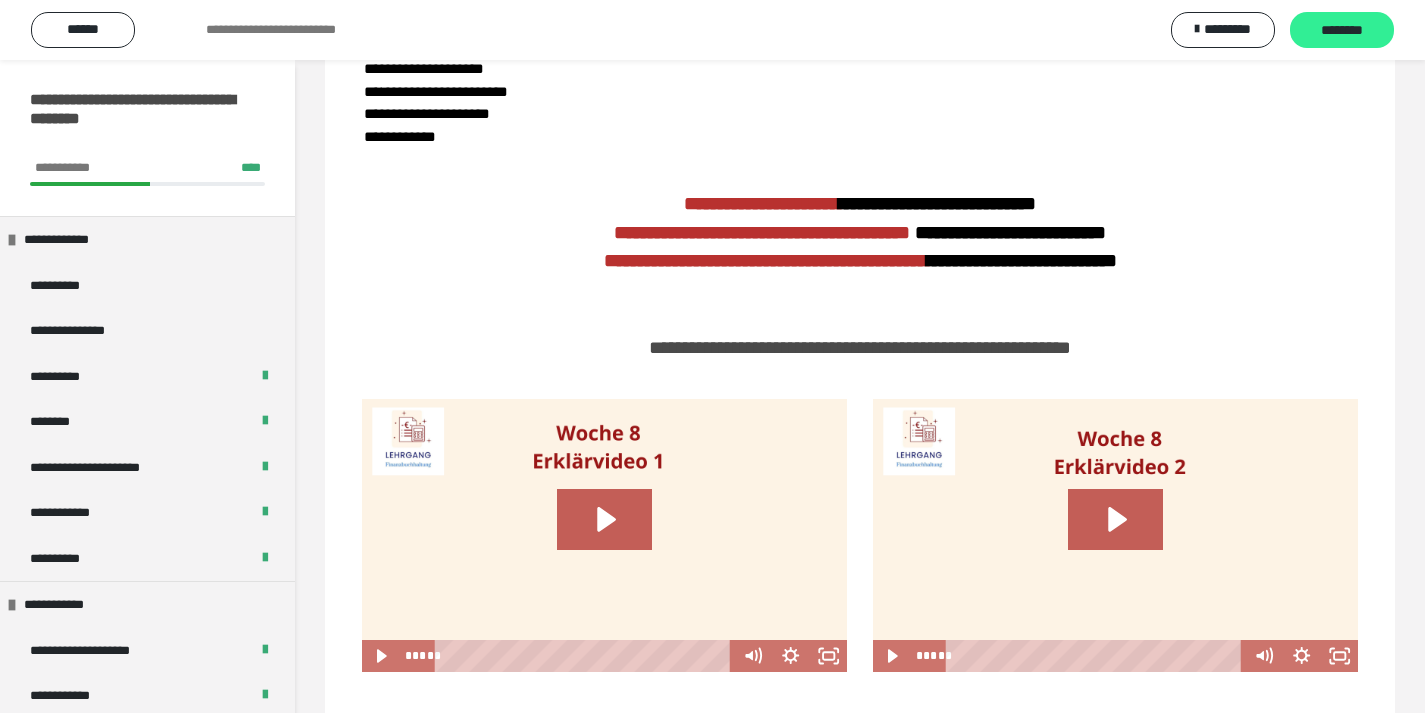 click on "********" at bounding box center [1342, 31] 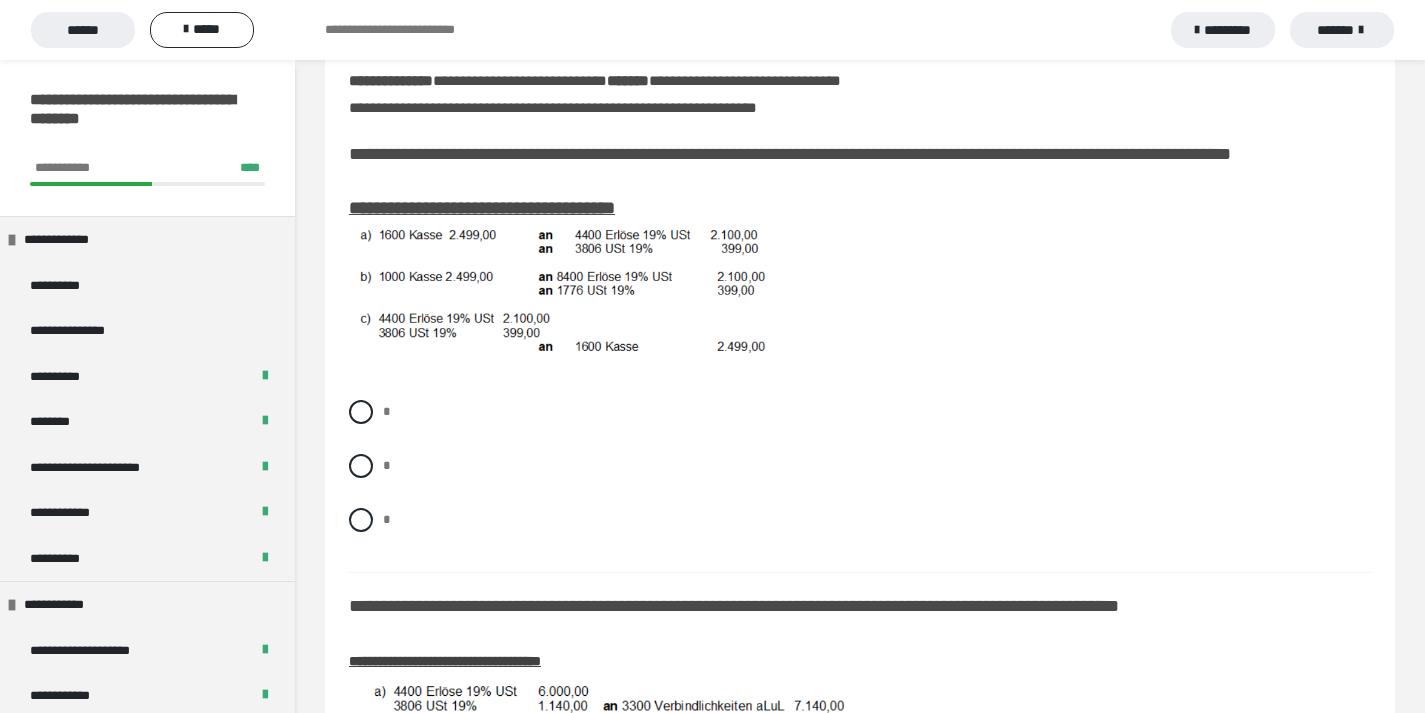 scroll, scrollTop: 239, scrollLeft: 0, axis: vertical 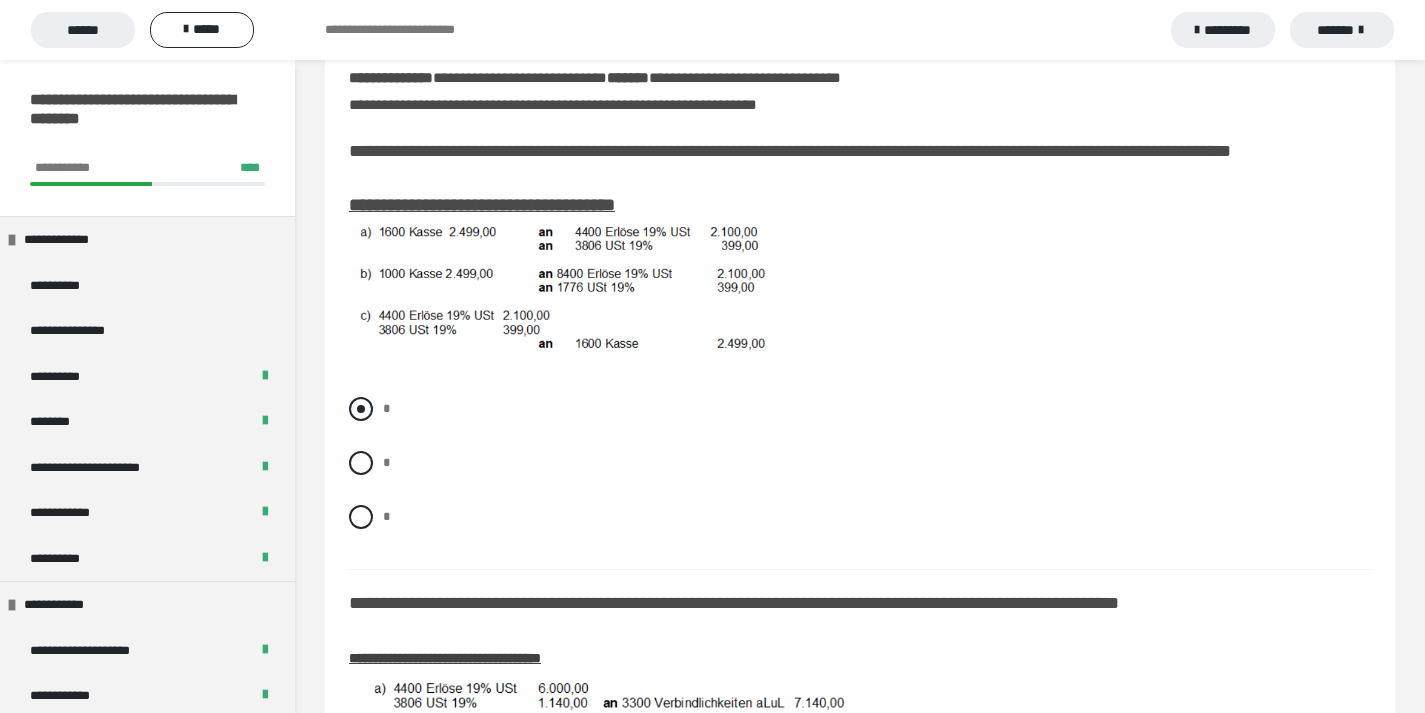 click at bounding box center [361, 409] 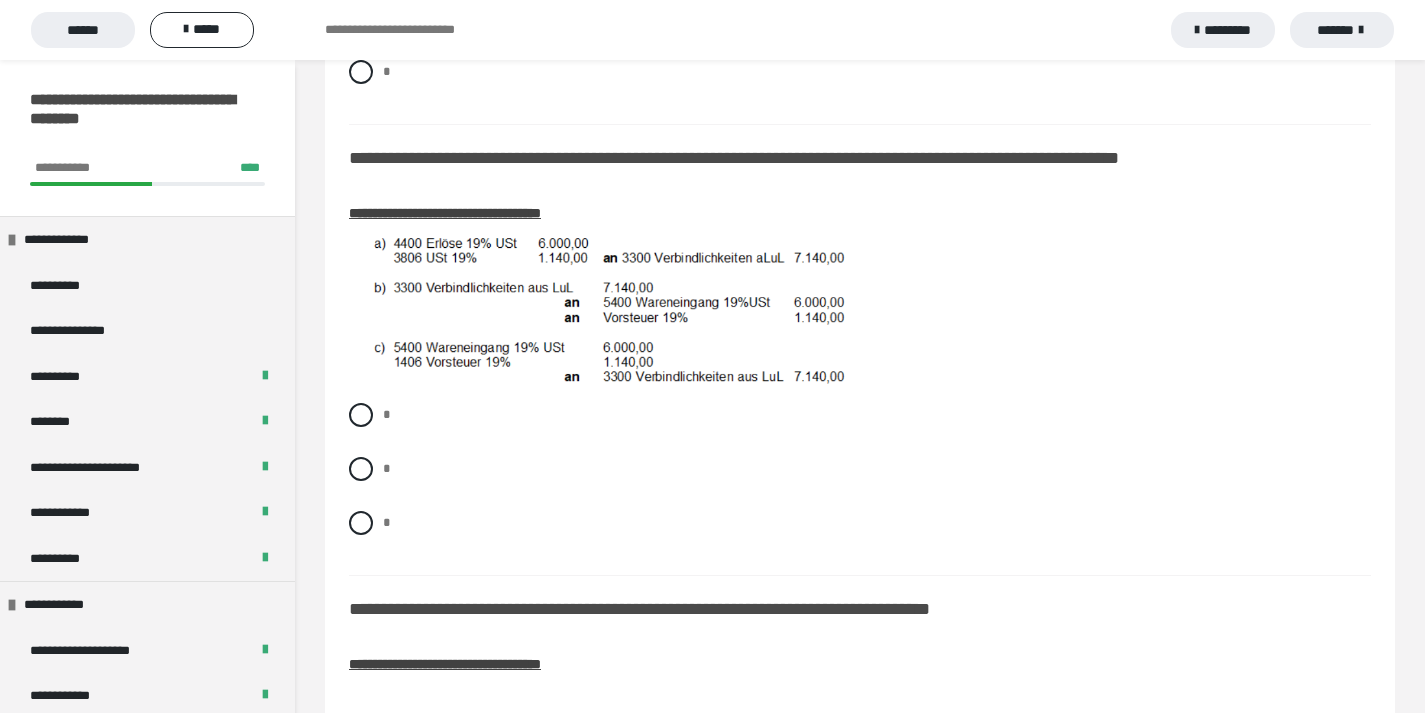 scroll, scrollTop: 692, scrollLeft: 0, axis: vertical 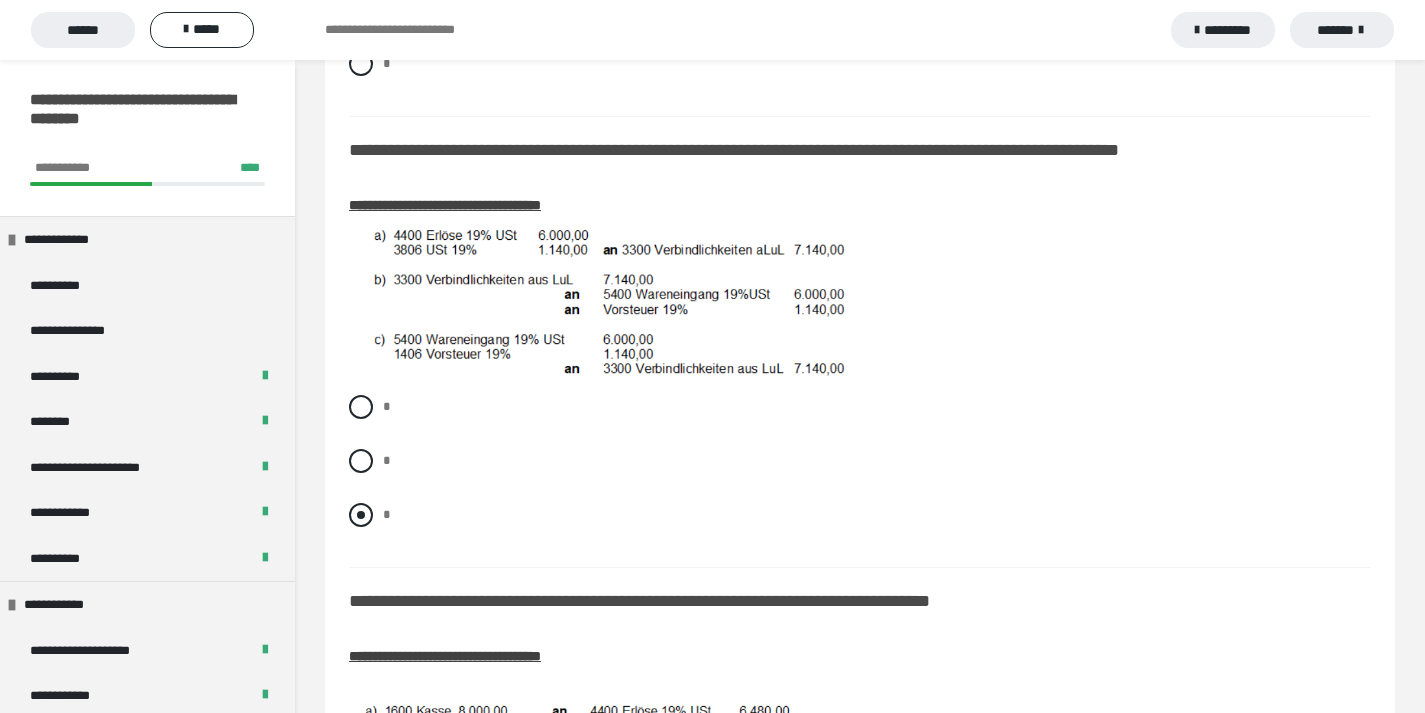 click at bounding box center (361, 515) 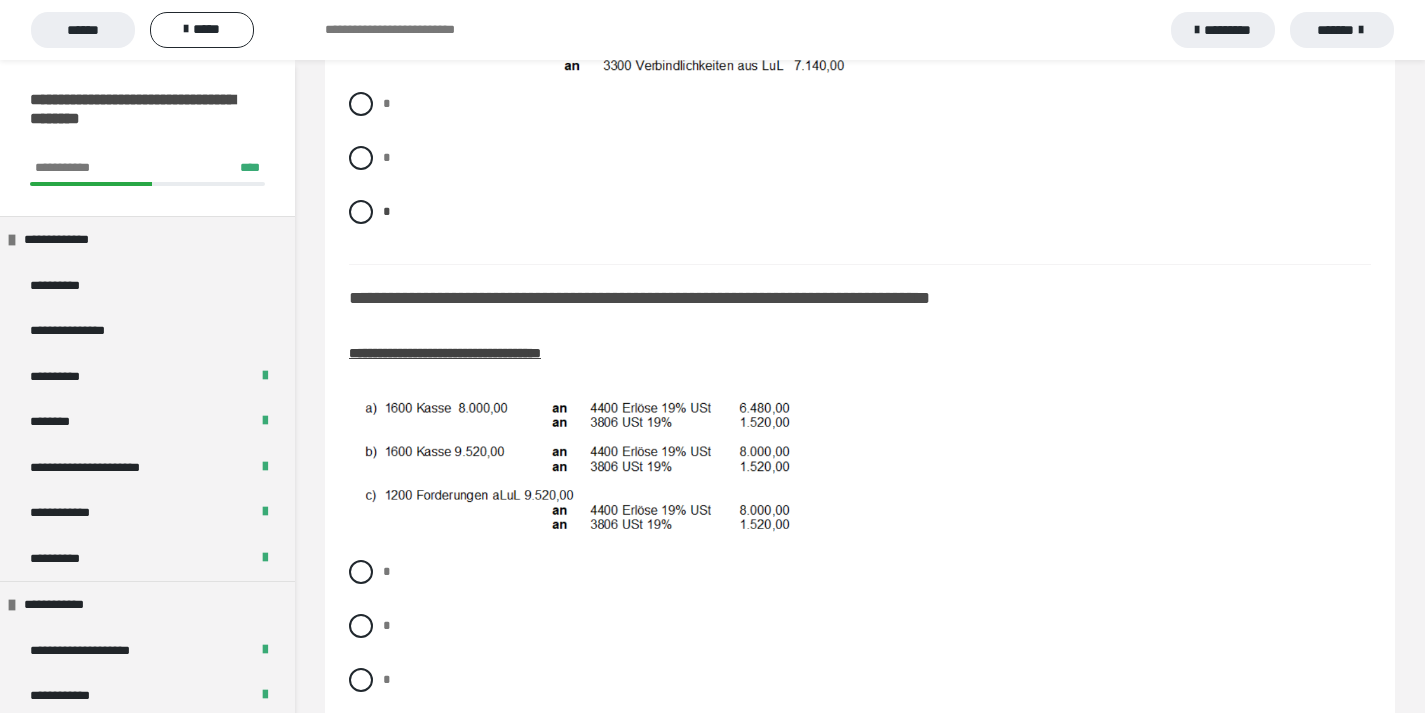 scroll, scrollTop: 1044, scrollLeft: 0, axis: vertical 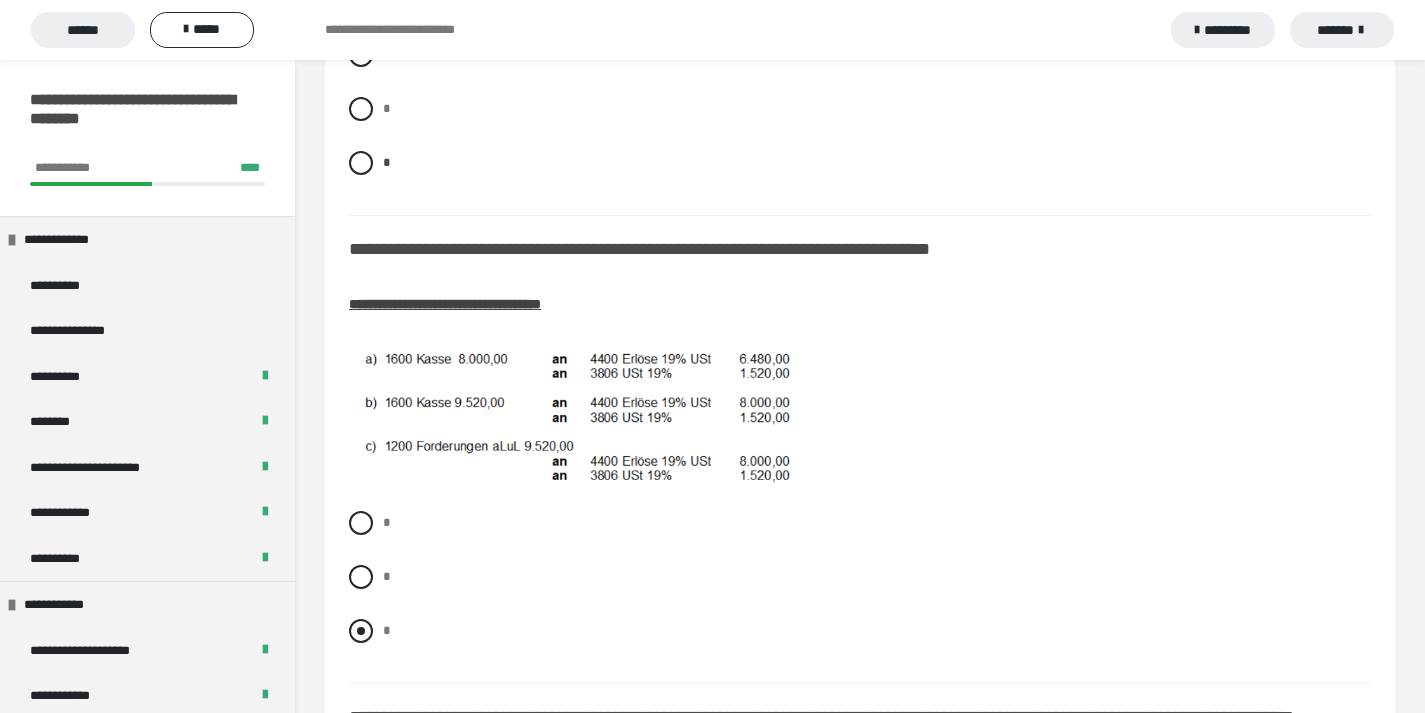 click at bounding box center (361, 631) 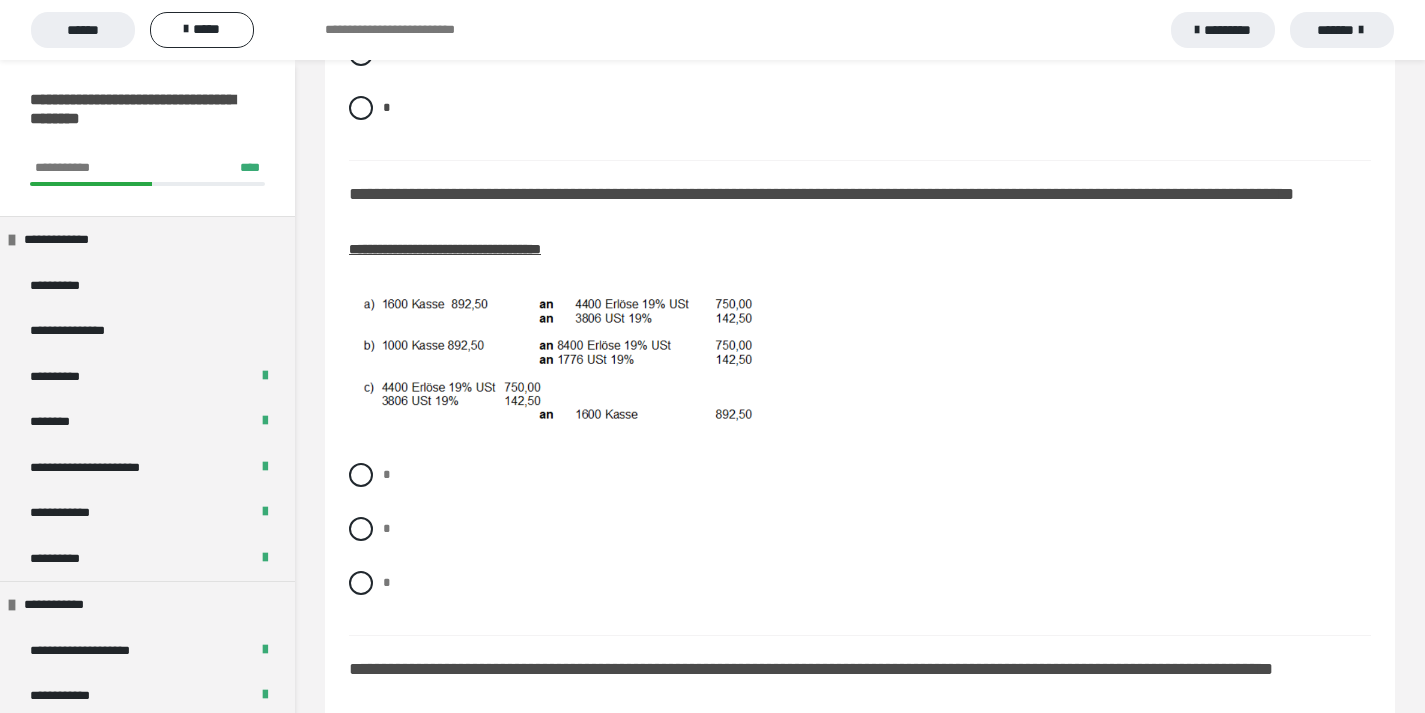 scroll, scrollTop: 1569, scrollLeft: 0, axis: vertical 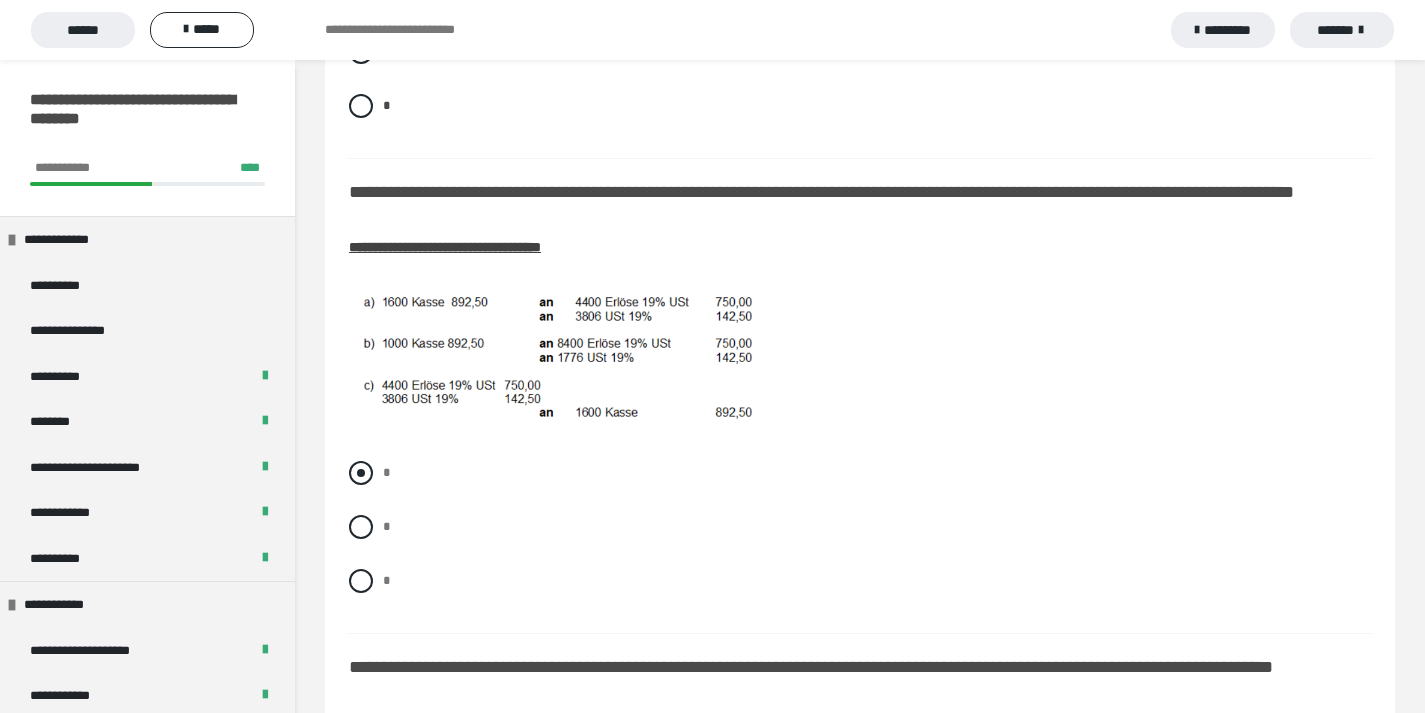click at bounding box center (361, 473) 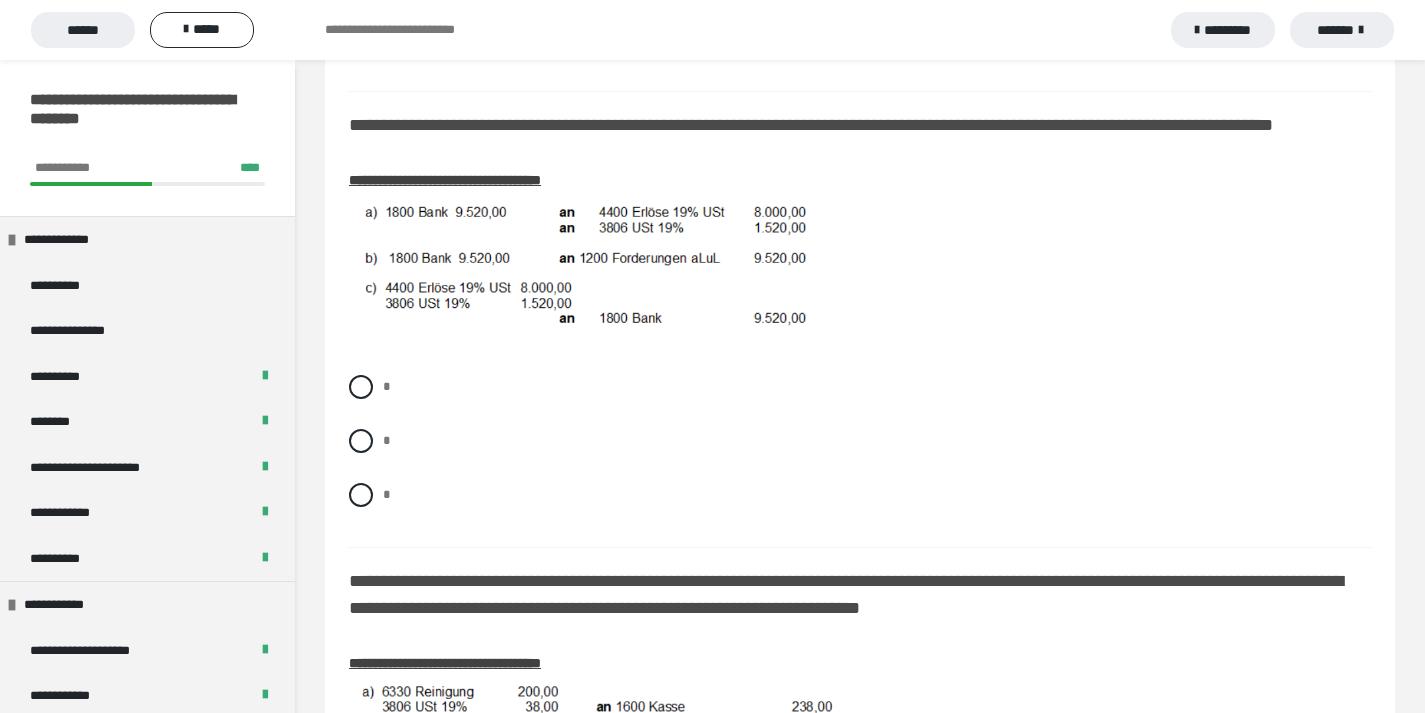 scroll, scrollTop: 2105, scrollLeft: 0, axis: vertical 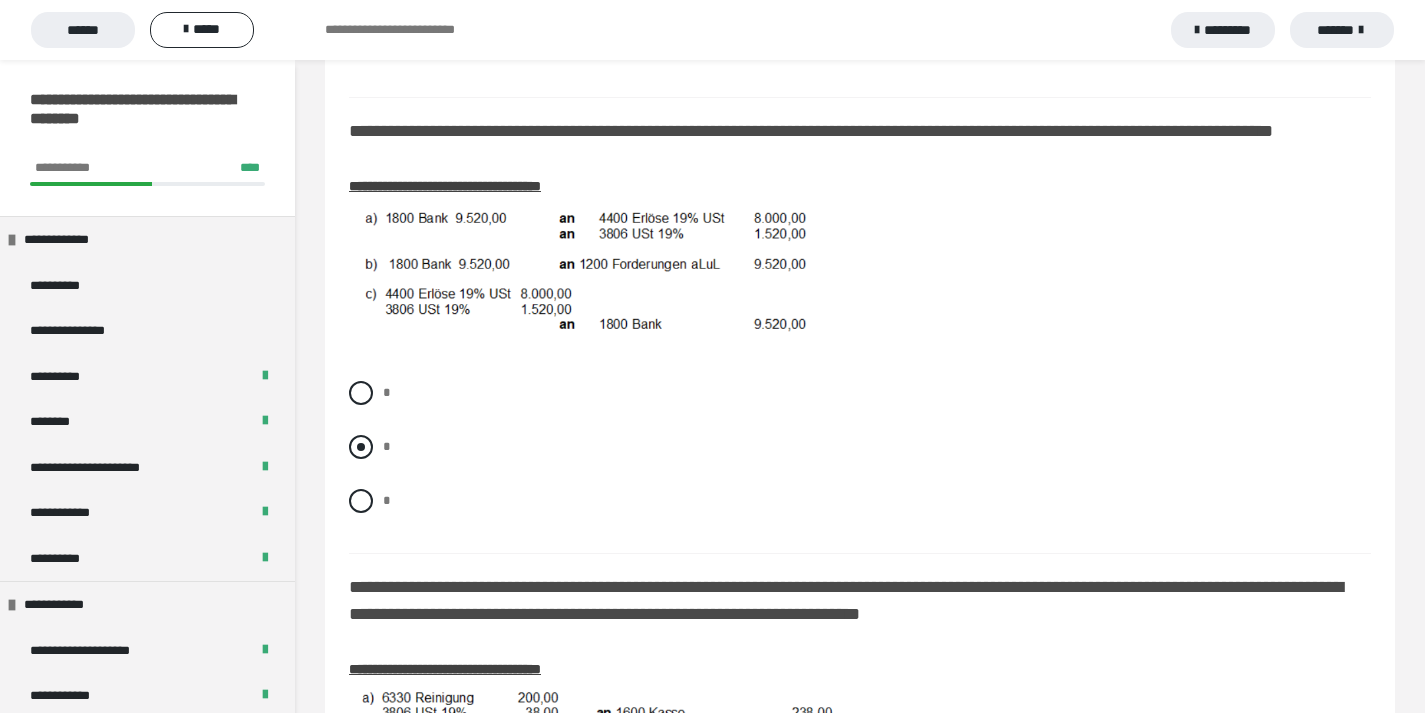 click at bounding box center [361, 447] 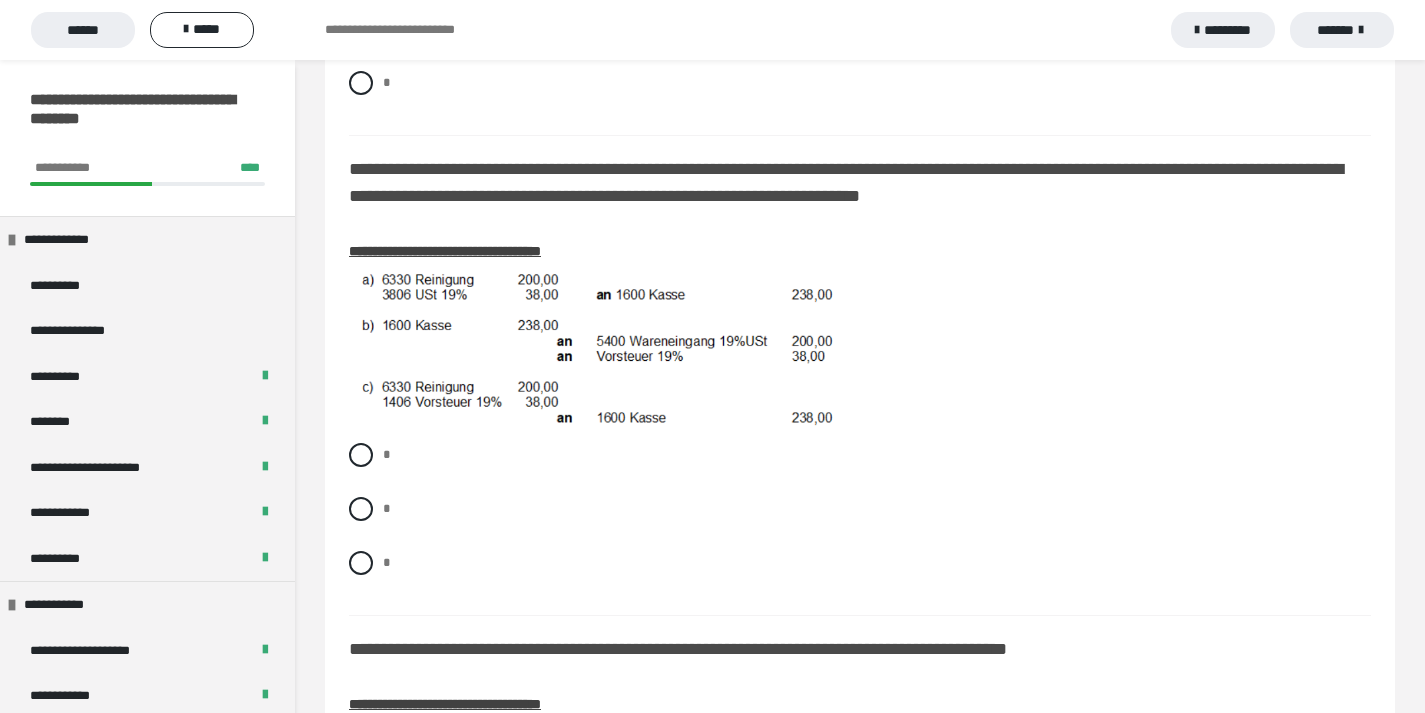 scroll, scrollTop: 2526, scrollLeft: 0, axis: vertical 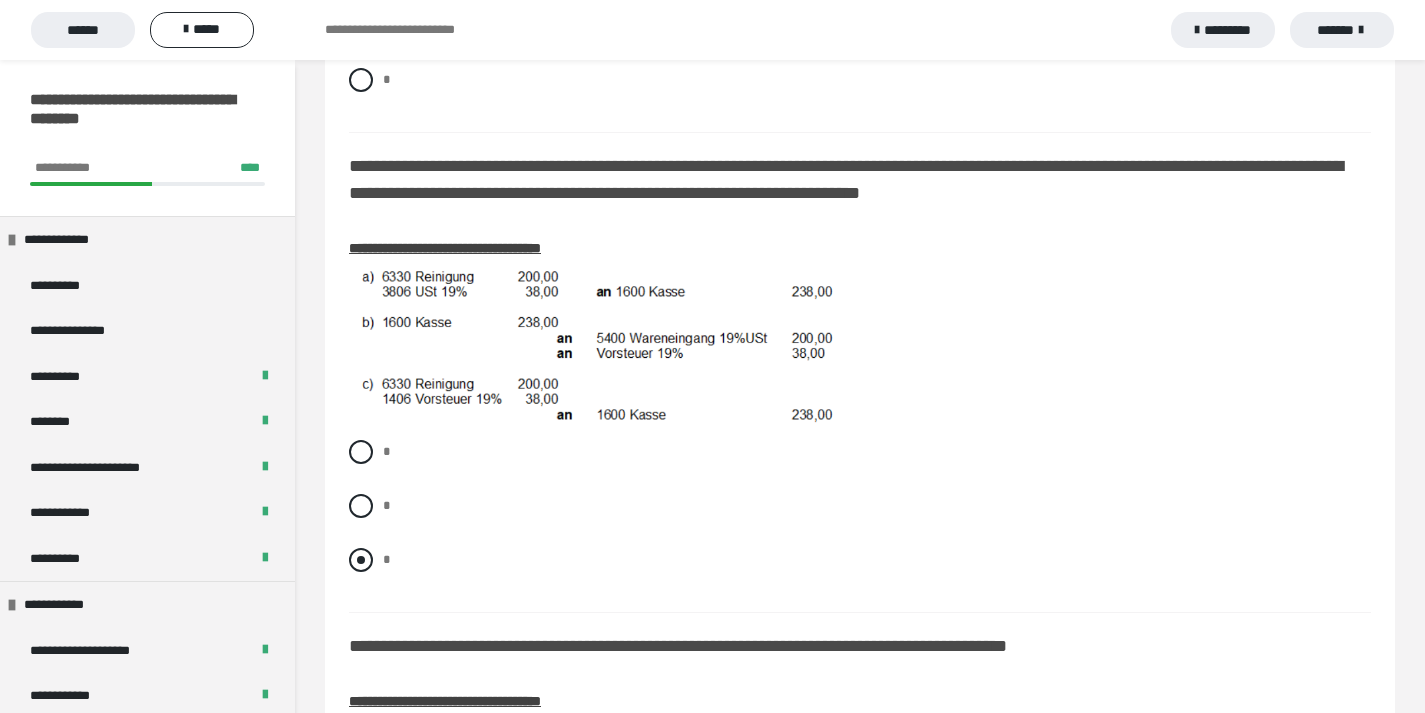 click at bounding box center [361, 560] 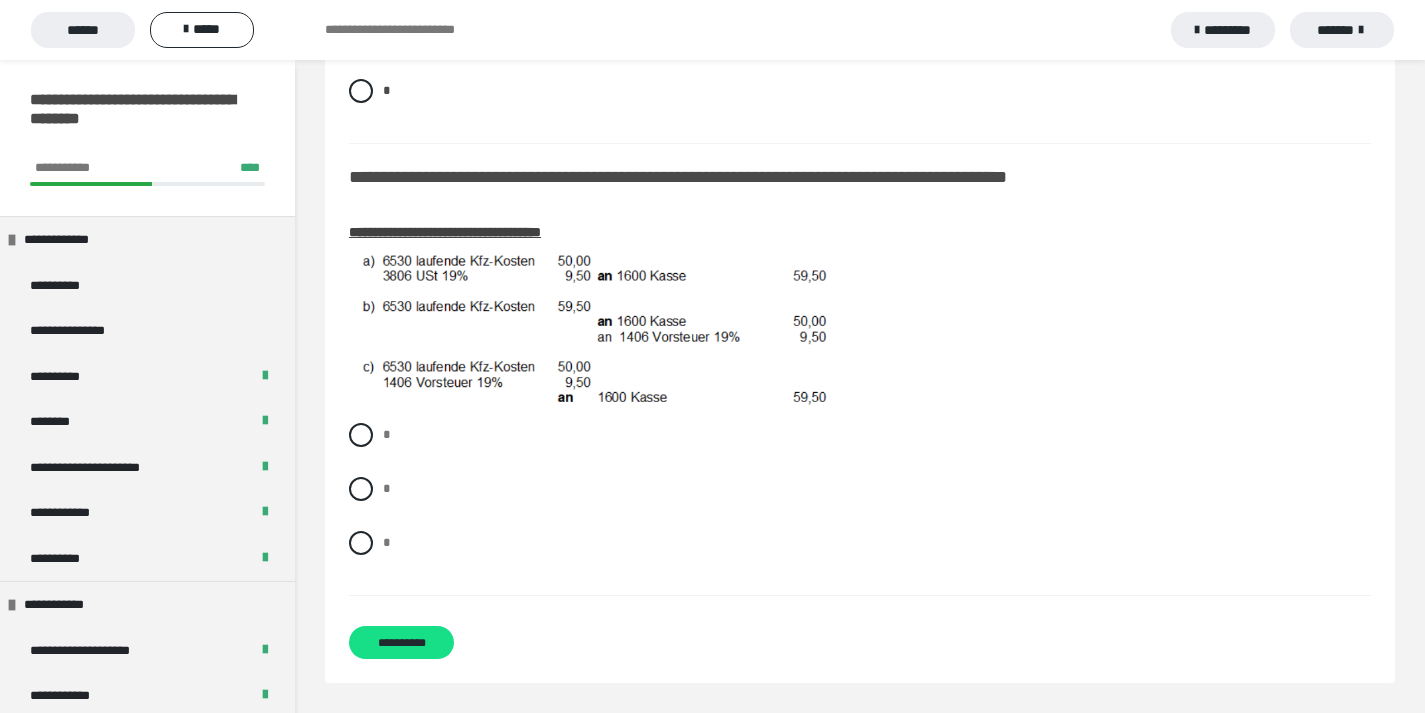 scroll, scrollTop: 3002, scrollLeft: 0, axis: vertical 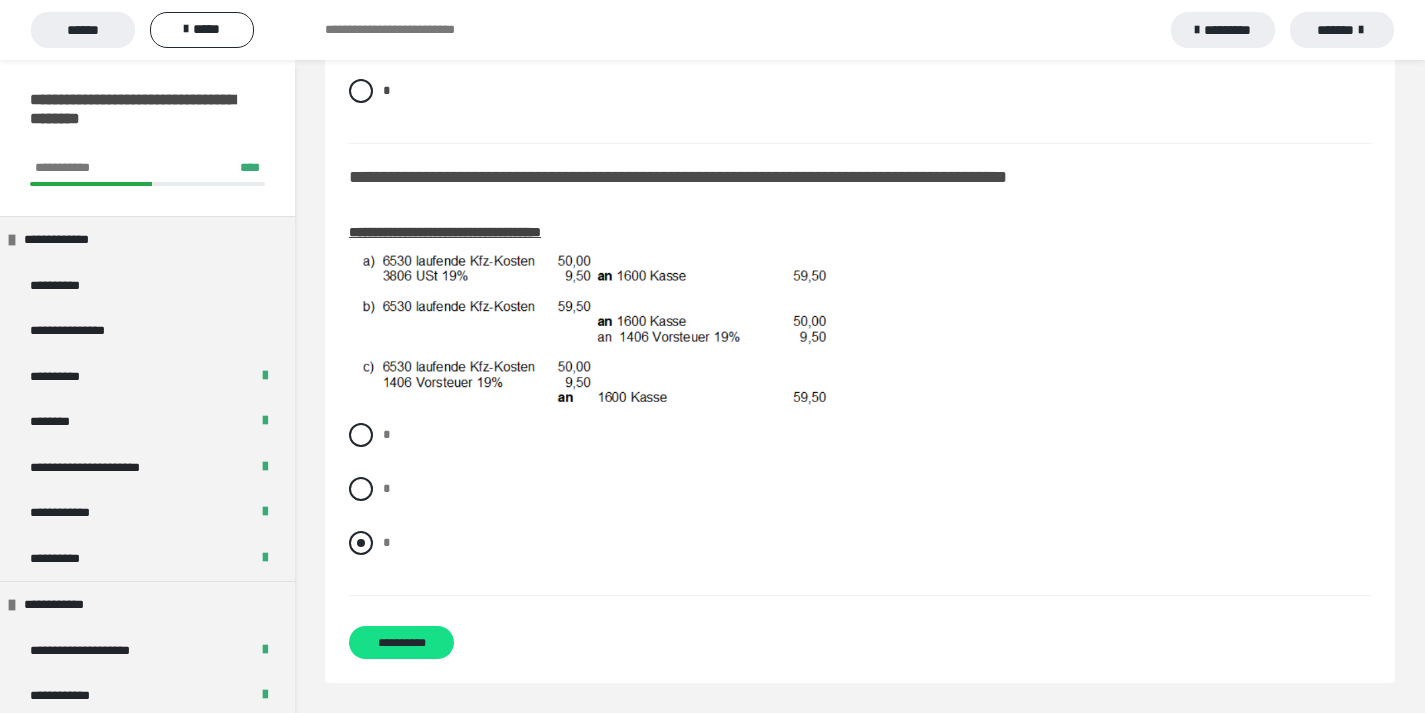 click at bounding box center [361, 543] 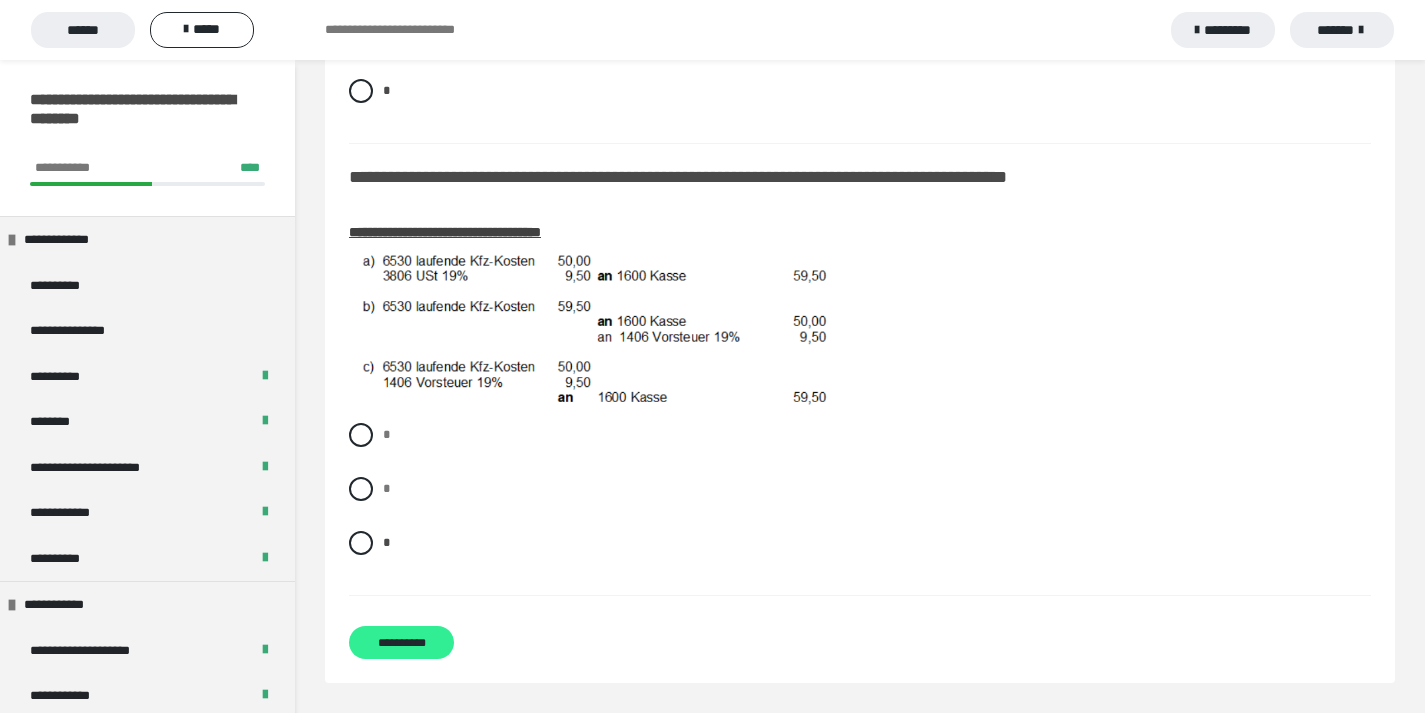 click on "**********" at bounding box center (401, 642) 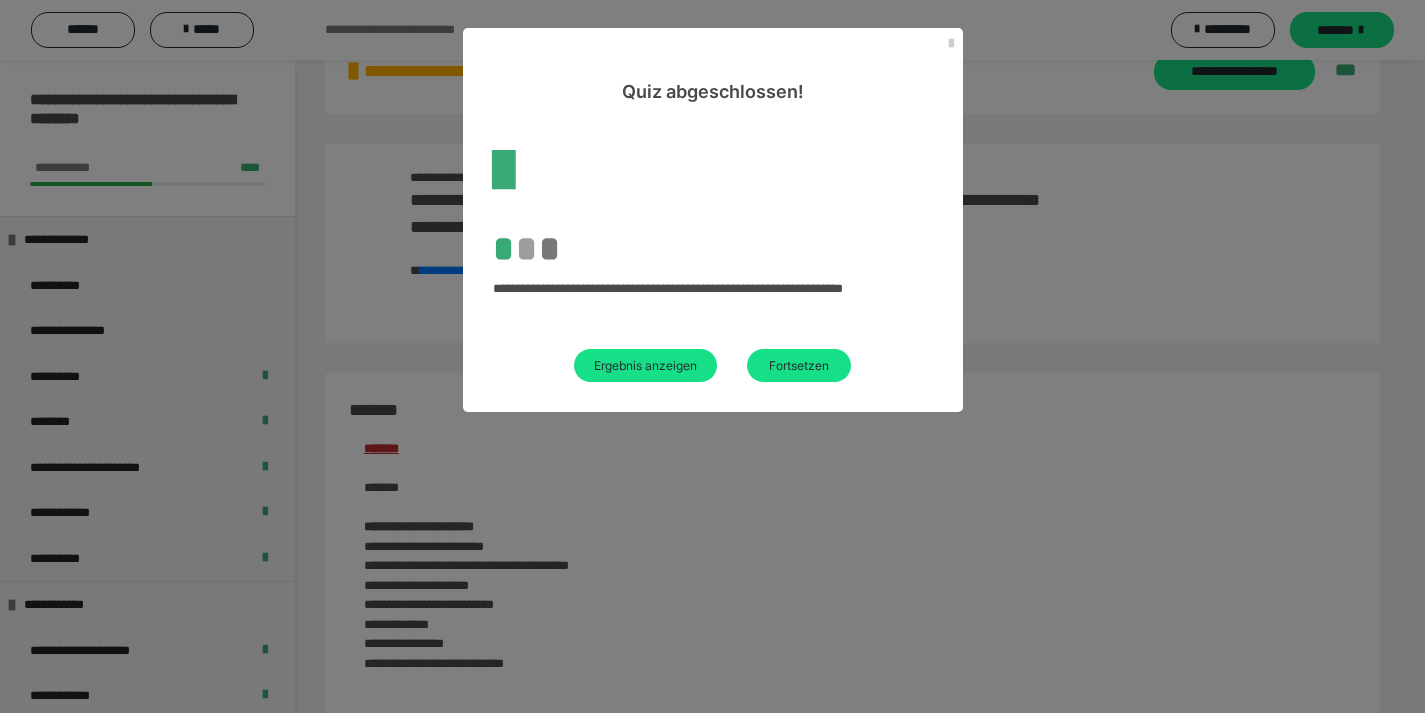 scroll, scrollTop: 2052, scrollLeft: 0, axis: vertical 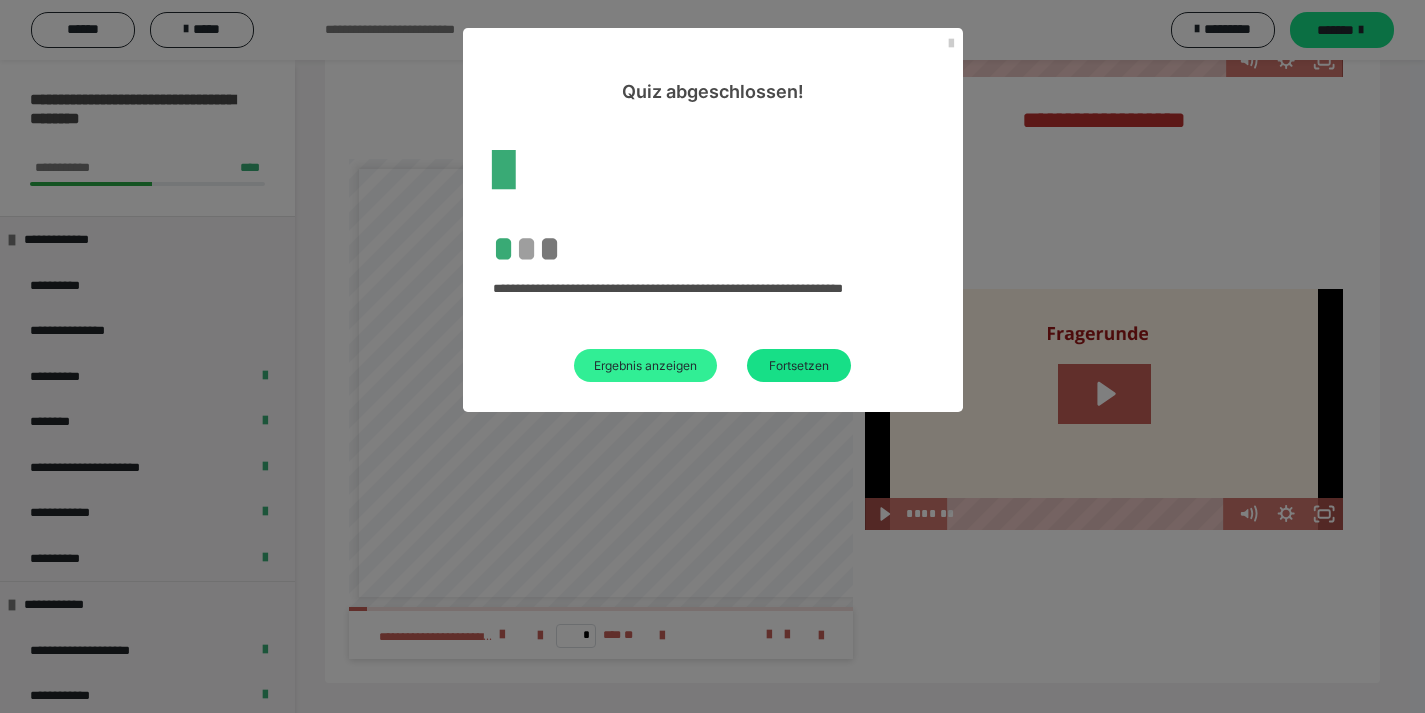 click on "Ergebnis anzeigen" at bounding box center (645, 365) 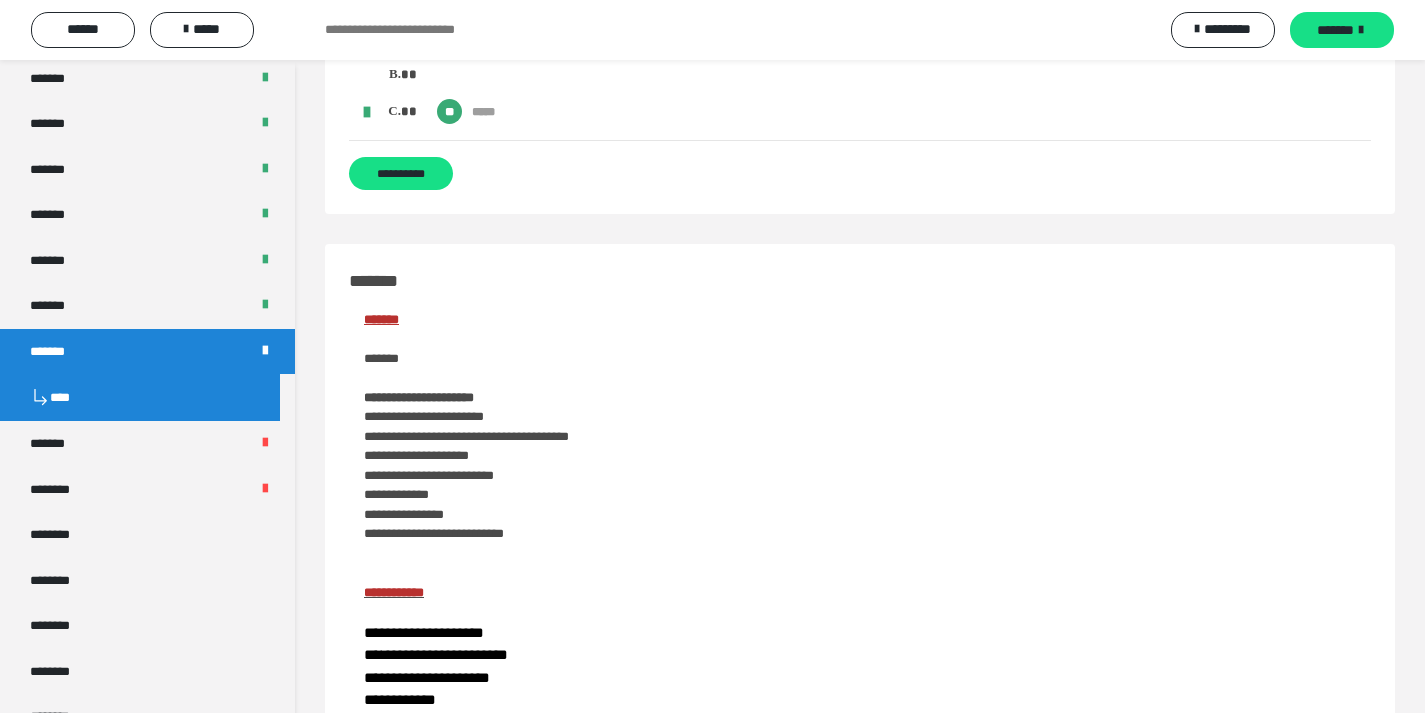 scroll, scrollTop: 701, scrollLeft: 0, axis: vertical 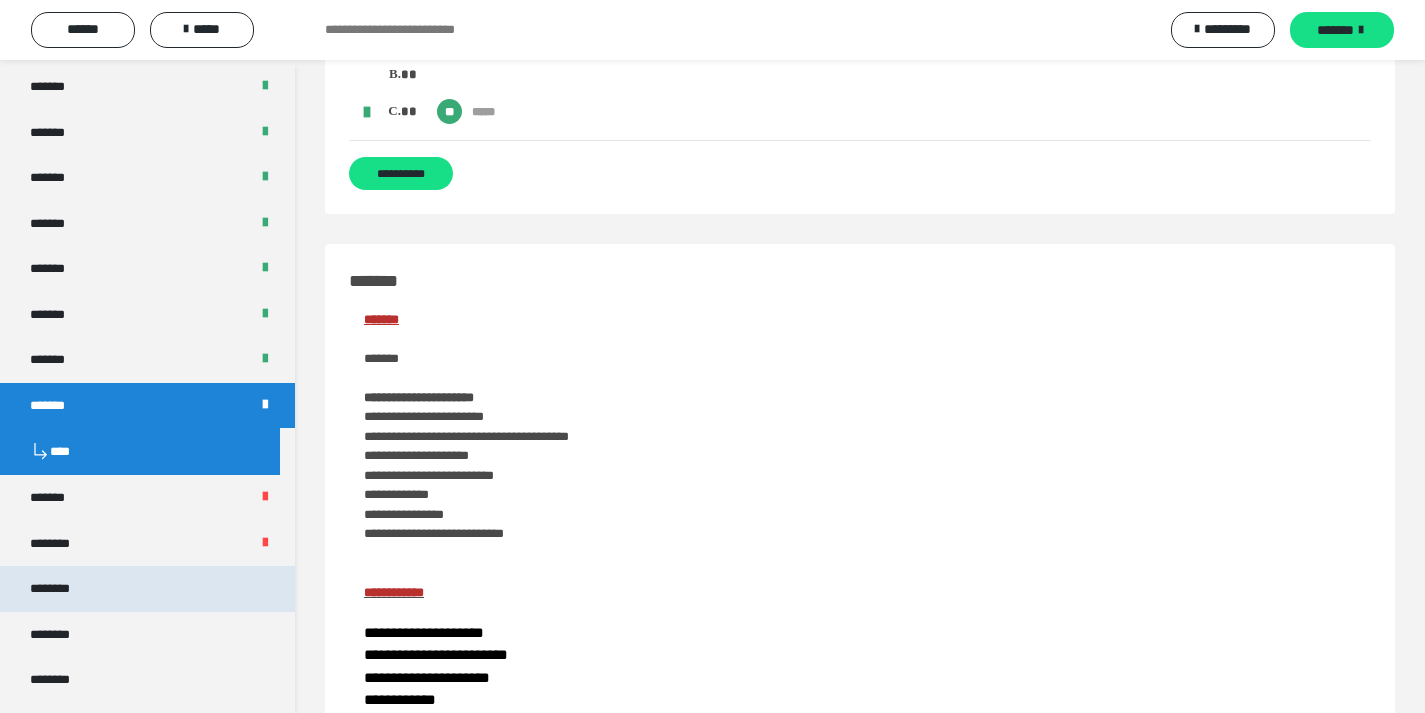 click on "********" at bounding box center (147, 589) 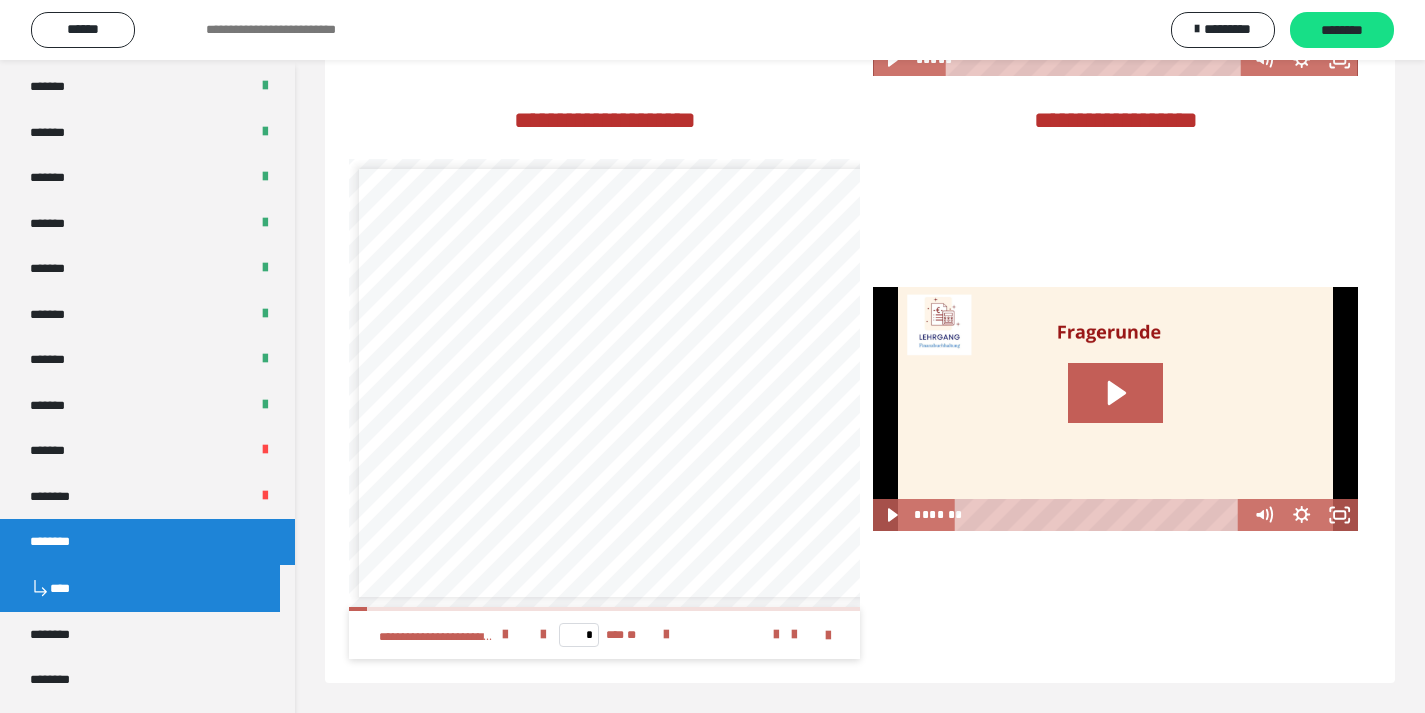 scroll, scrollTop: 0, scrollLeft: 0, axis: both 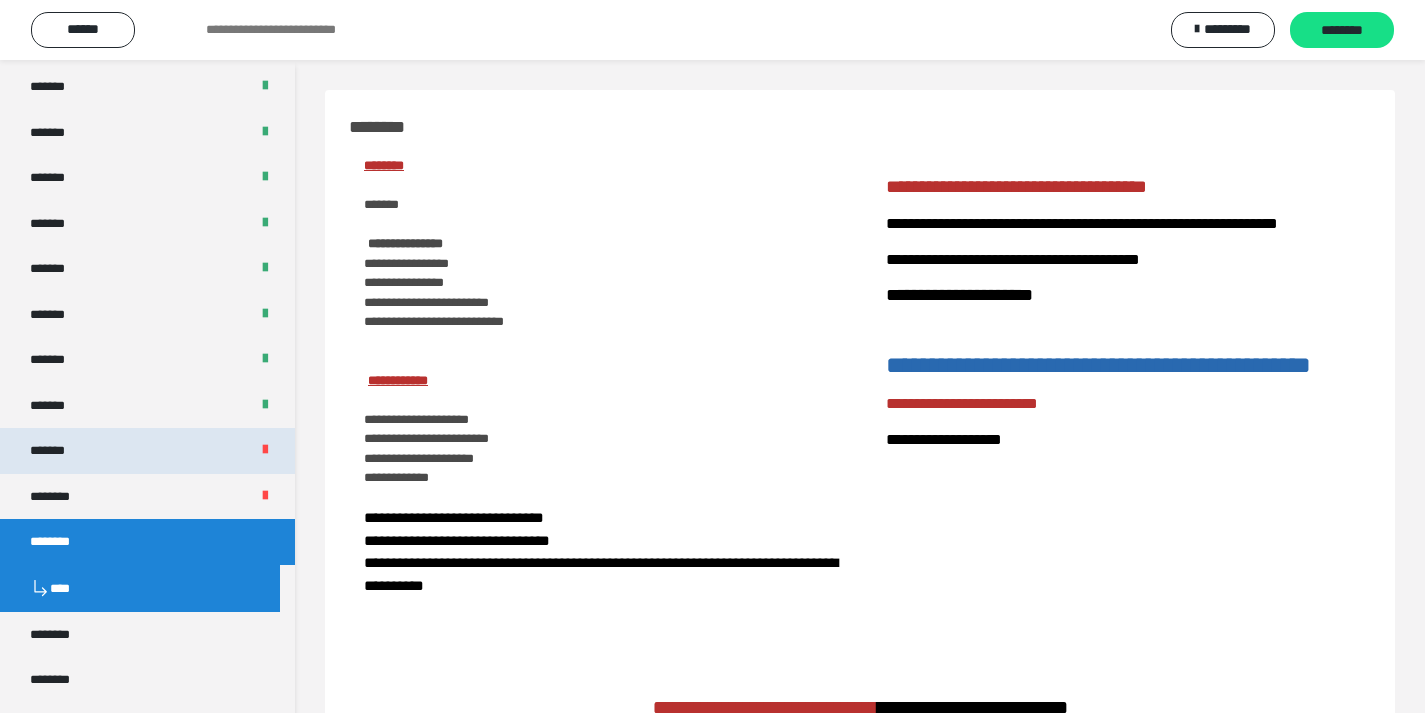 click at bounding box center [265, 450] 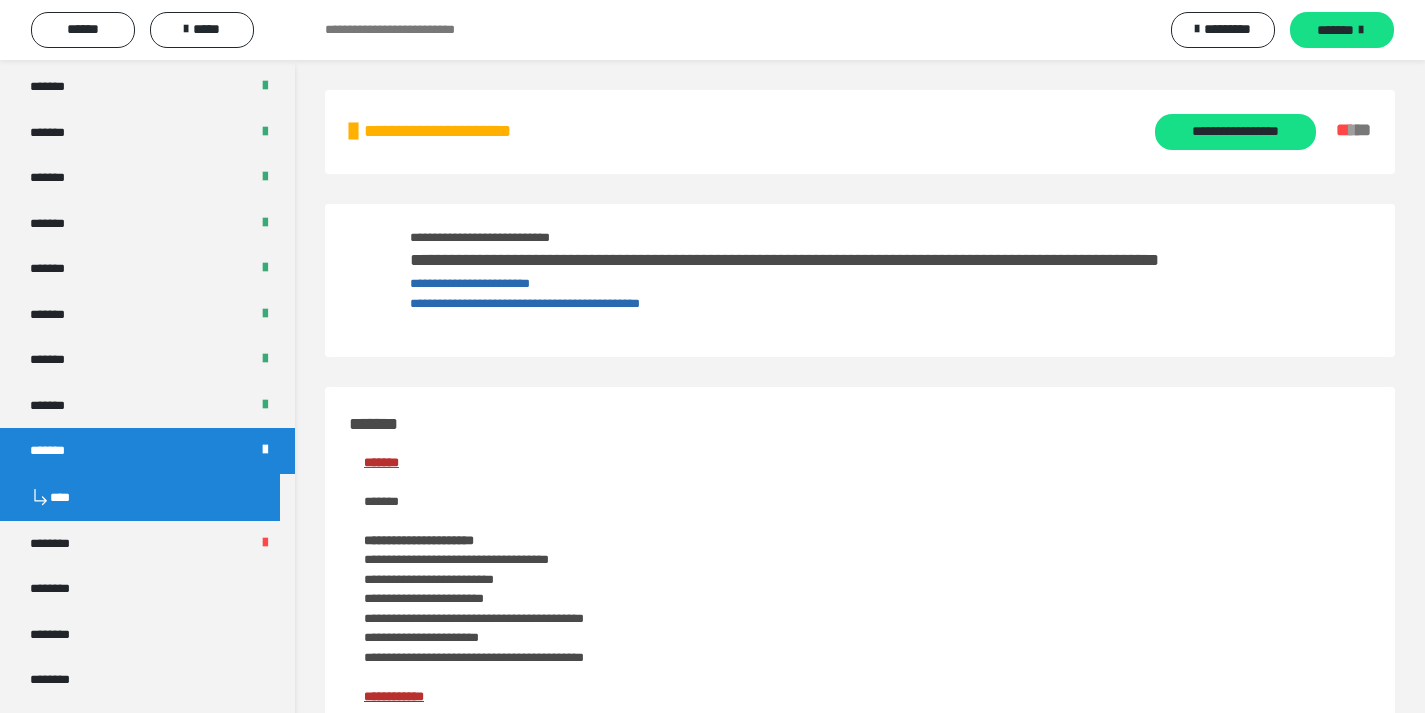 click on "**********" at bounding box center (470, 283) 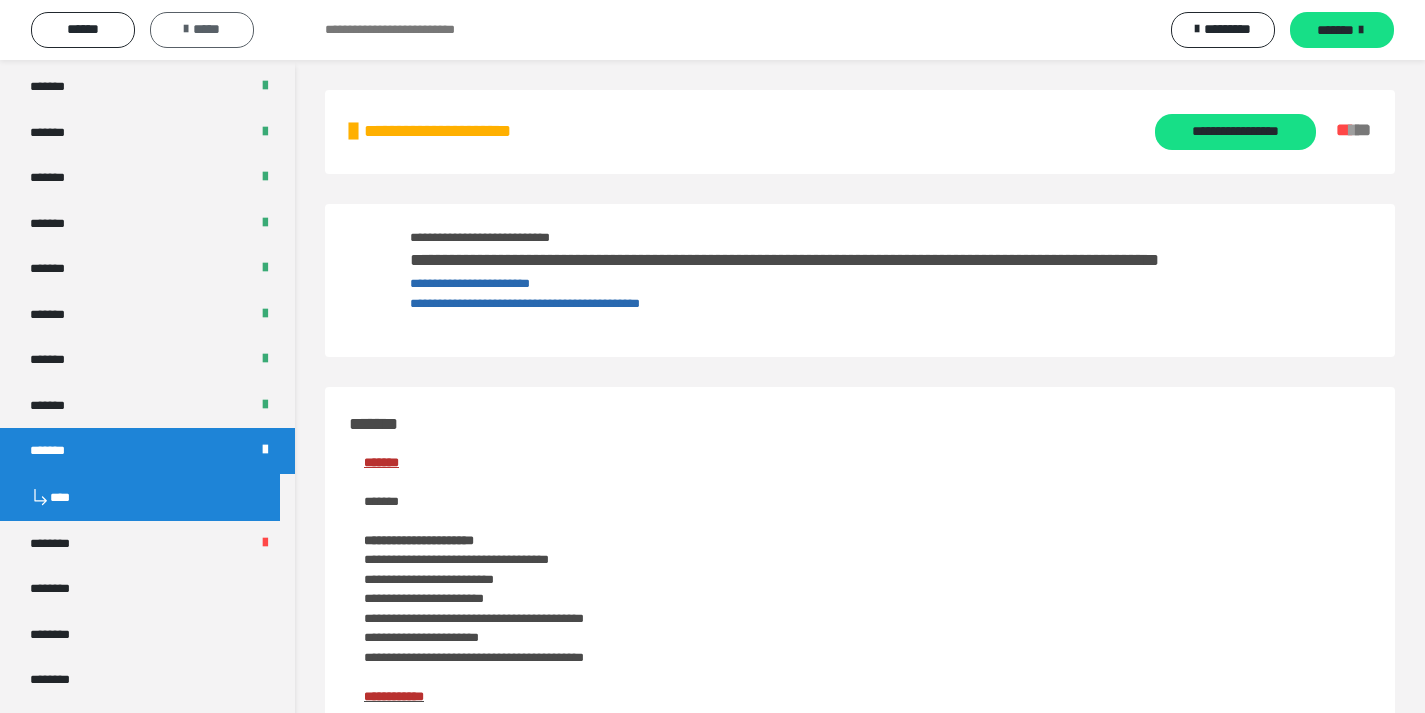 click on "*****" at bounding box center (202, 30) 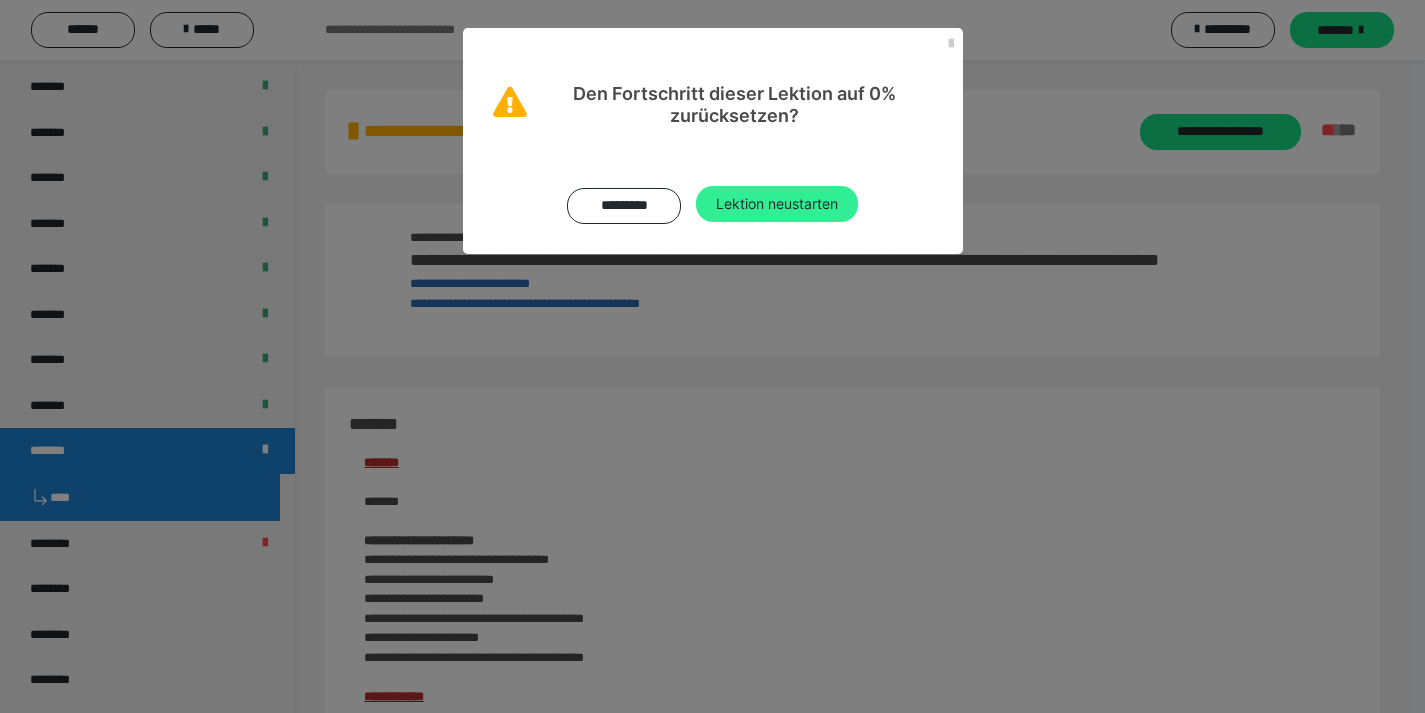 click on "Lektion neustarten" at bounding box center (777, 204) 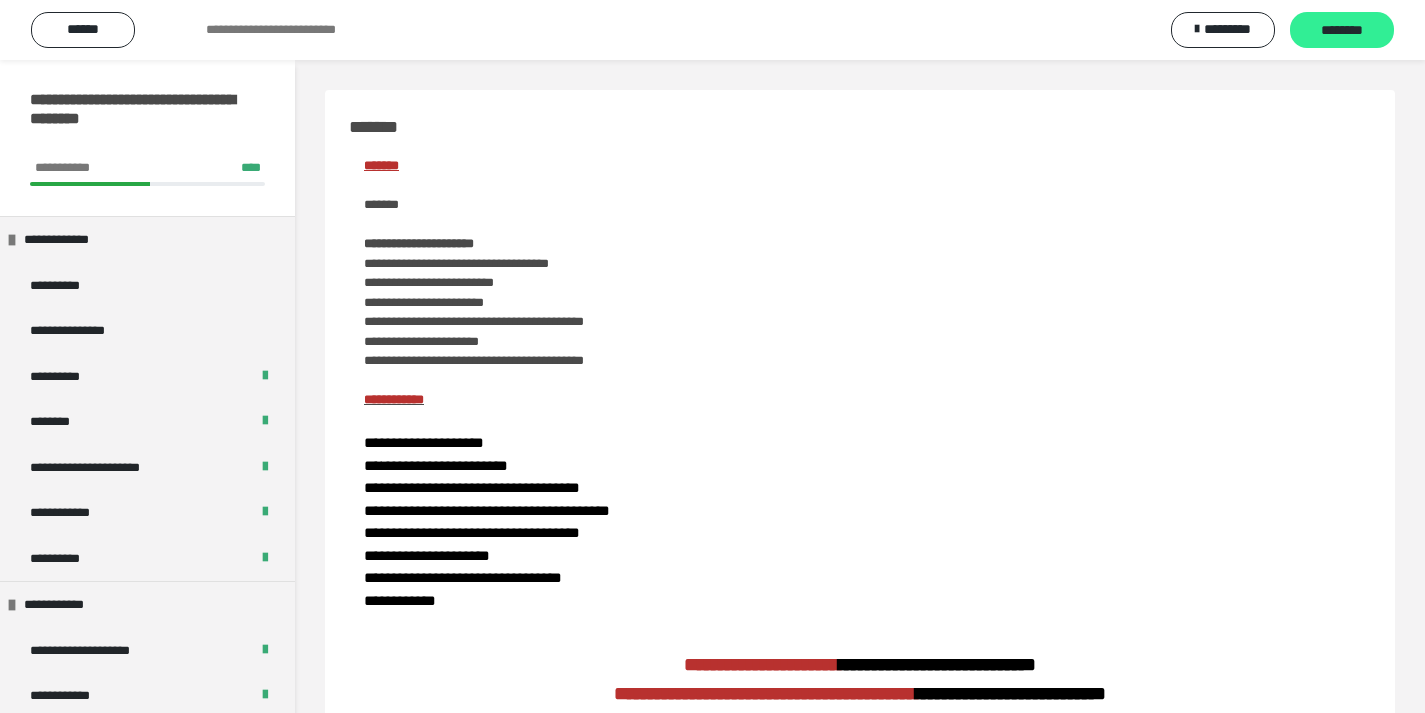 click on "********" at bounding box center [1342, 31] 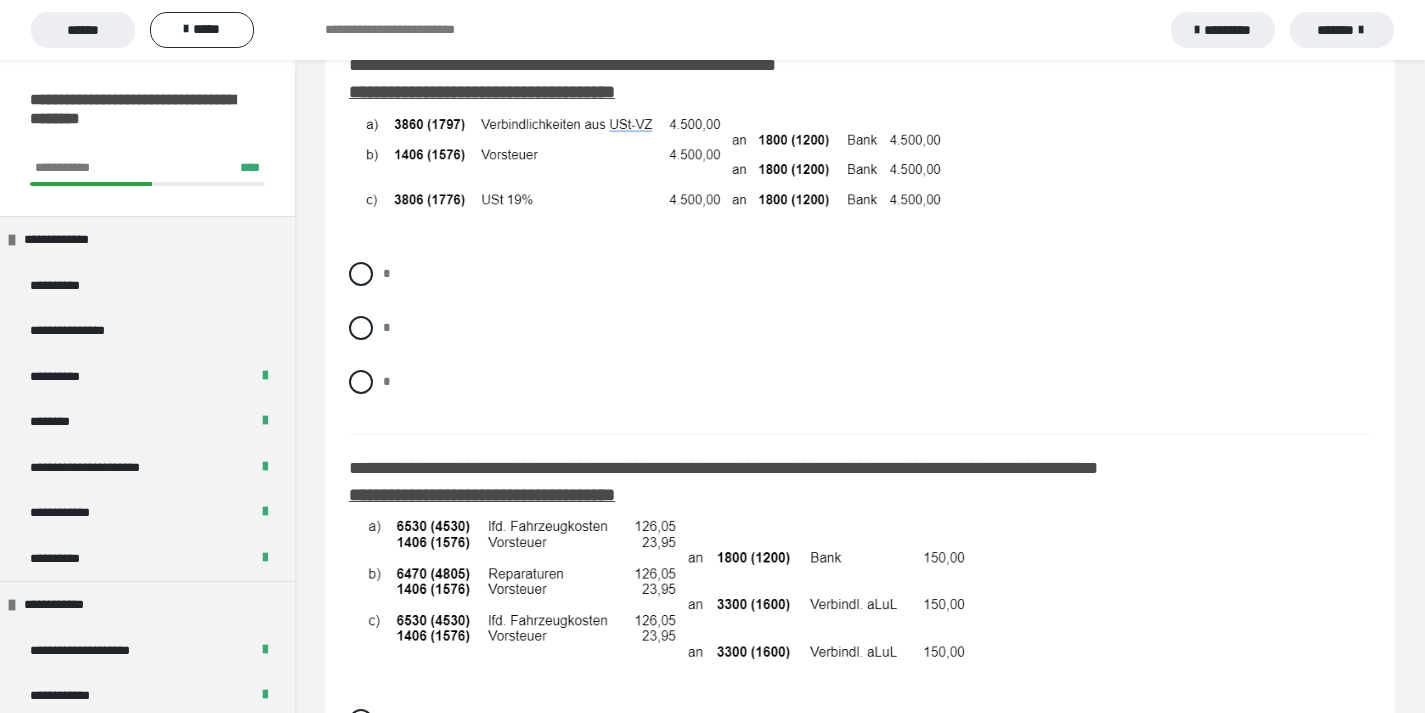scroll, scrollTop: 856, scrollLeft: 0, axis: vertical 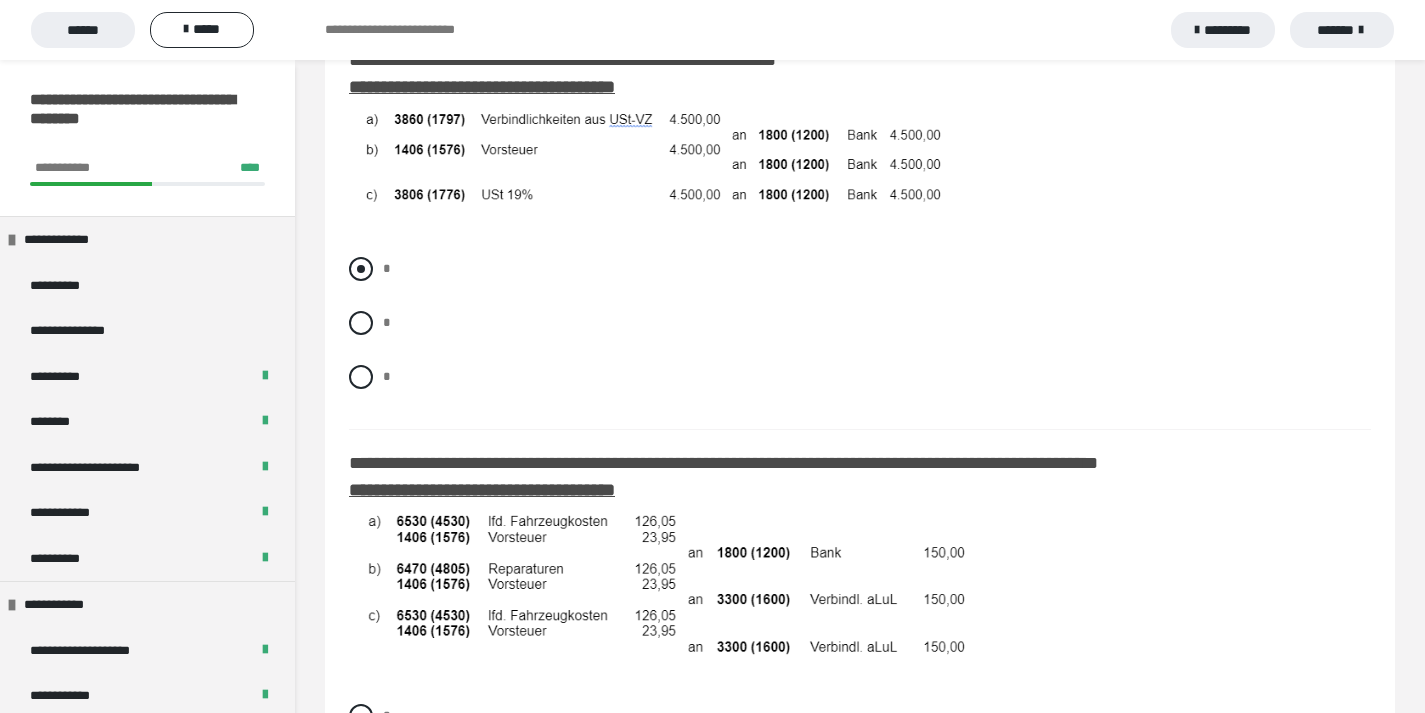 click at bounding box center (361, 269) 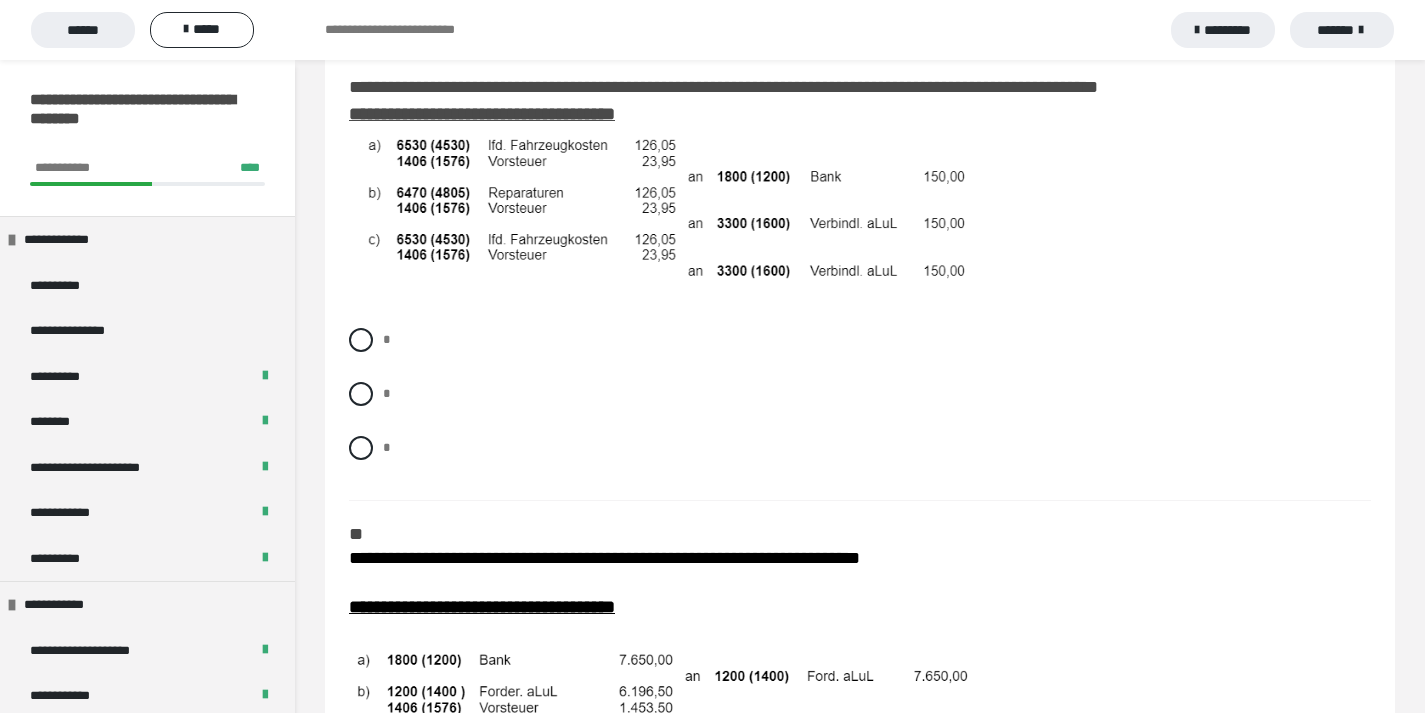scroll, scrollTop: 1222, scrollLeft: 0, axis: vertical 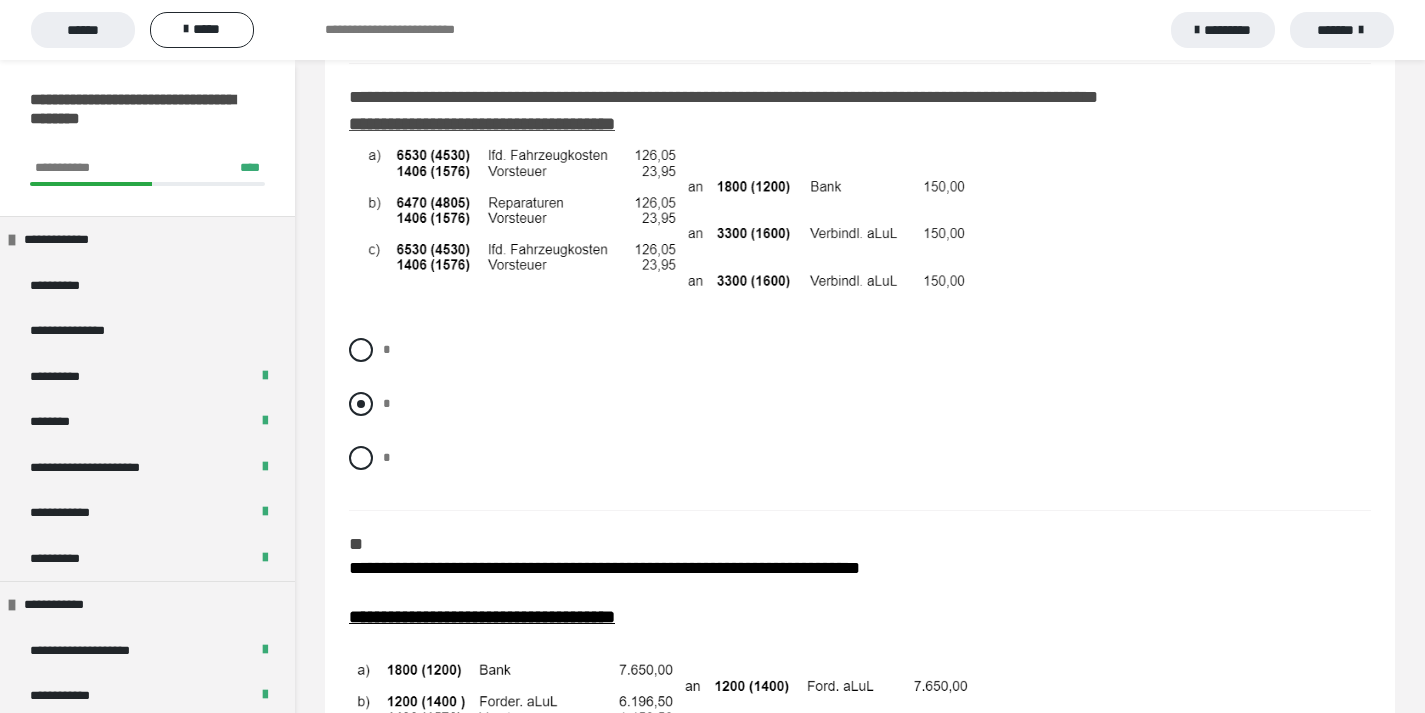 click at bounding box center [361, 404] 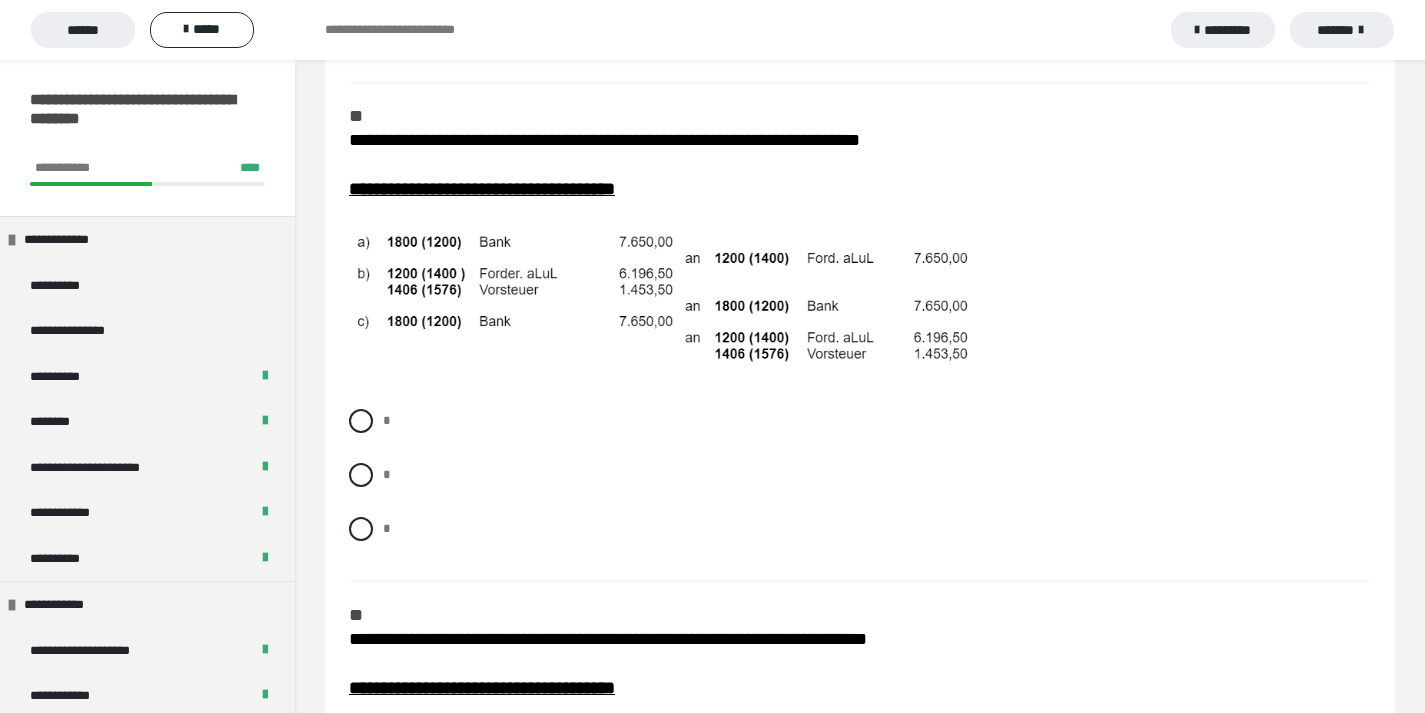 scroll, scrollTop: 1655, scrollLeft: 0, axis: vertical 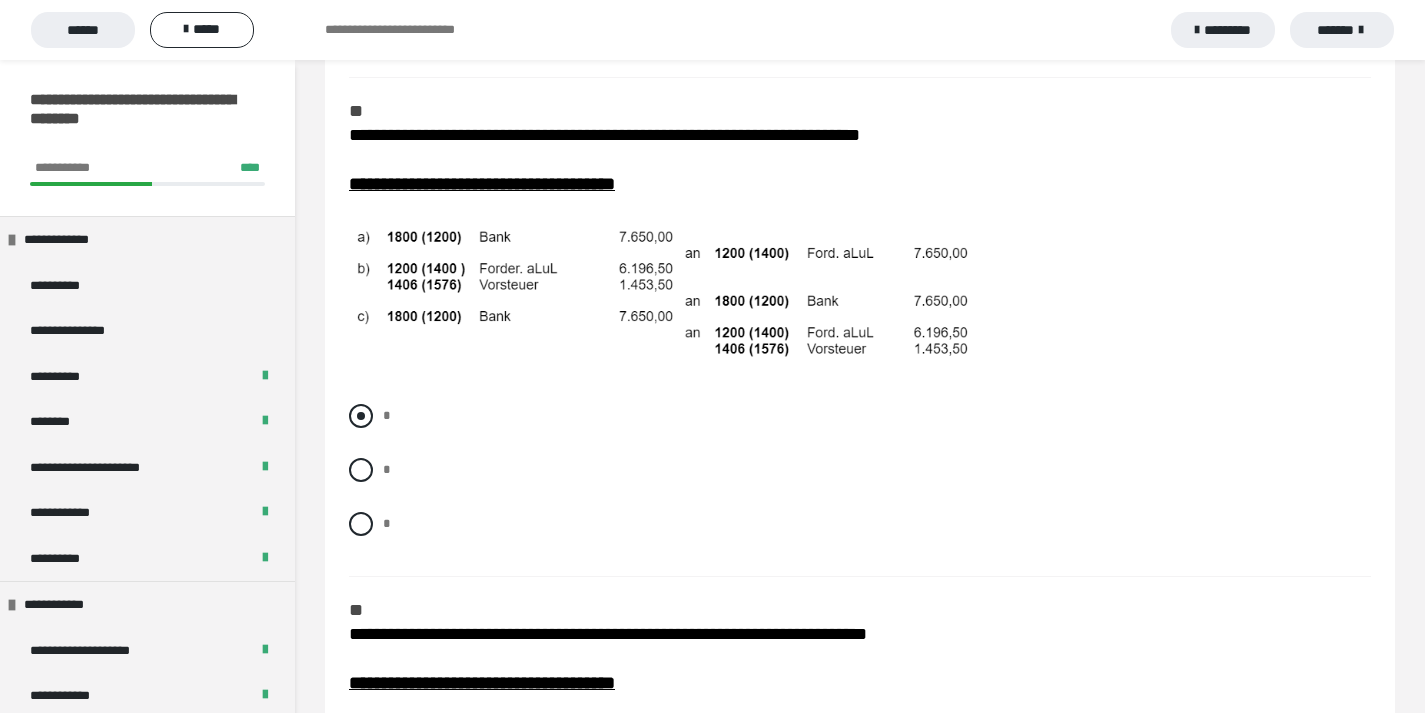click at bounding box center (361, 416) 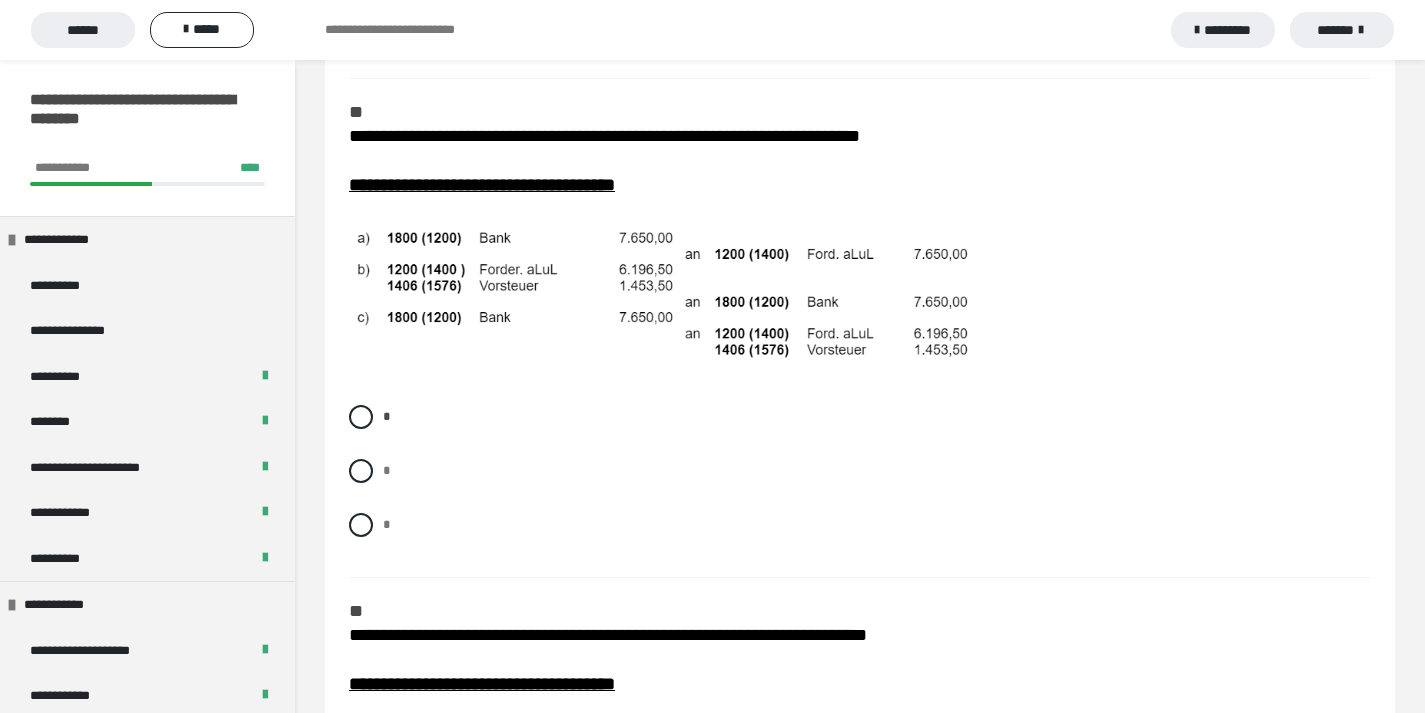 scroll, scrollTop: 1653, scrollLeft: 0, axis: vertical 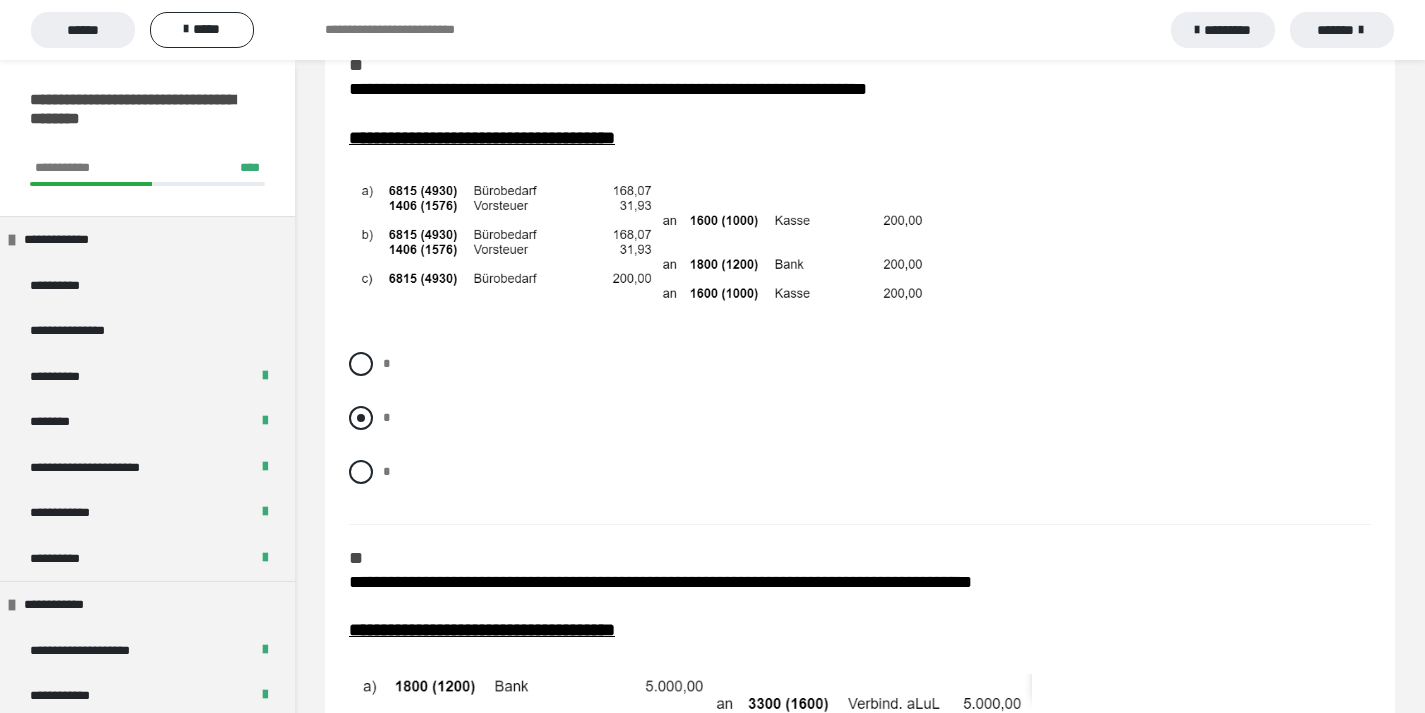 click at bounding box center [361, 418] 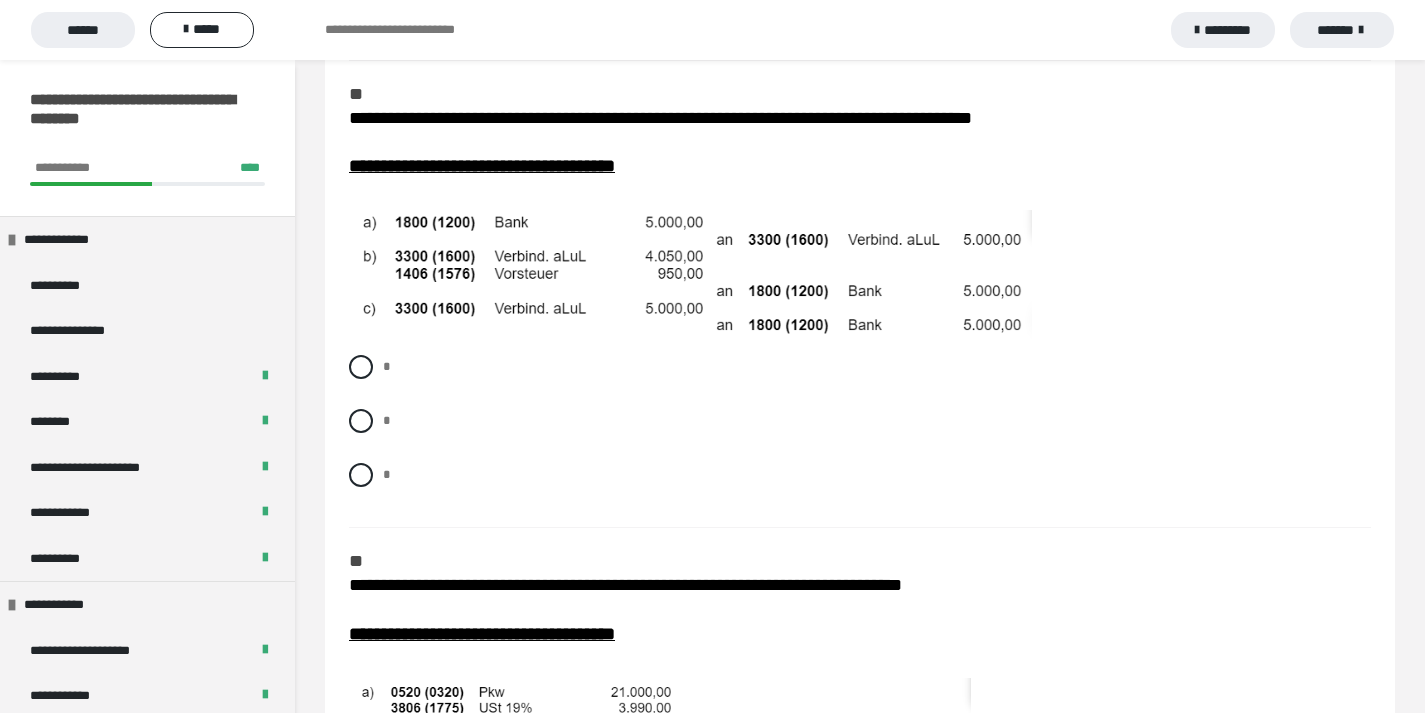 scroll, scrollTop: 2669, scrollLeft: 0, axis: vertical 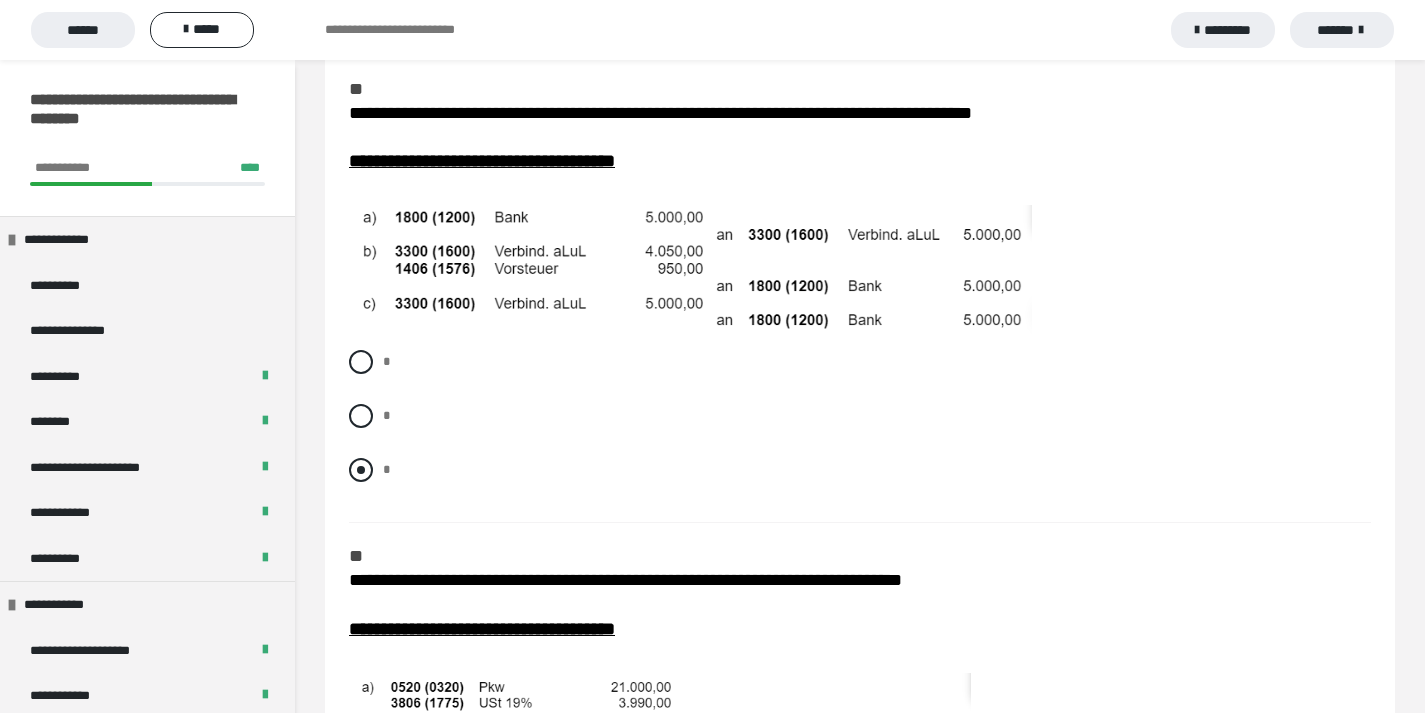 click at bounding box center (361, 470) 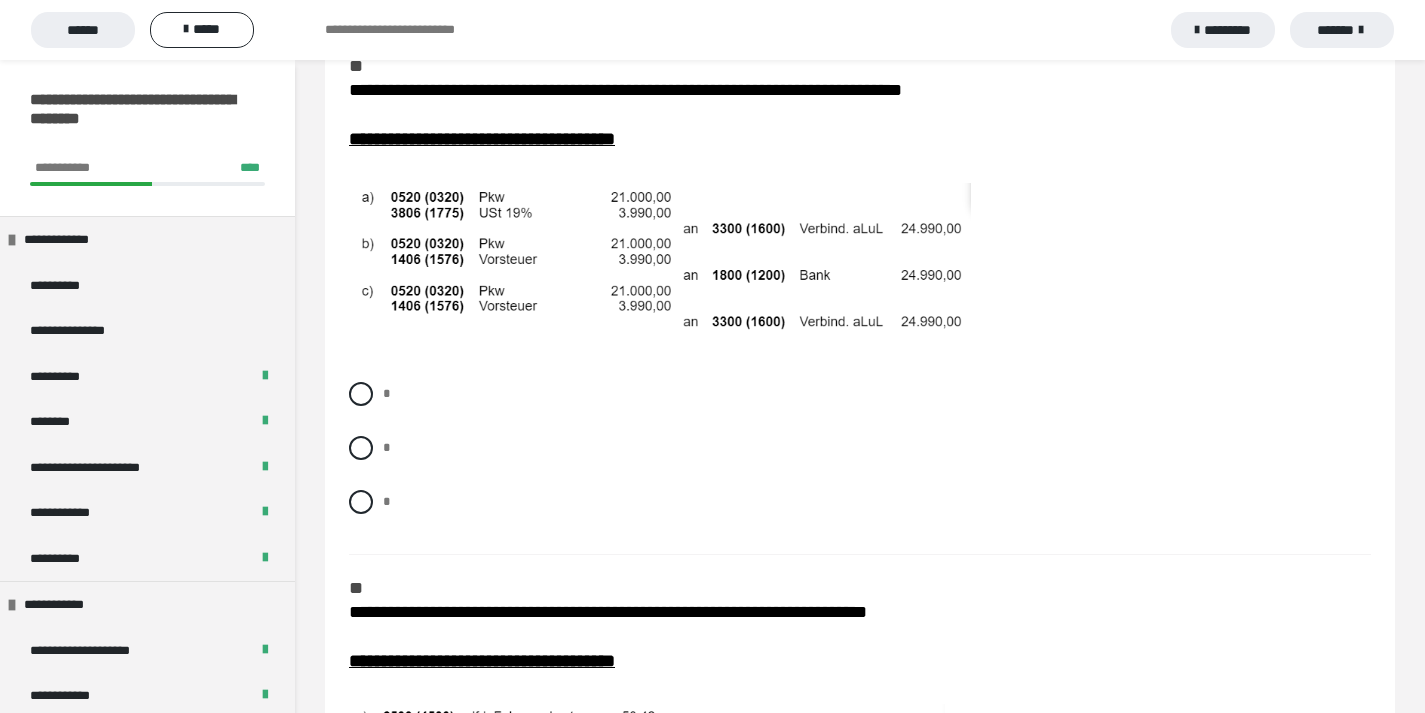 scroll, scrollTop: 3169, scrollLeft: 0, axis: vertical 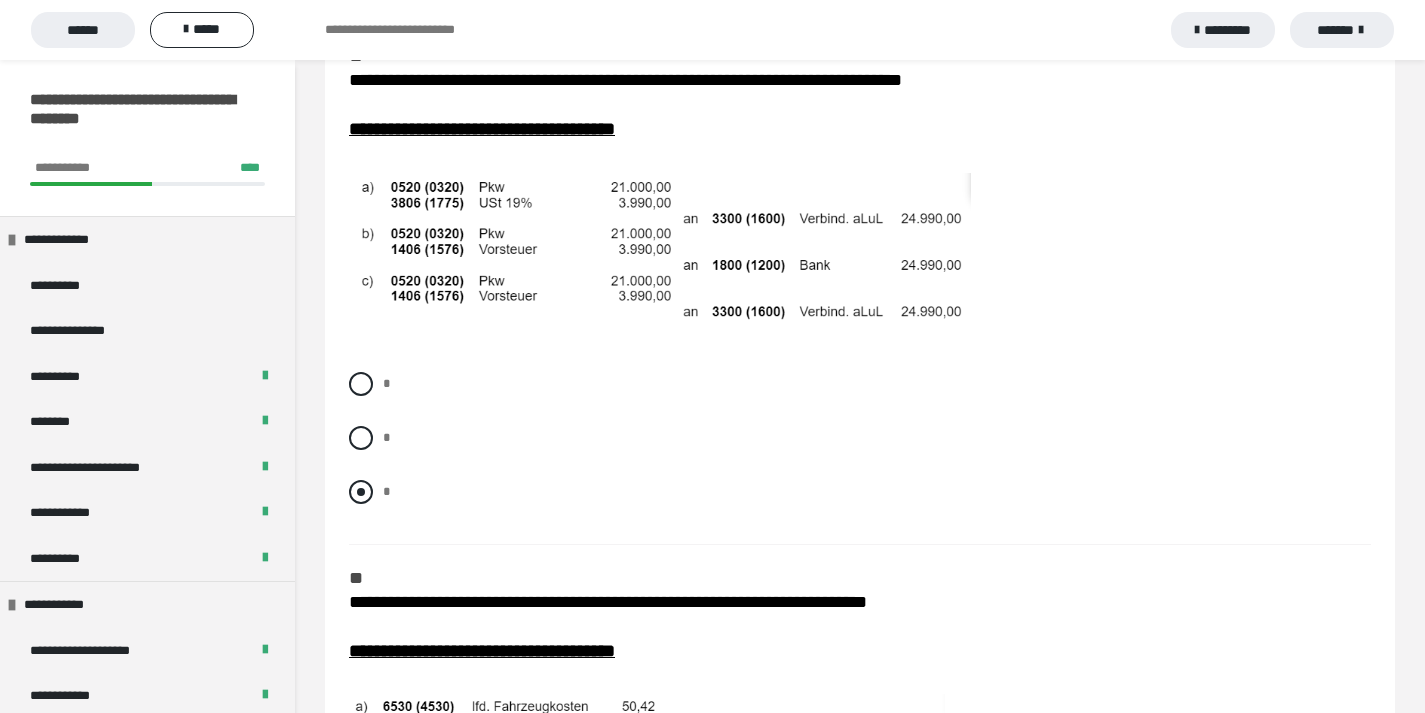click at bounding box center (361, 492) 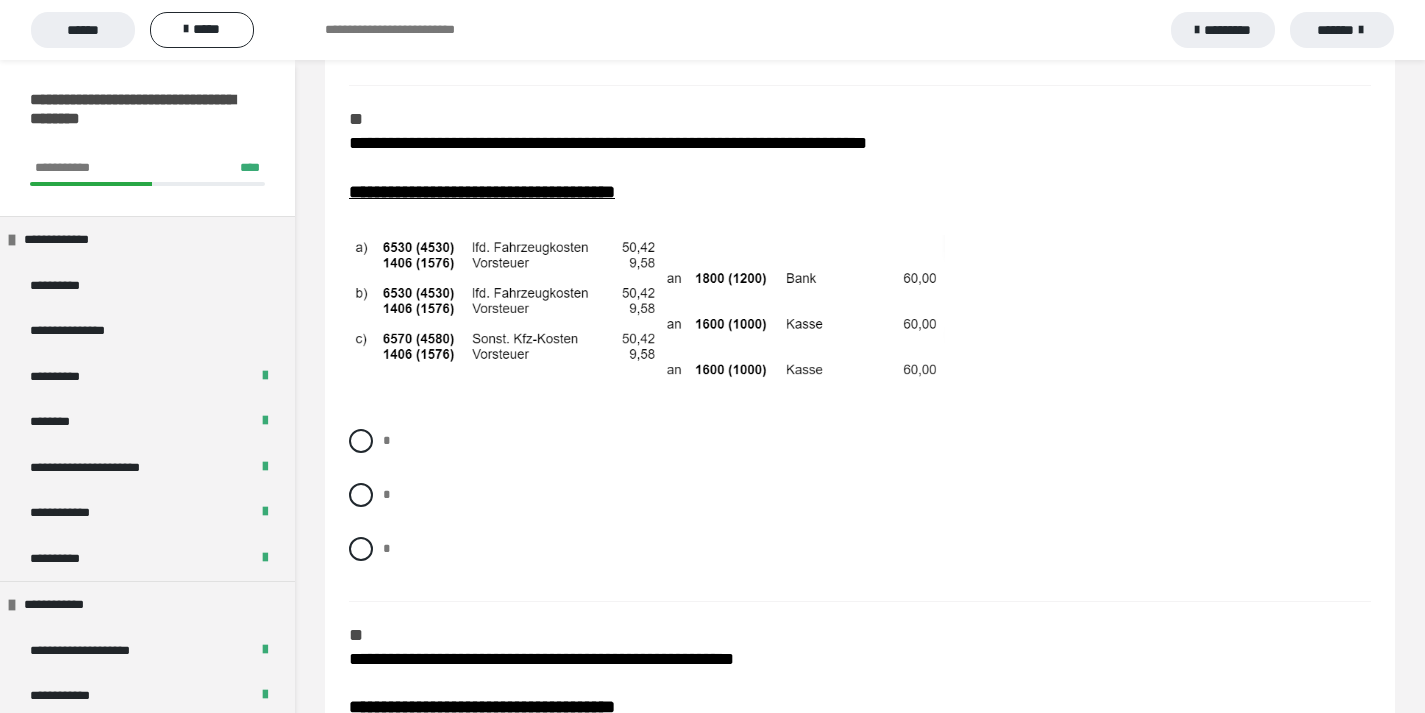 scroll, scrollTop: 3633, scrollLeft: 0, axis: vertical 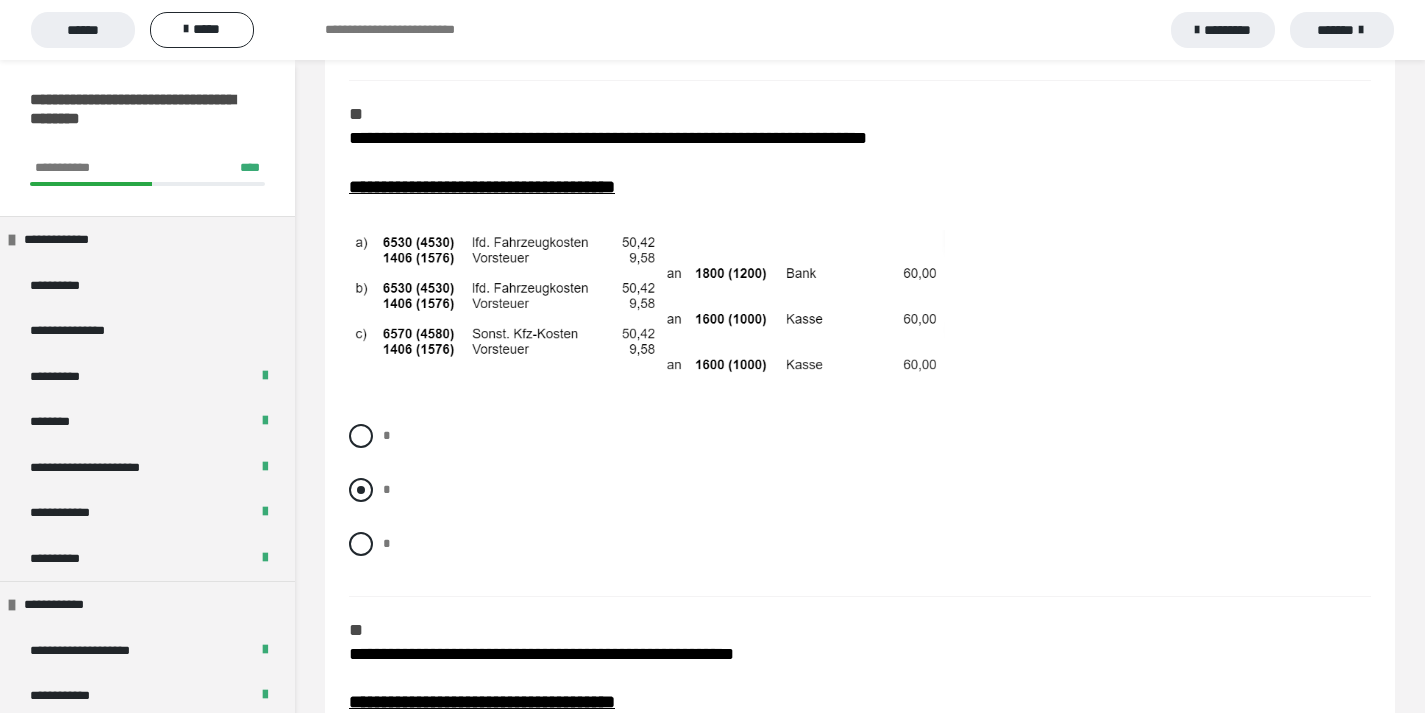click at bounding box center (361, 490) 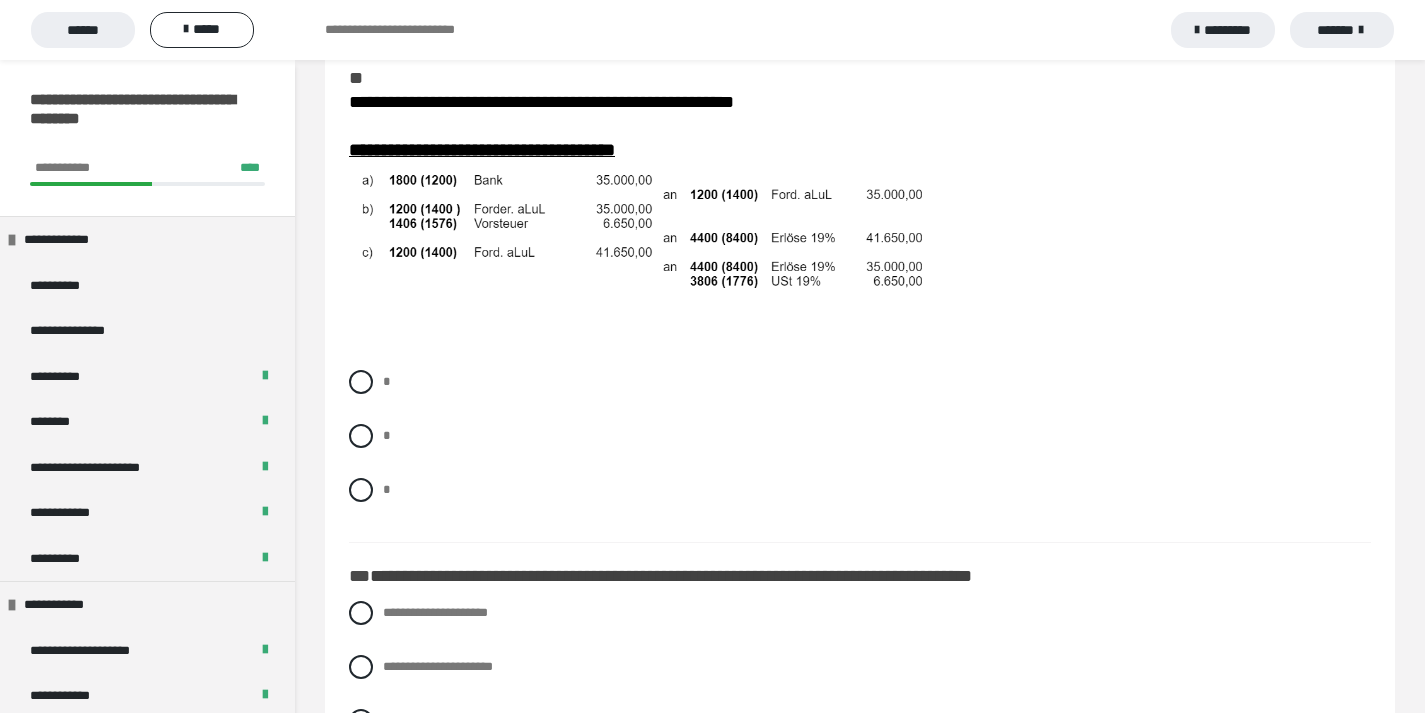 scroll, scrollTop: 4180, scrollLeft: 0, axis: vertical 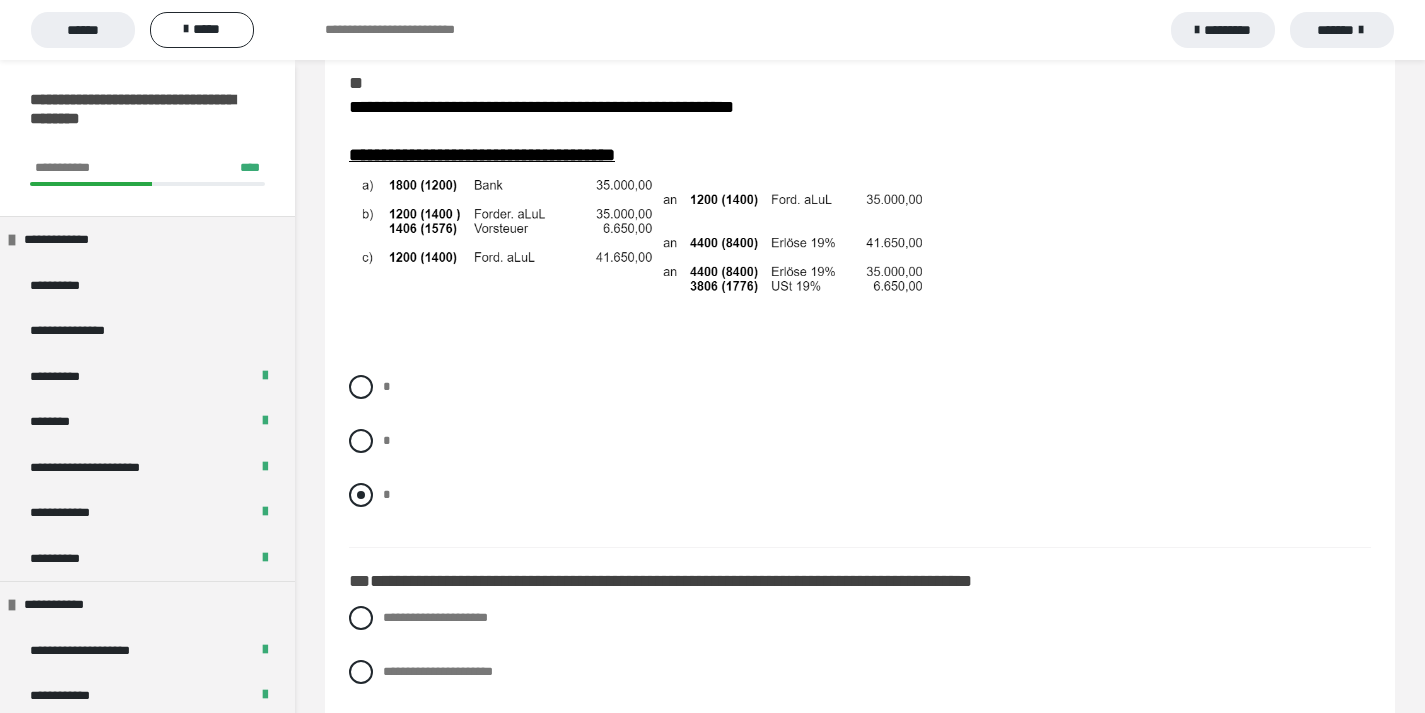 click at bounding box center [361, 495] 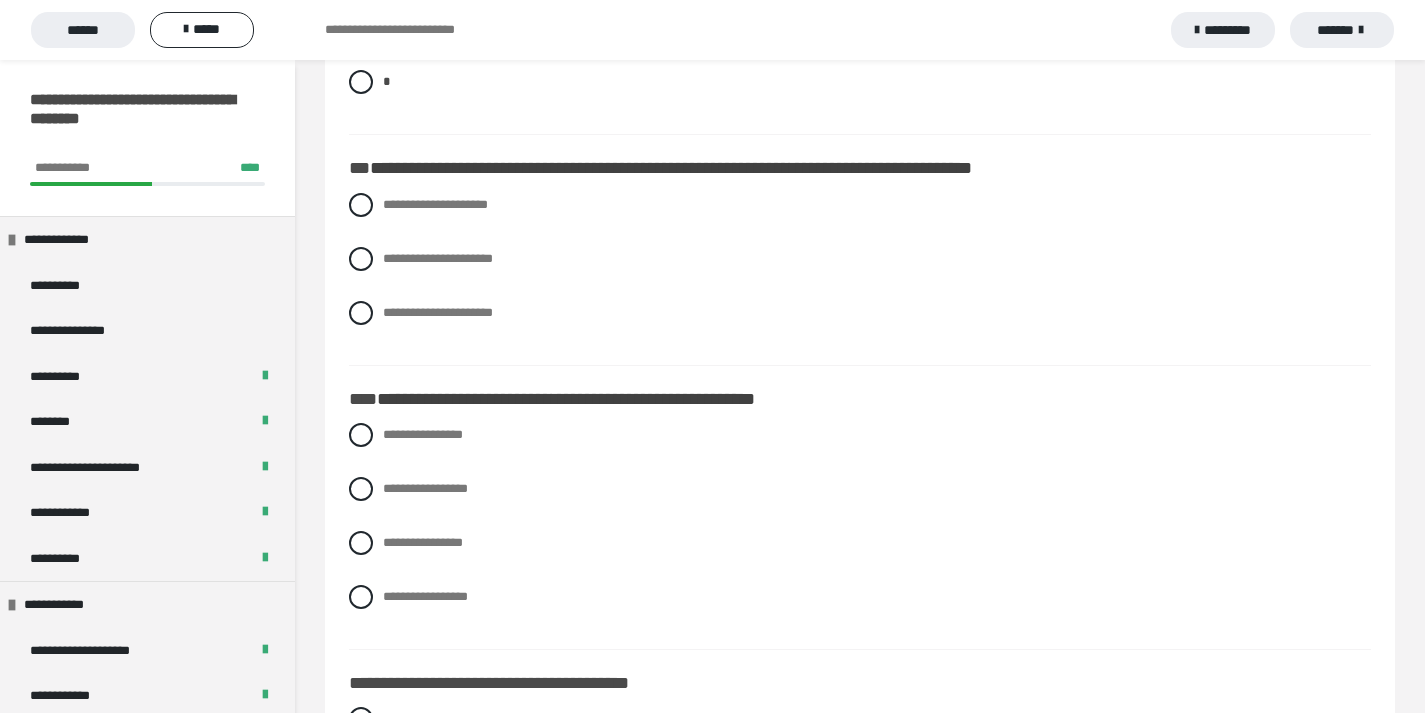 scroll, scrollTop: 4603, scrollLeft: 0, axis: vertical 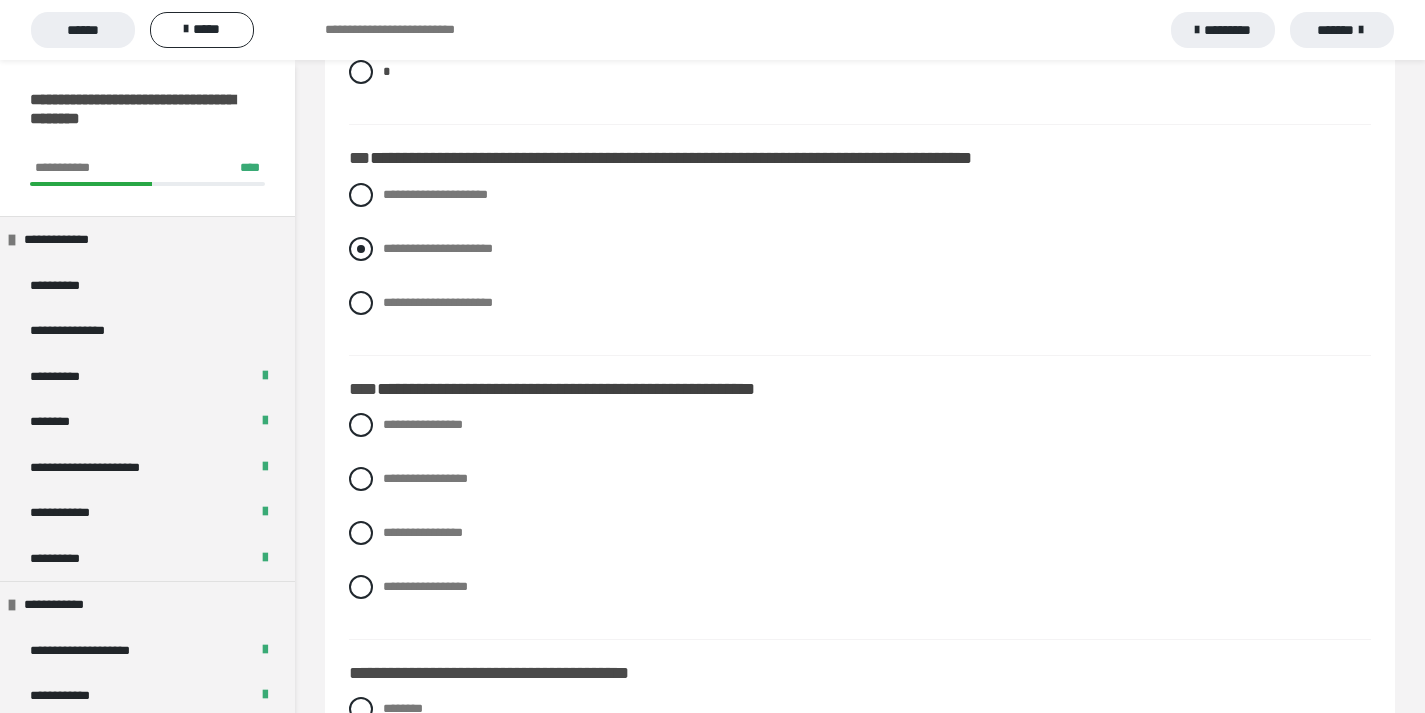 click at bounding box center (361, 249) 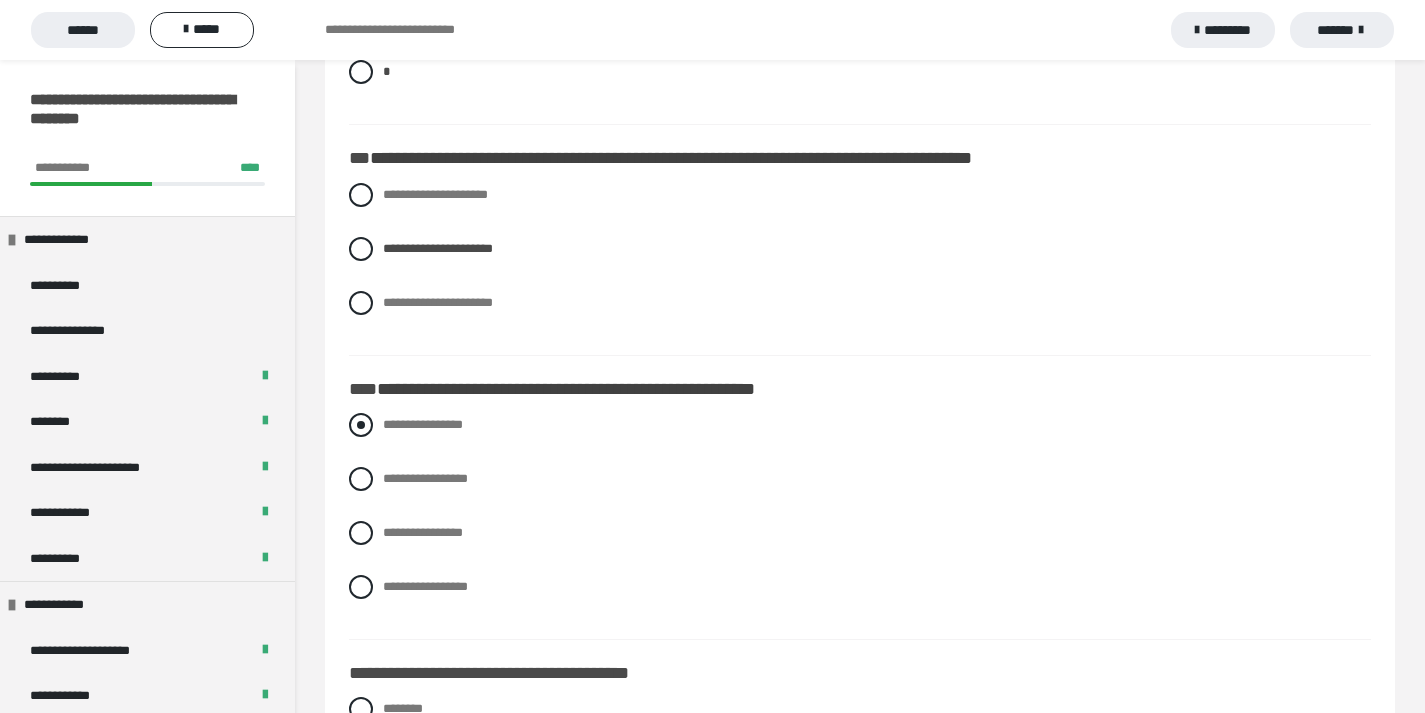 click at bounding box center (361, 425) 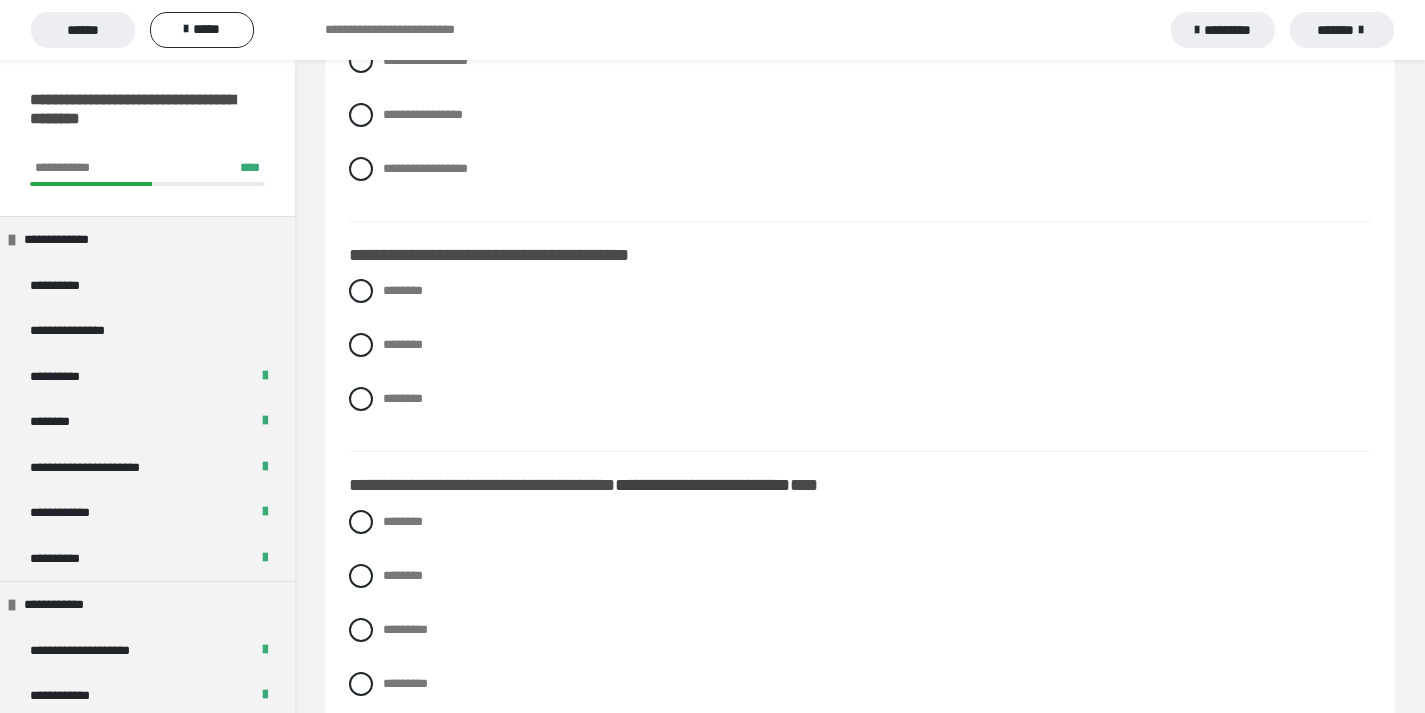 scroll, scrollTop: 4979, scrollLeft: 0, axis: vertical 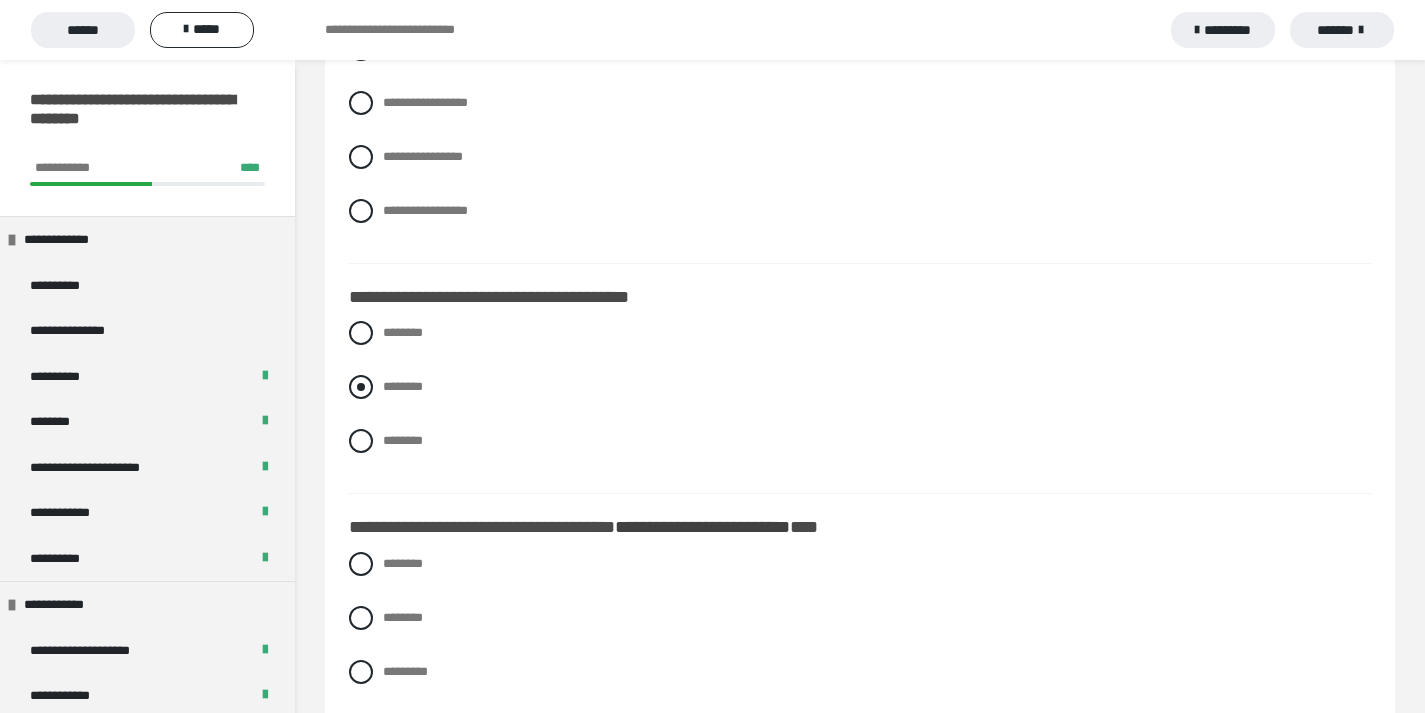 click at bounding box center (361, 387) 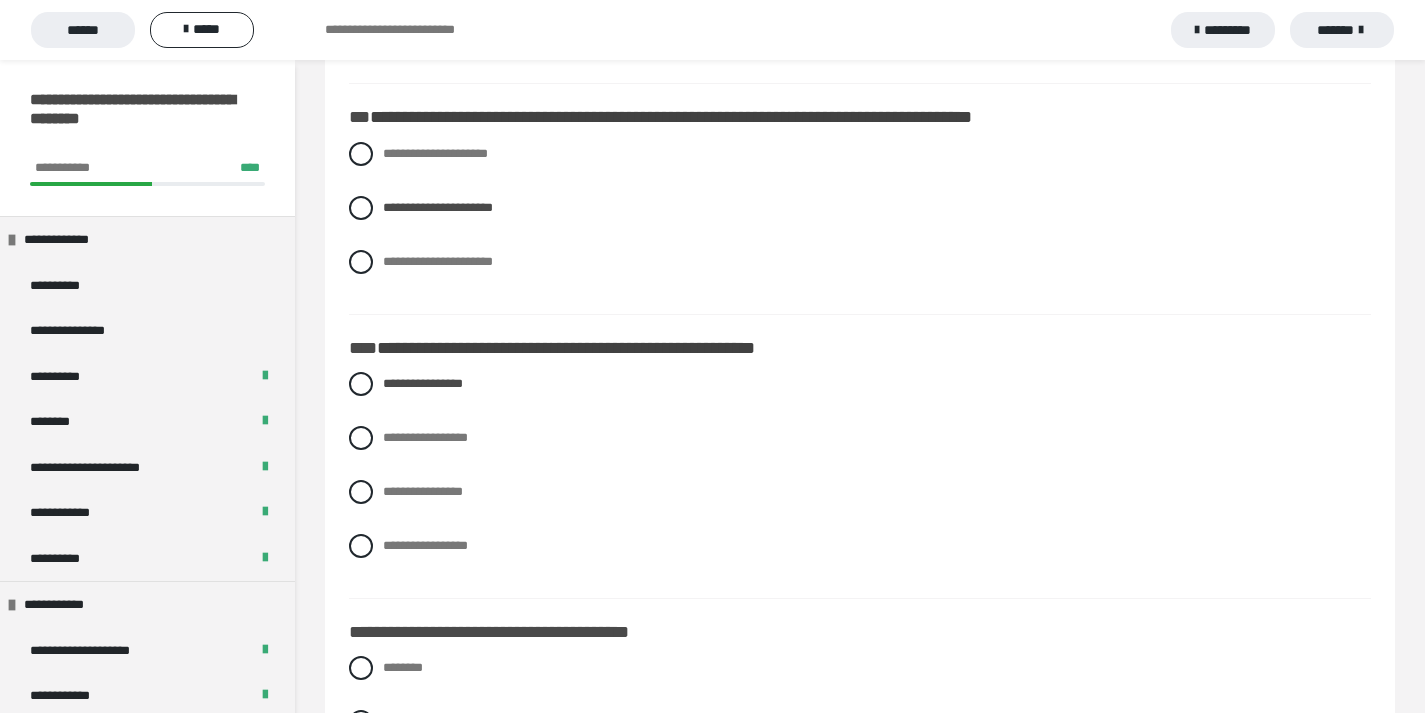 scroll, scrollTop: 4639, scrollLeft: 0, axis: vertical 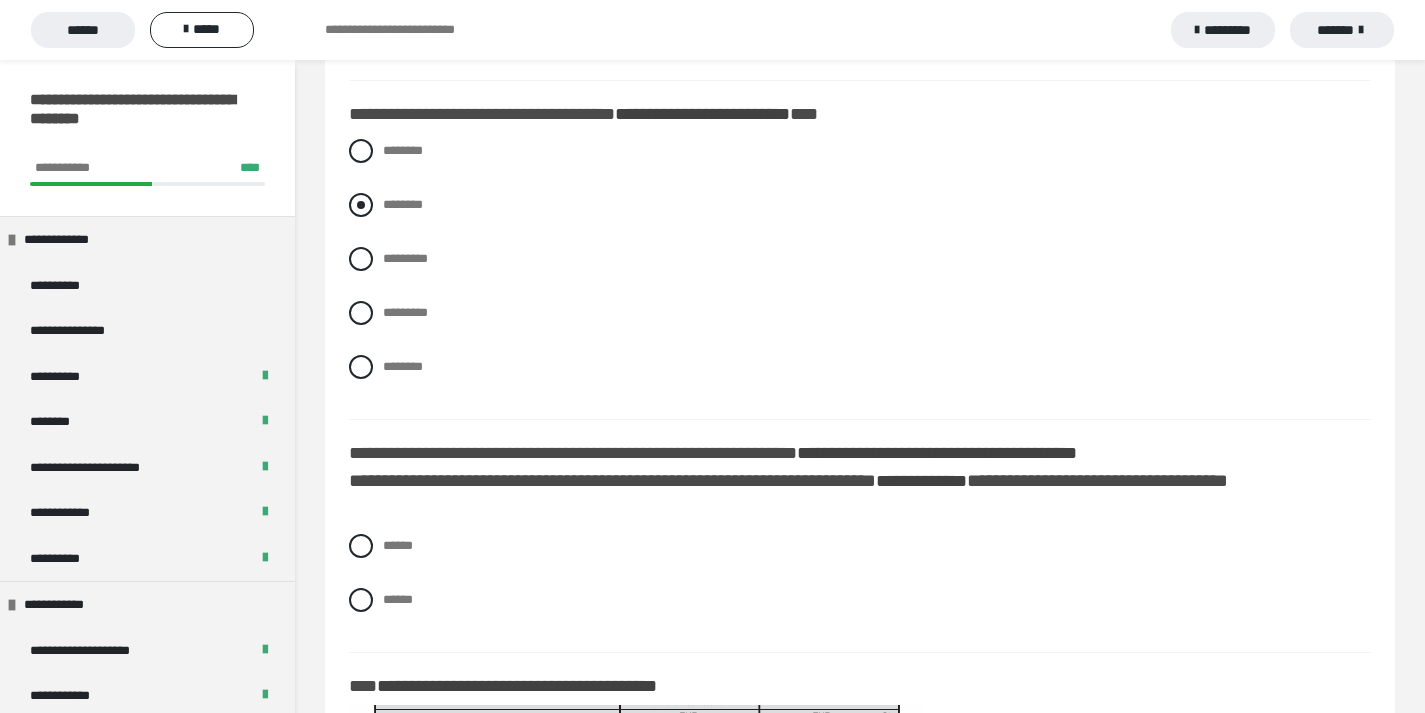 click at bounding box center (361, 205) 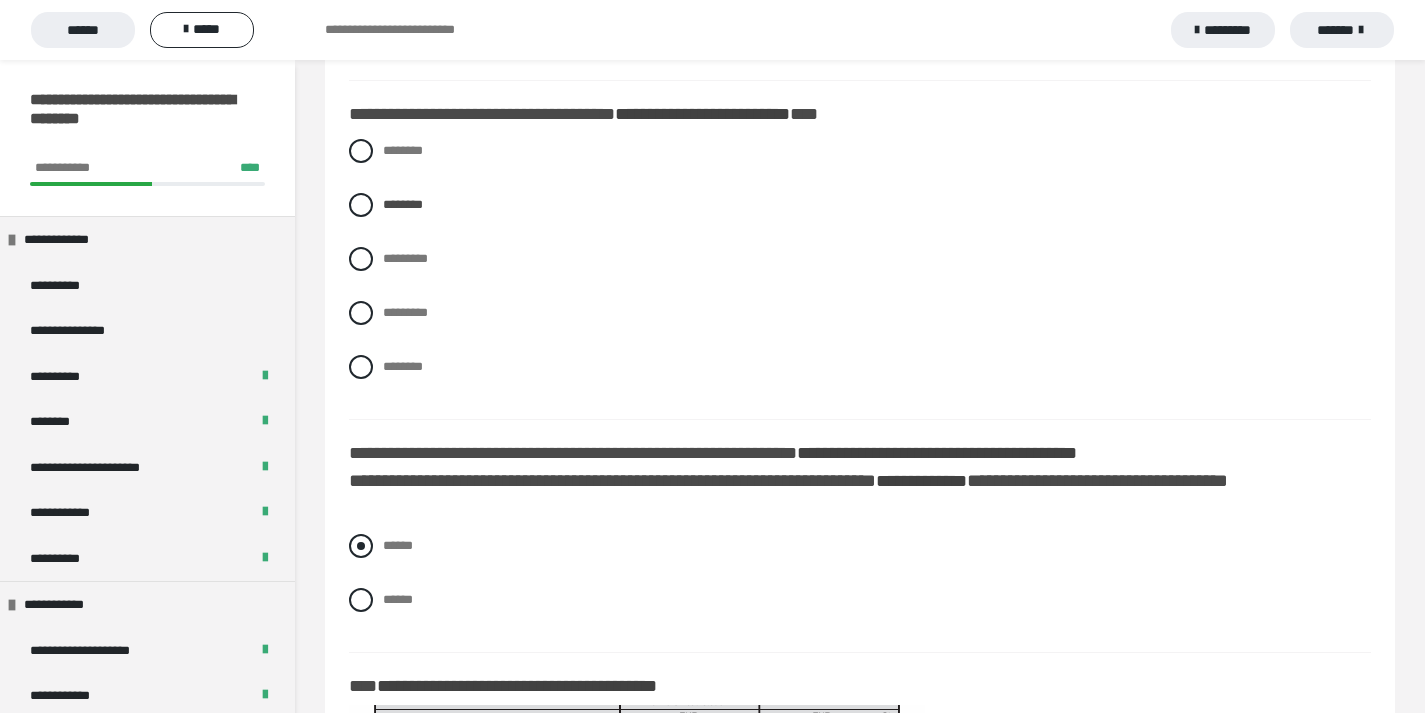 click at bounding box center [361, 546] 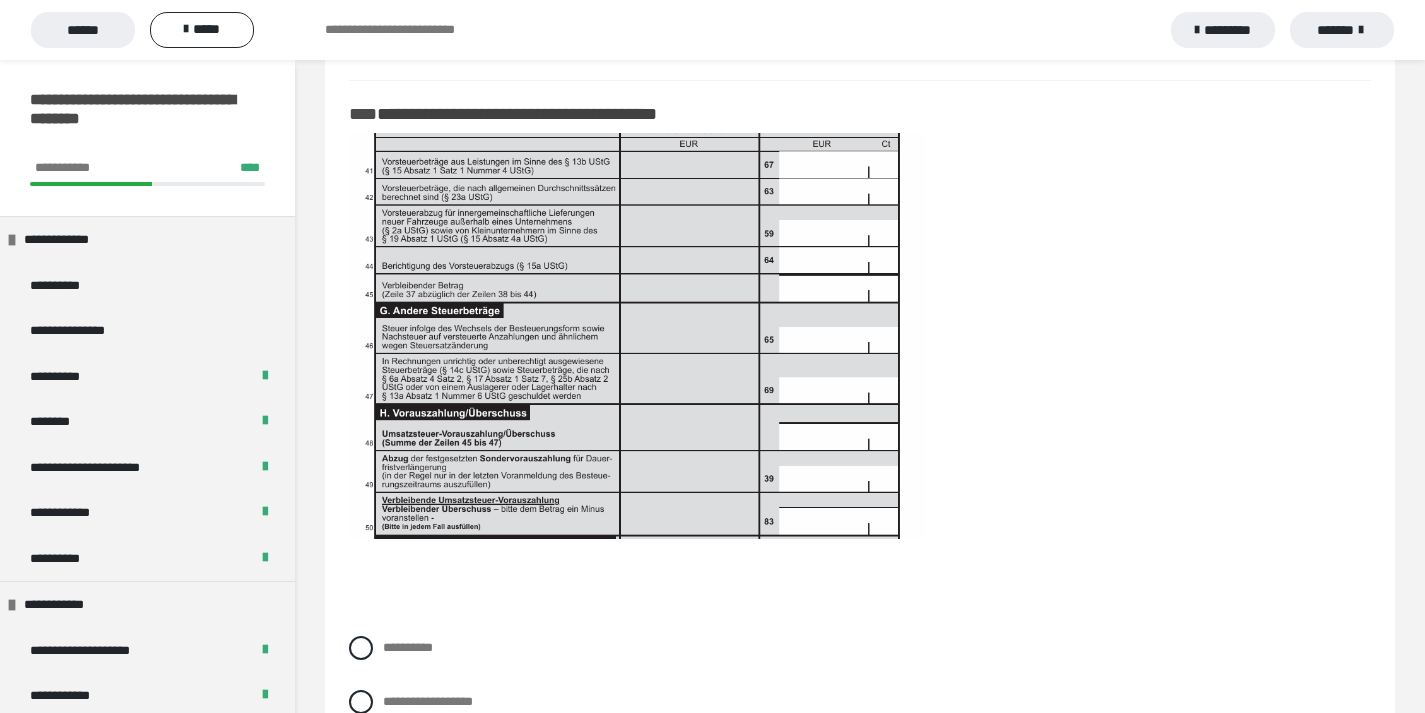 scroll, scrollTop: 5970, scrollLeft: 0, axis: vertical 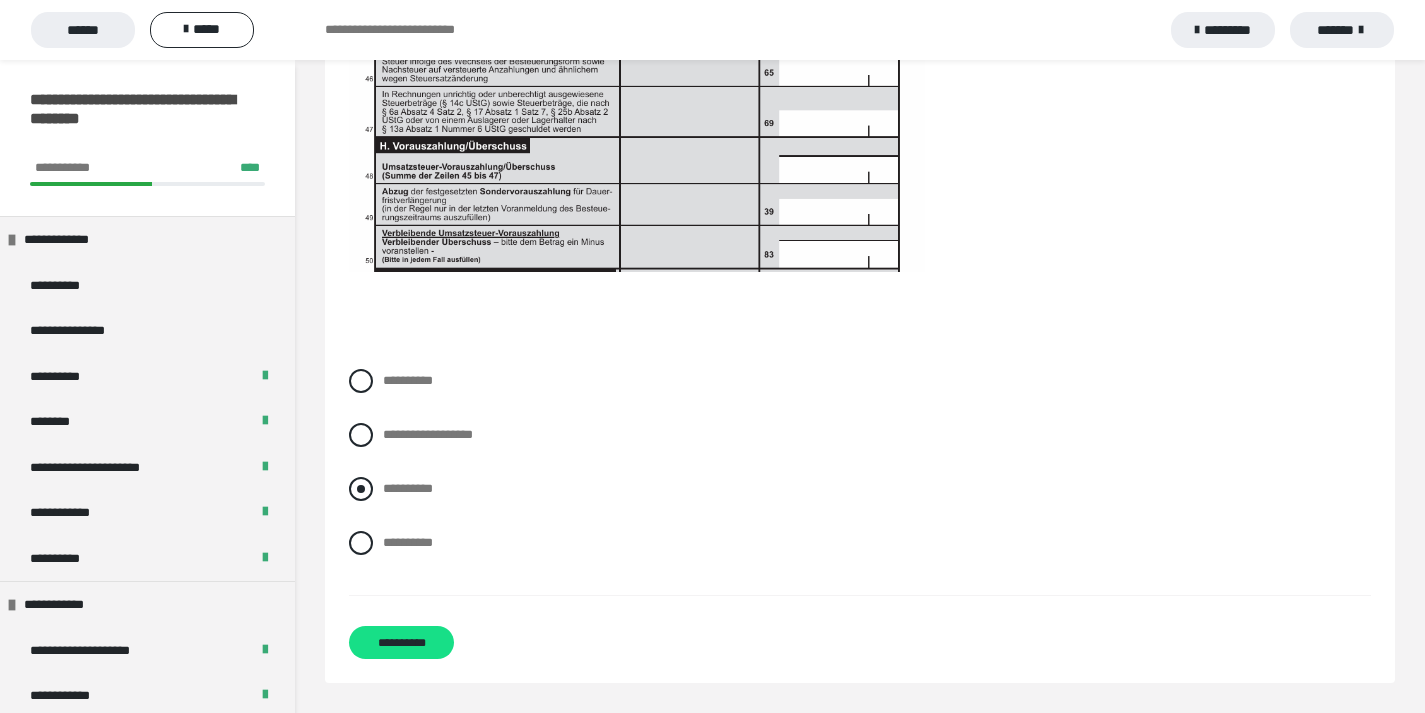 click at bounding box center (361, 489) 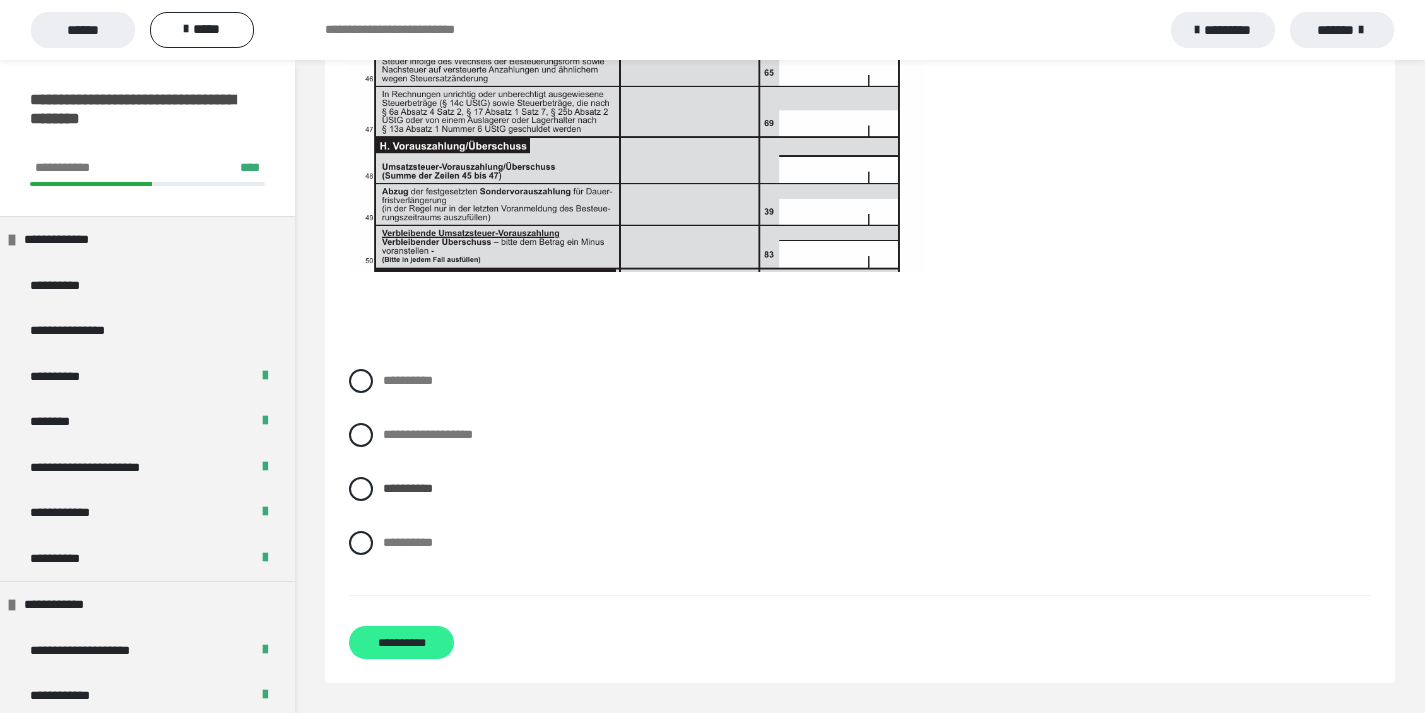 click on "**********" at bounding box center [401, 642] 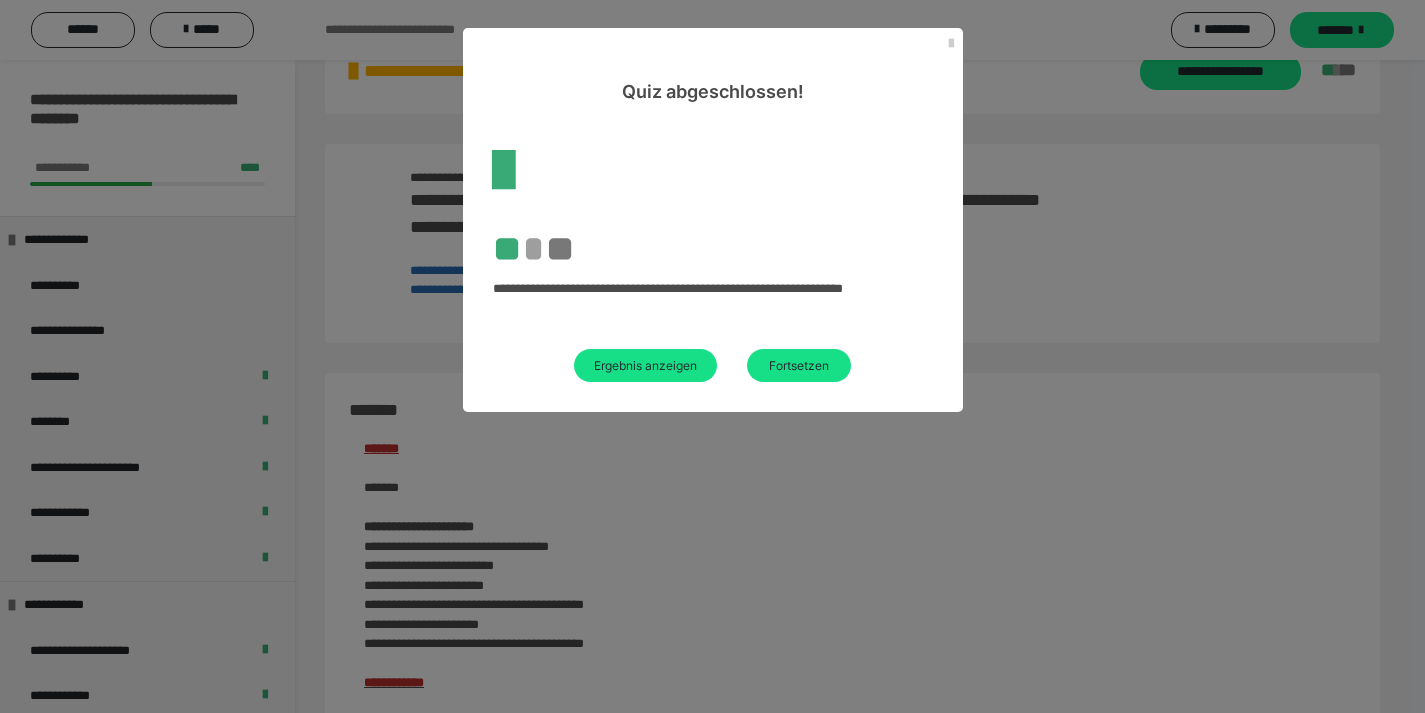 scroll, scrollTop: 2517, scrollLeft: 0, axis: vertical 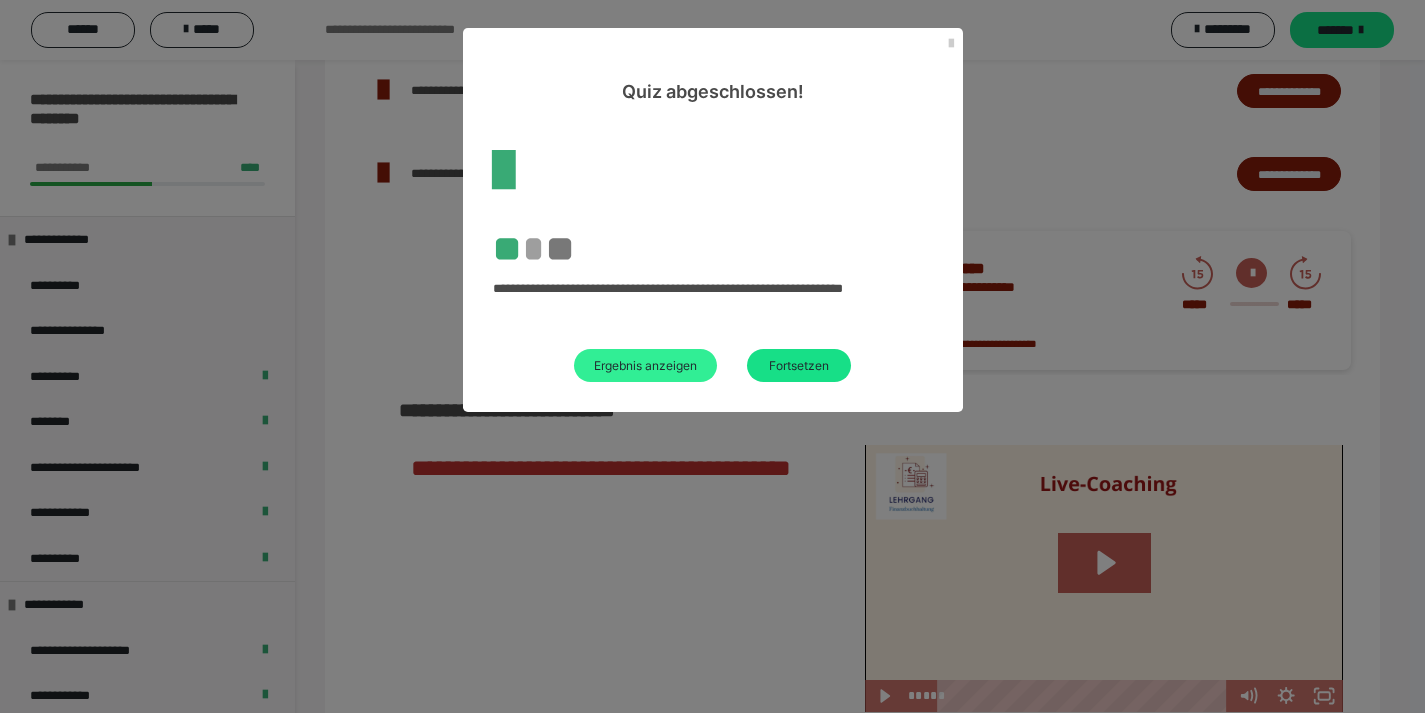 click on "Ergebnis anzeigen" at bounding box center (645, 365) 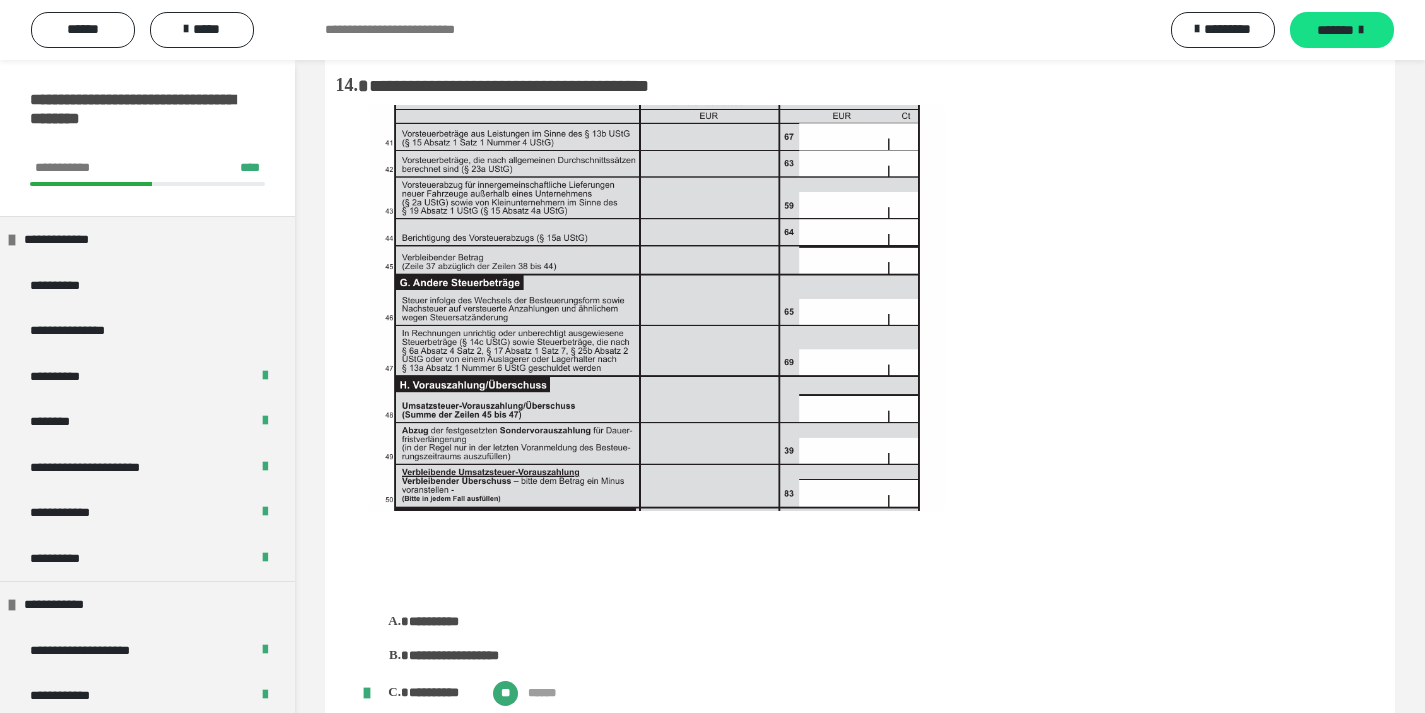 scroll, scrollTop: 5042, scrollLeft: 0, axis: vertical 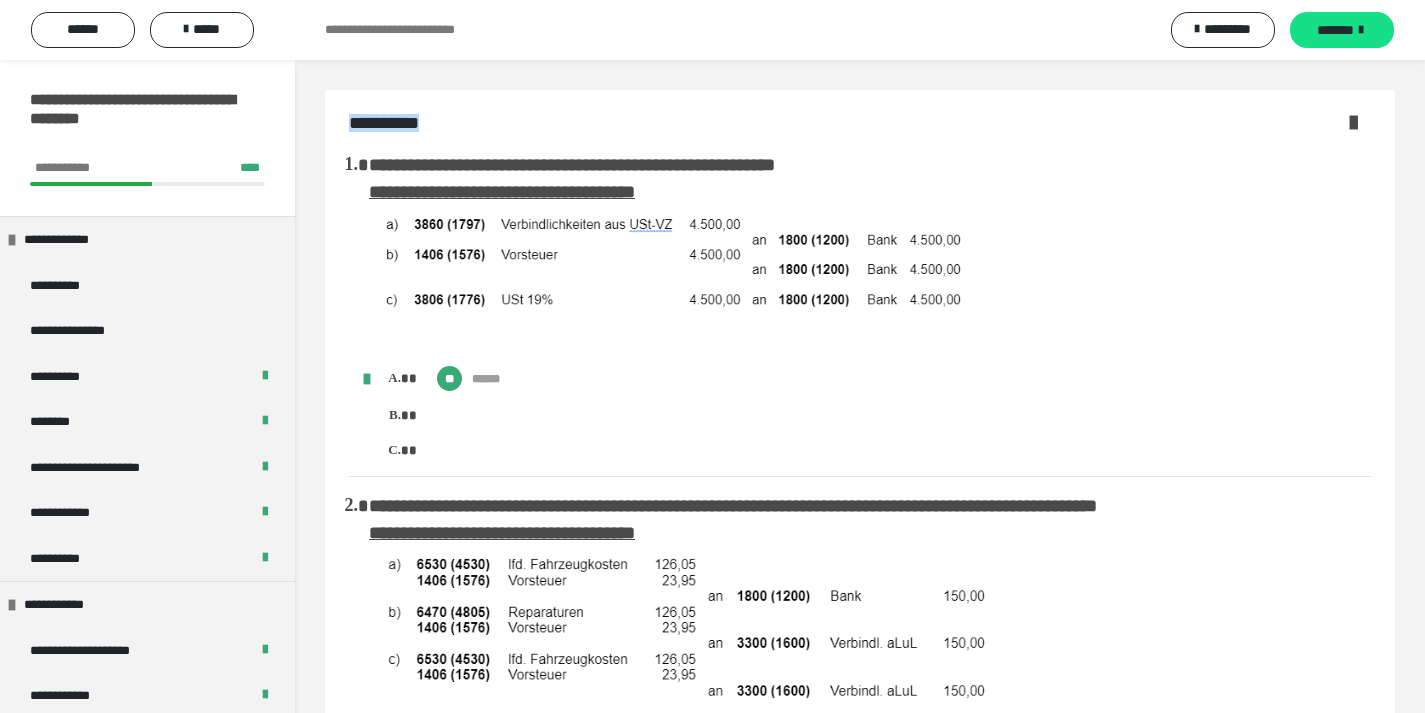 drag, startPoint x: 349, startPoint y: 119, endPoint x: 994, endPoint y: 168, distance: 646.8586 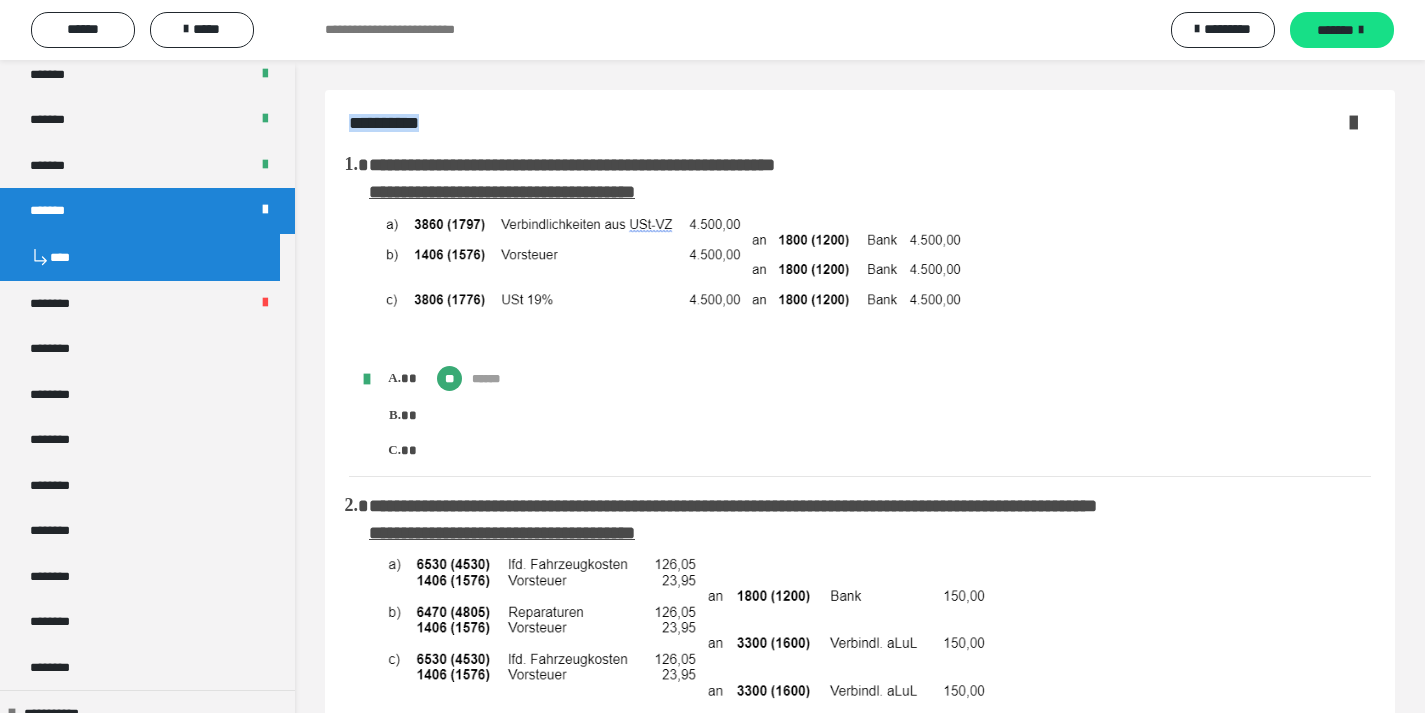 scroll, scrollTop: 1005, scrollLeft: 0, axis: vertical 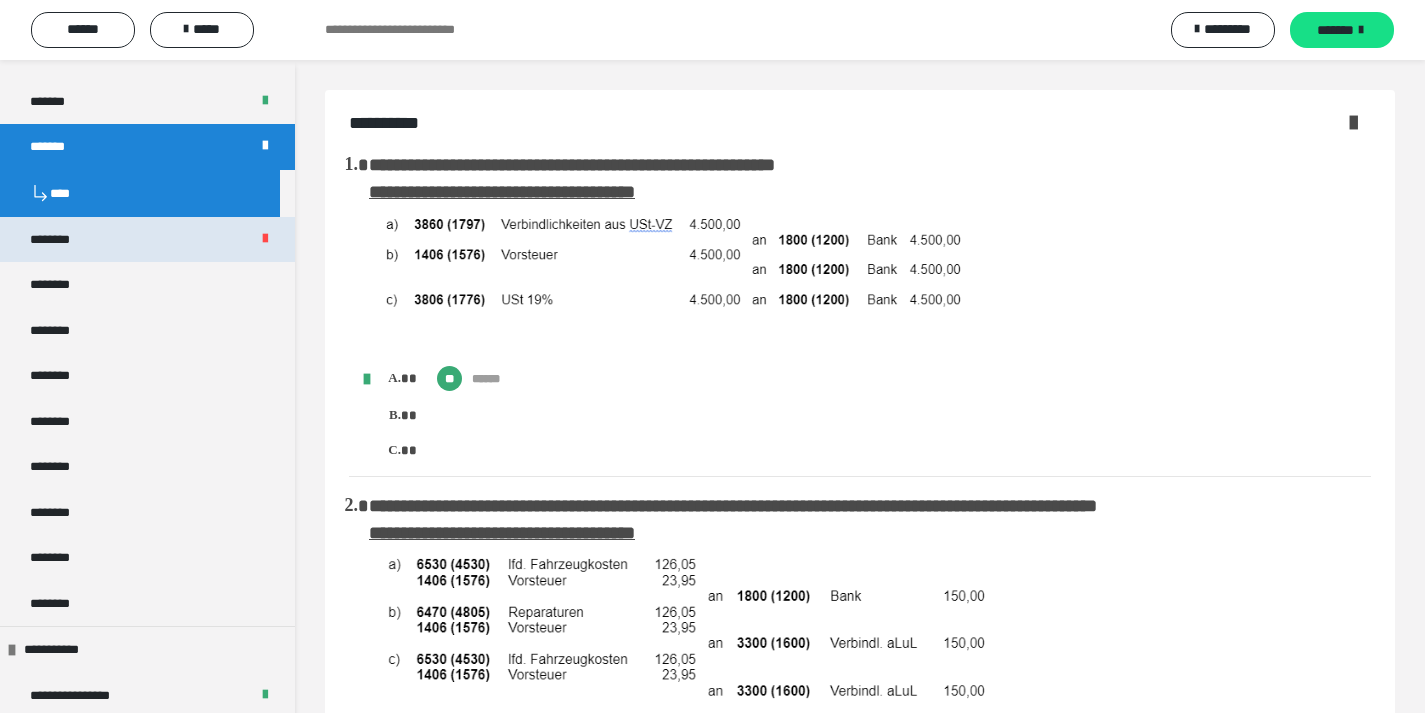 click on "********" at bounding box center [61, 240] 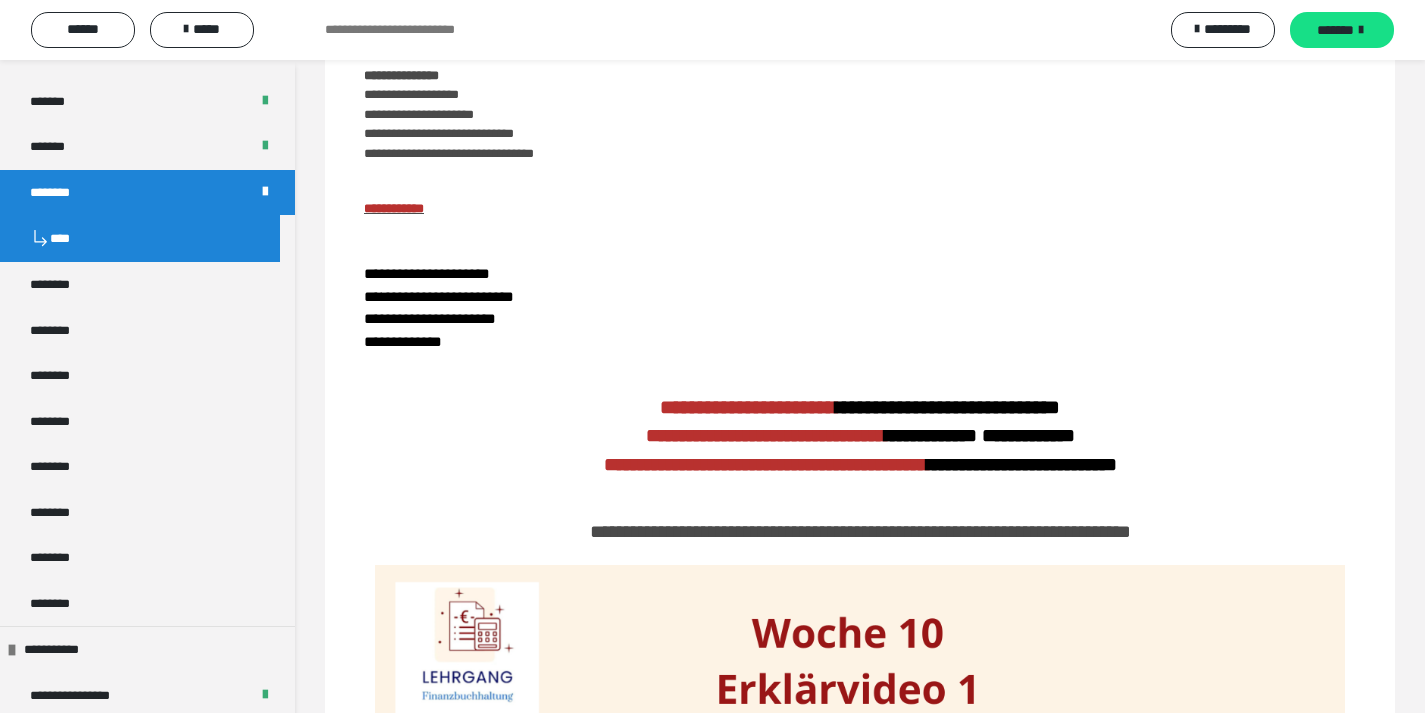 scroll, scrollTop: 219, scrollLeft: 0, axis: vertical 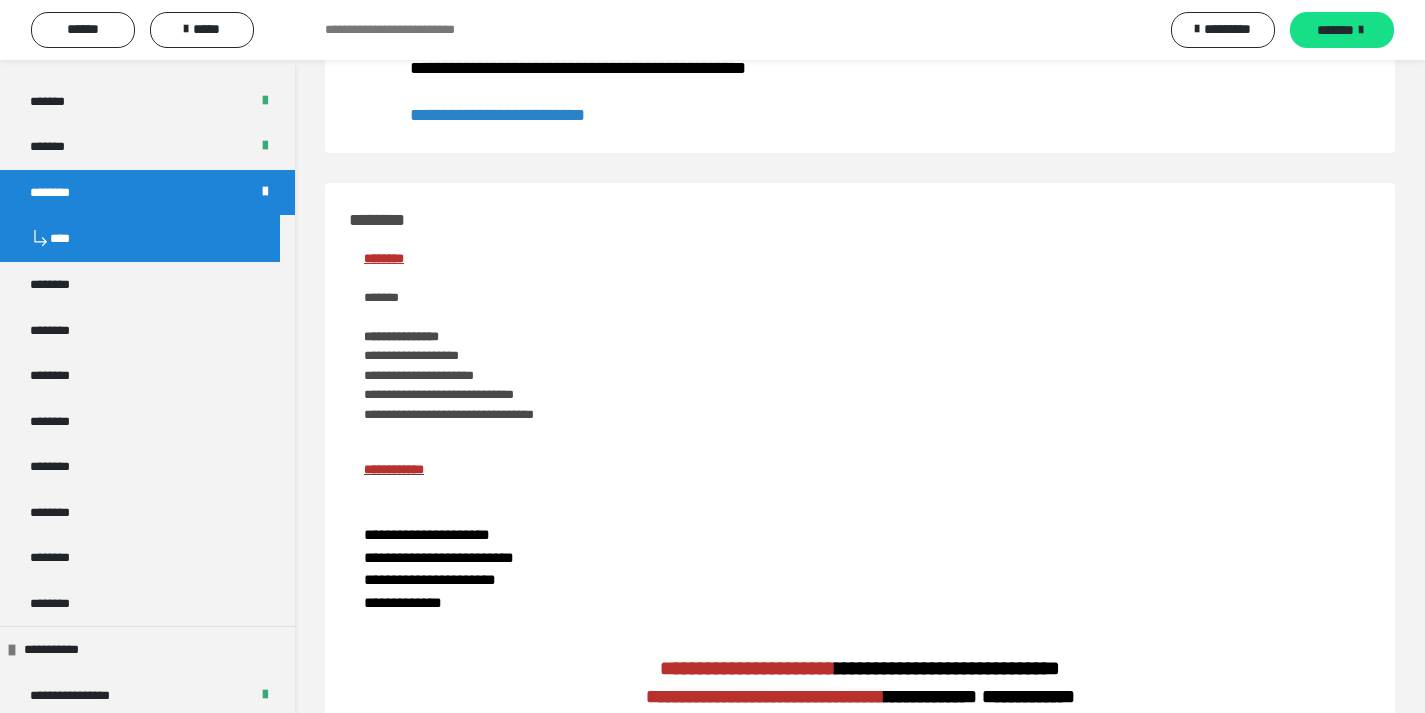 click on "**********" at bounding box center [497, 115] 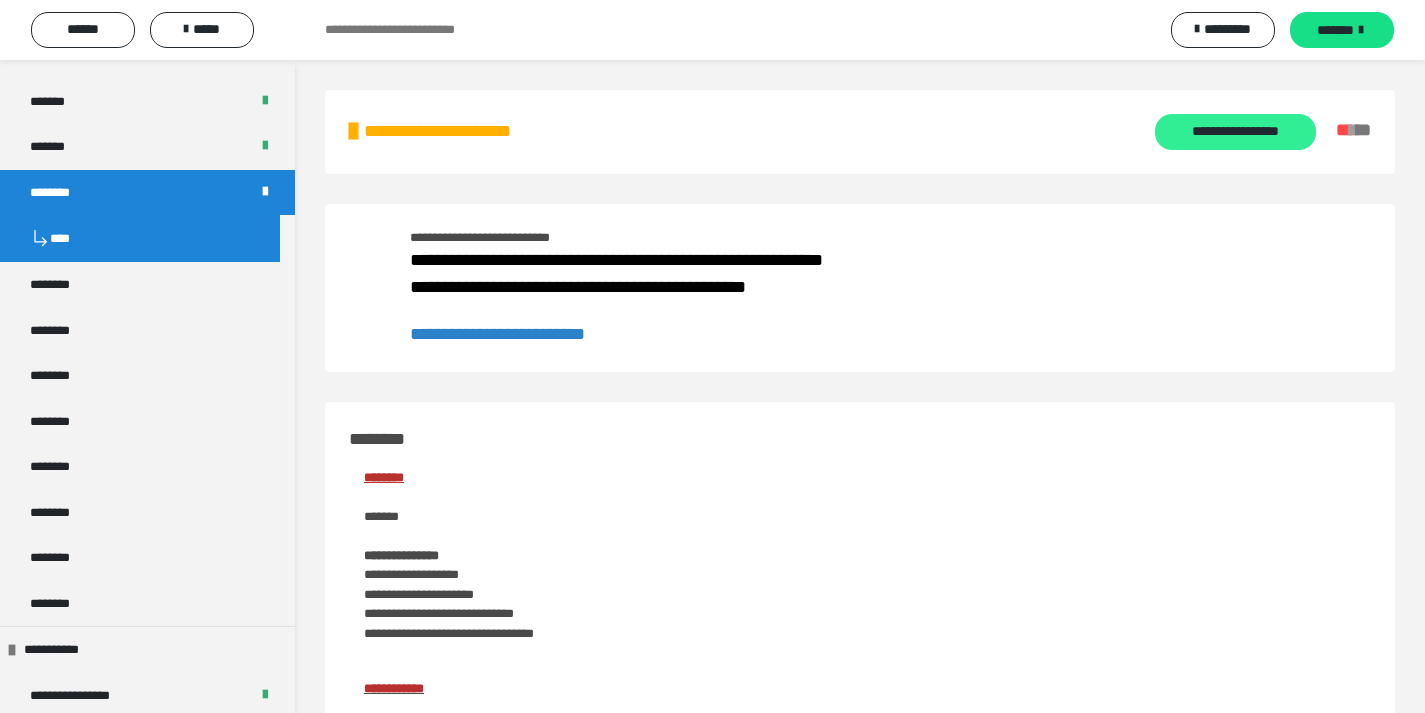click on "**********" at bounding box center (1235, 132) 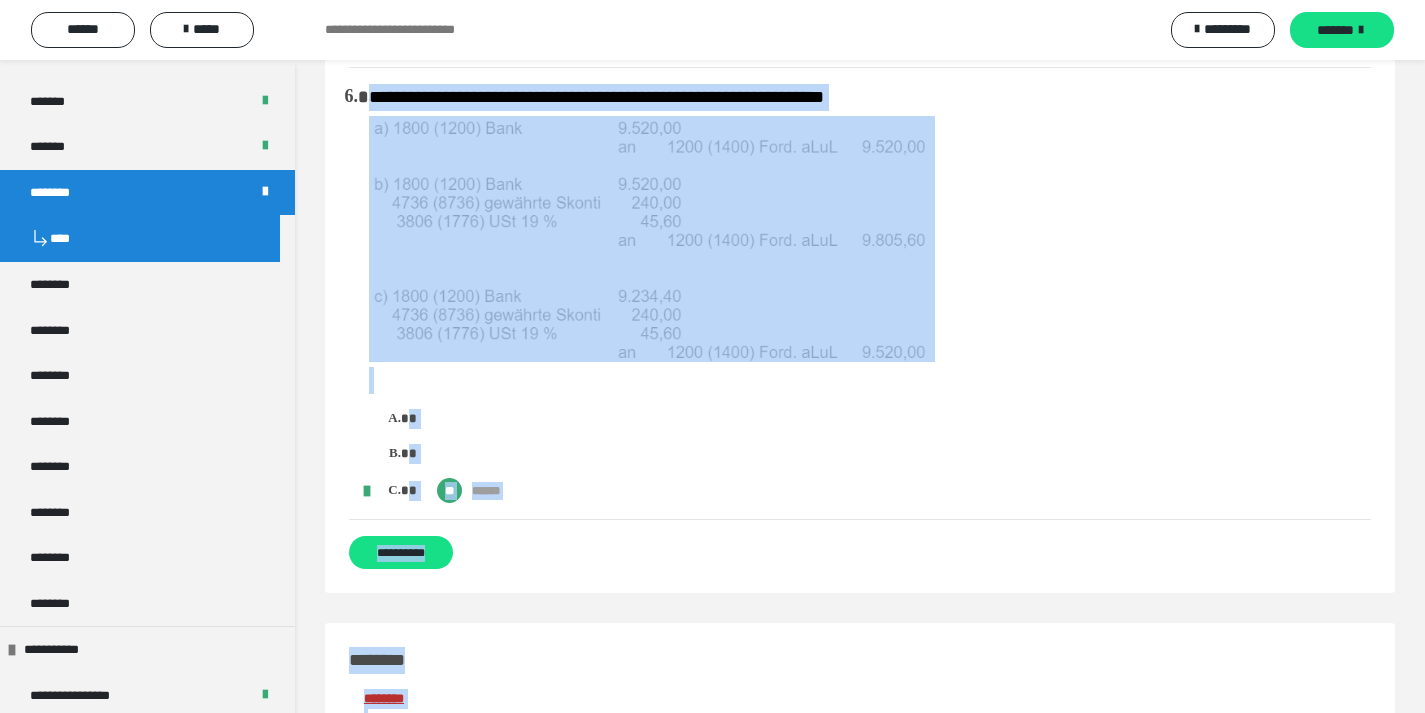 scroll, scrollTop: 3126, scrollLeft: 0, axis: vertical 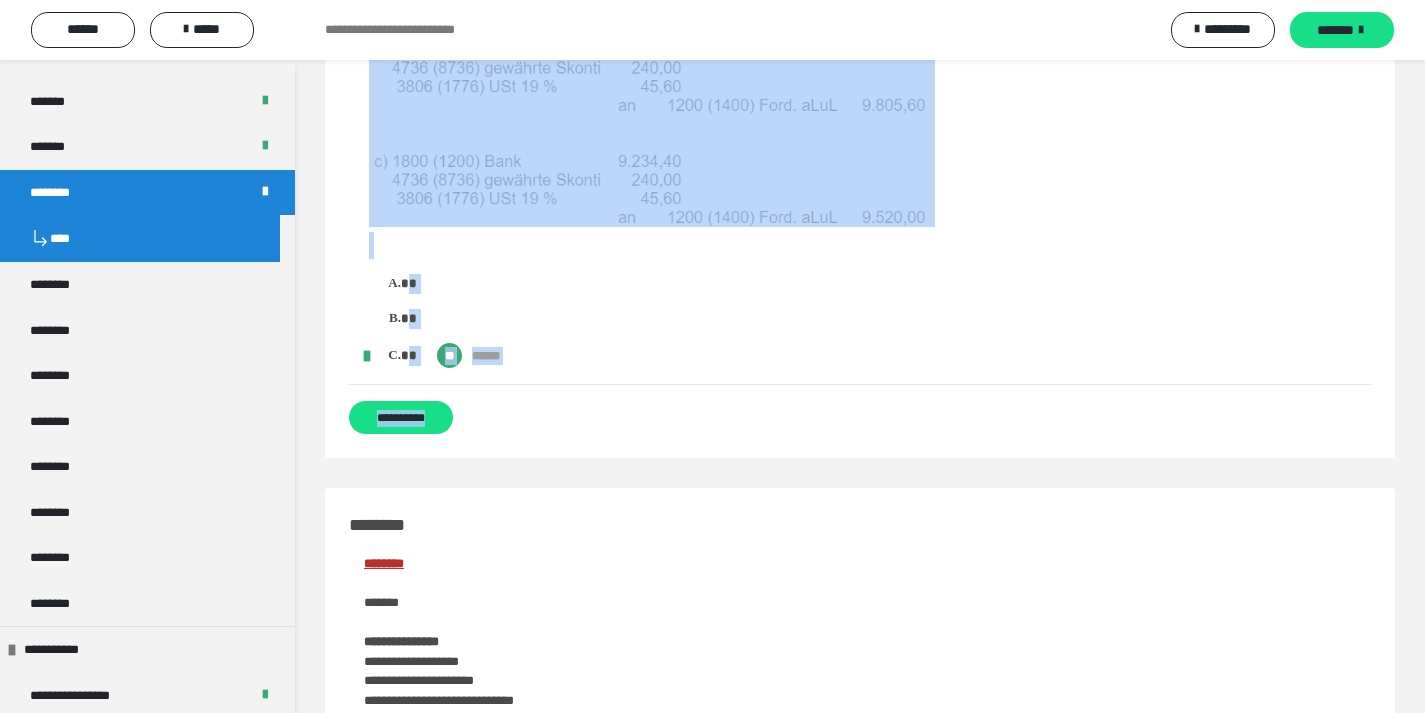 drag, startPoint x: 346, startPoint y: 118, endPoint x: 961, endPoint y: 488, distance: 717.7221 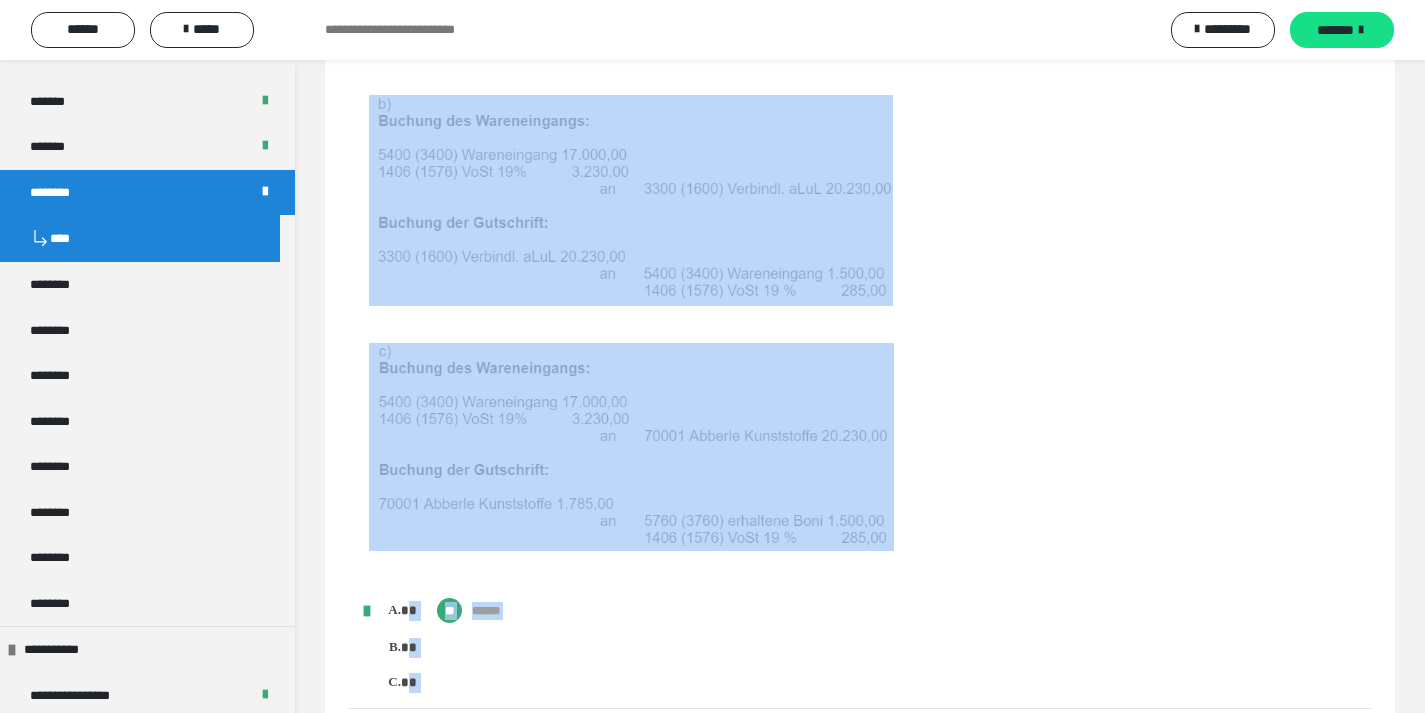 scroll, scrollTop: 0, scrollLeft: 0, axis: both 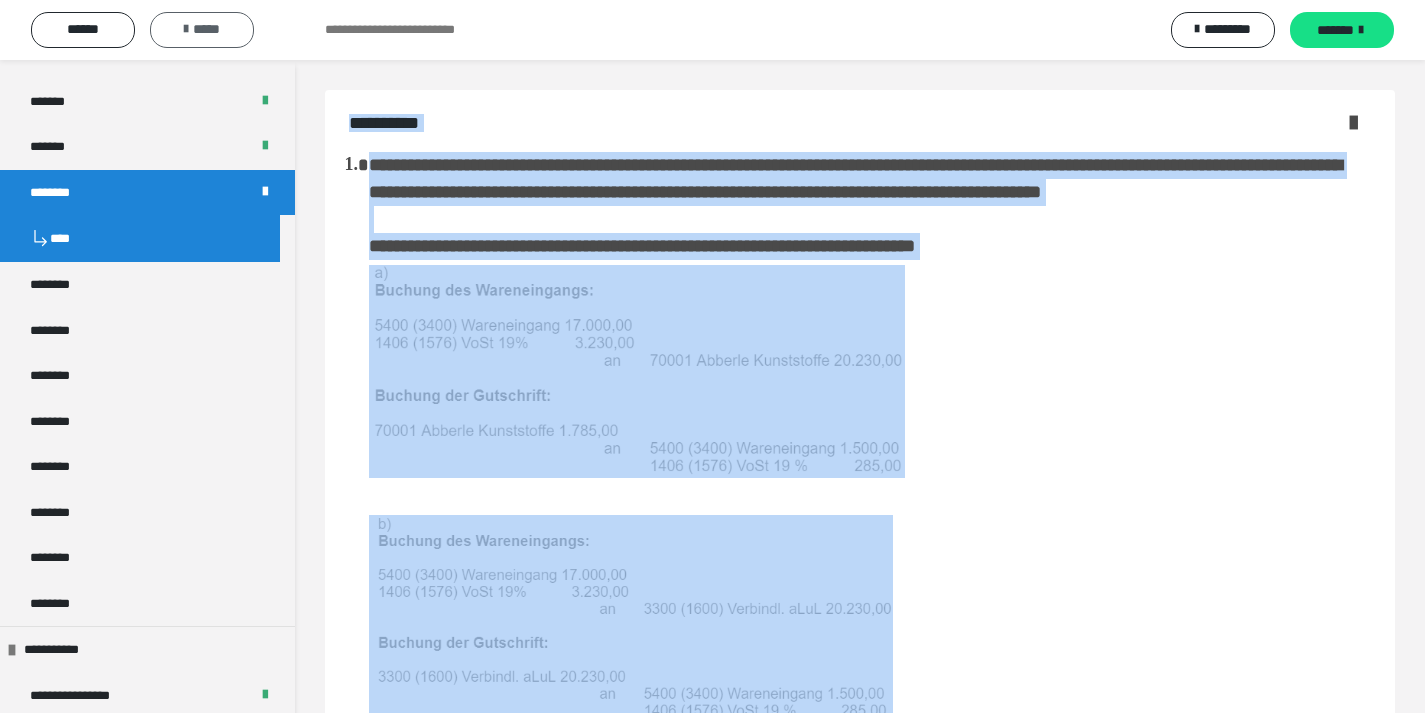 click on "*****" at bounding box center [202, 30] 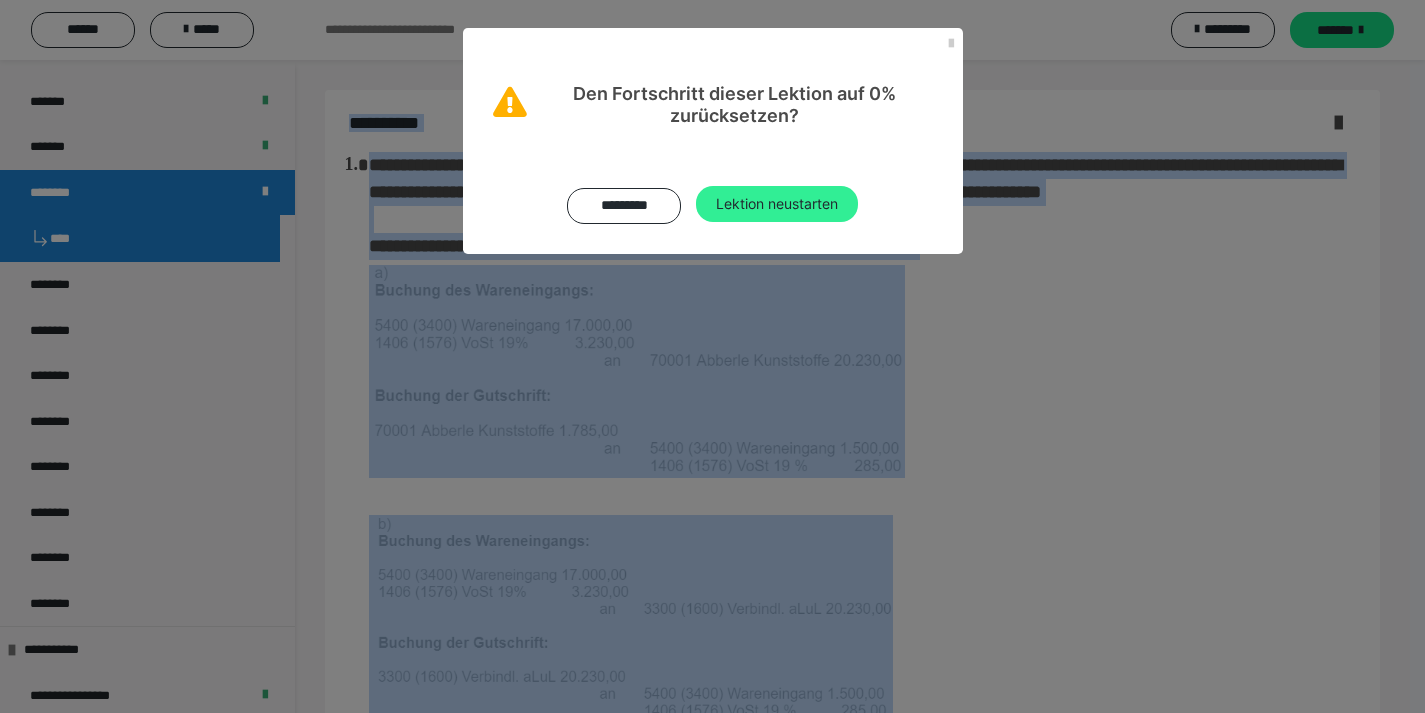 click on "Lektion neustarten" at bounding box center (777, 204) 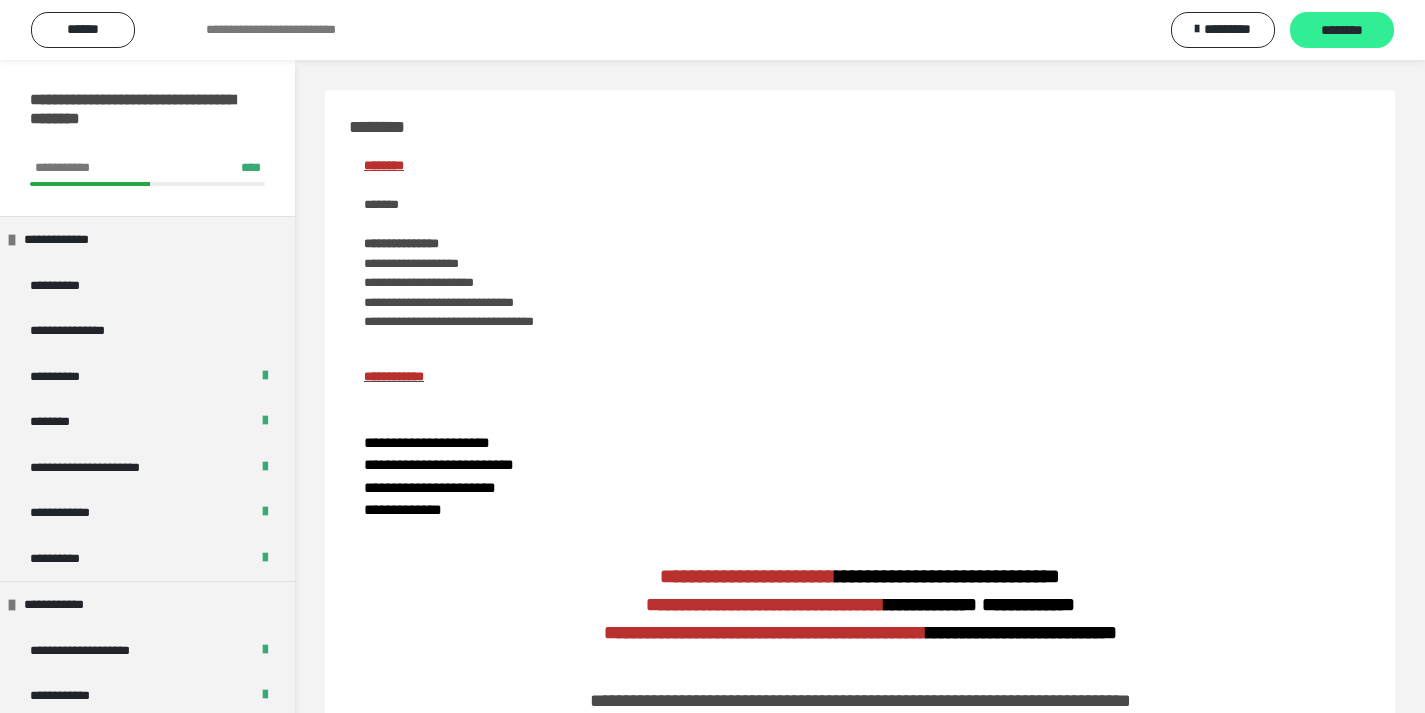 click on "********" at bounding box center (1342, 31) 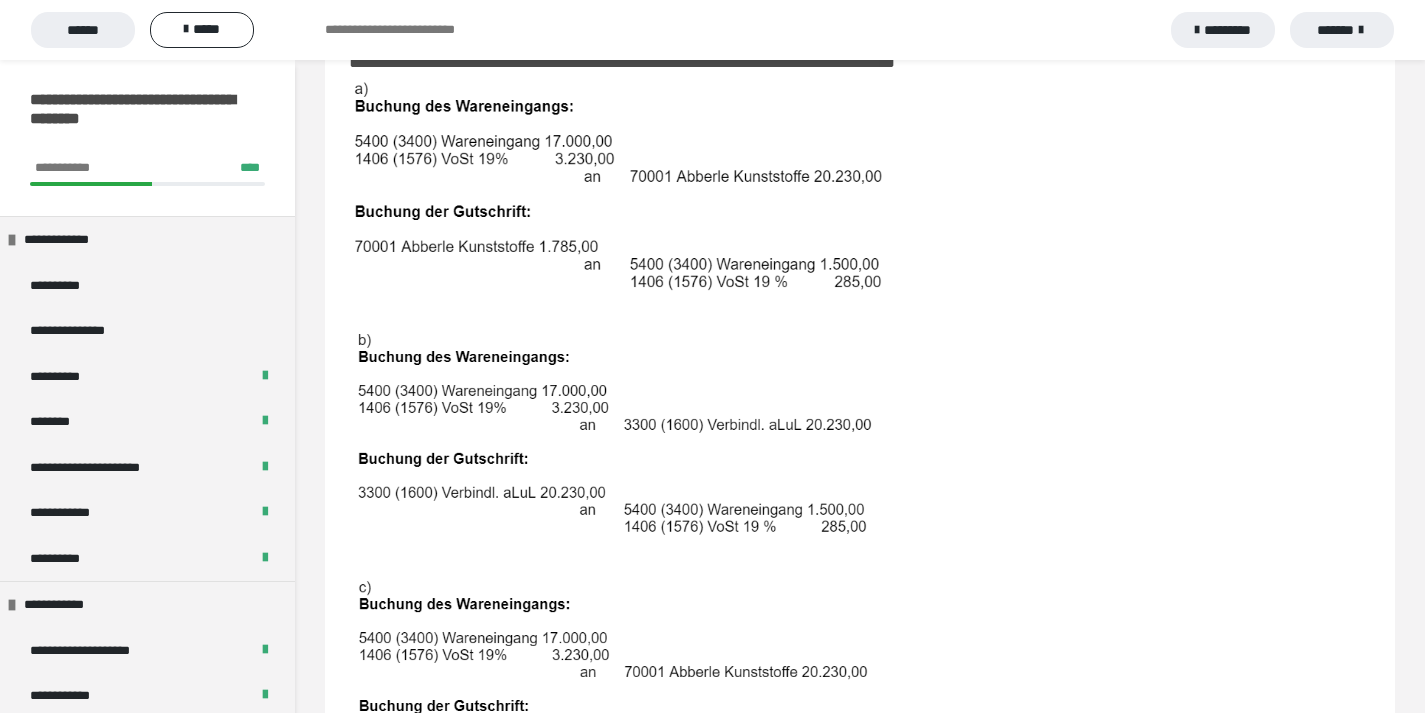scroll, scrollTop: 460, scrollLeft: 0, axis: vertical 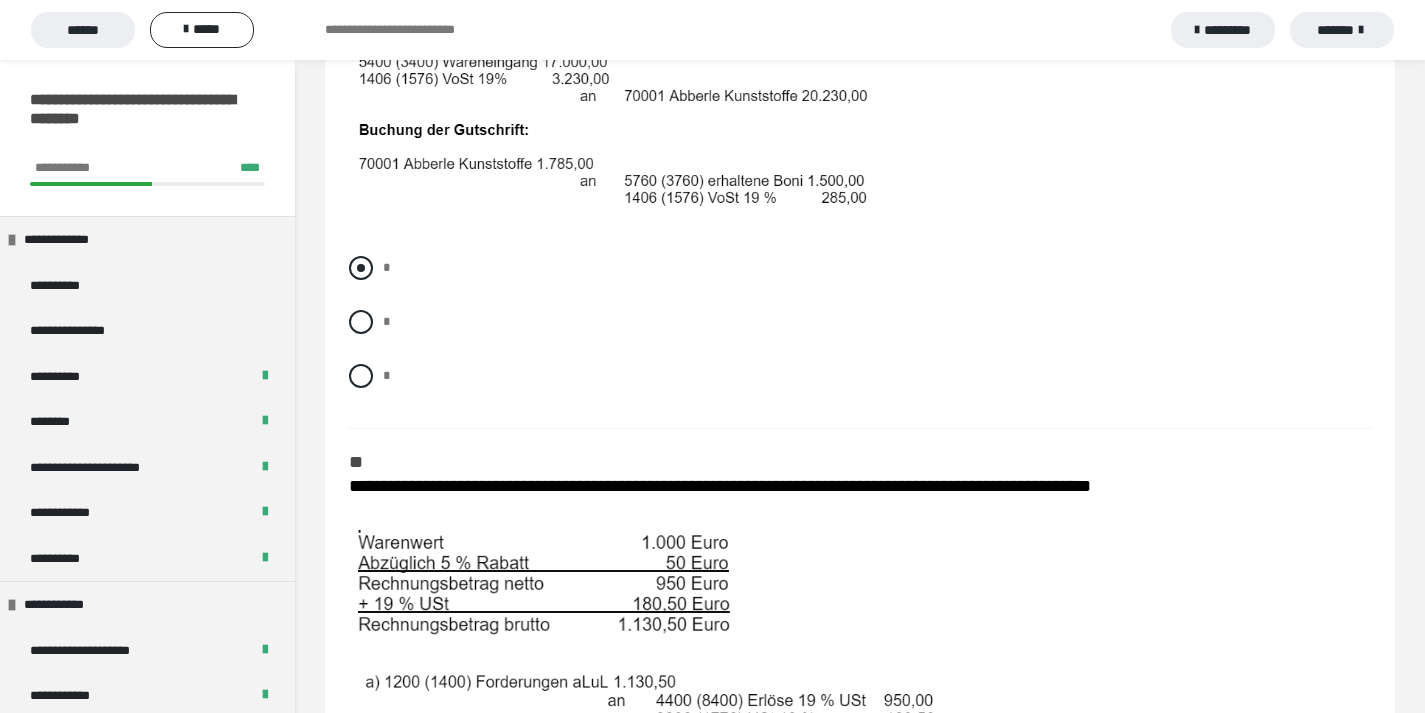 click at bounding box center [361, 268] 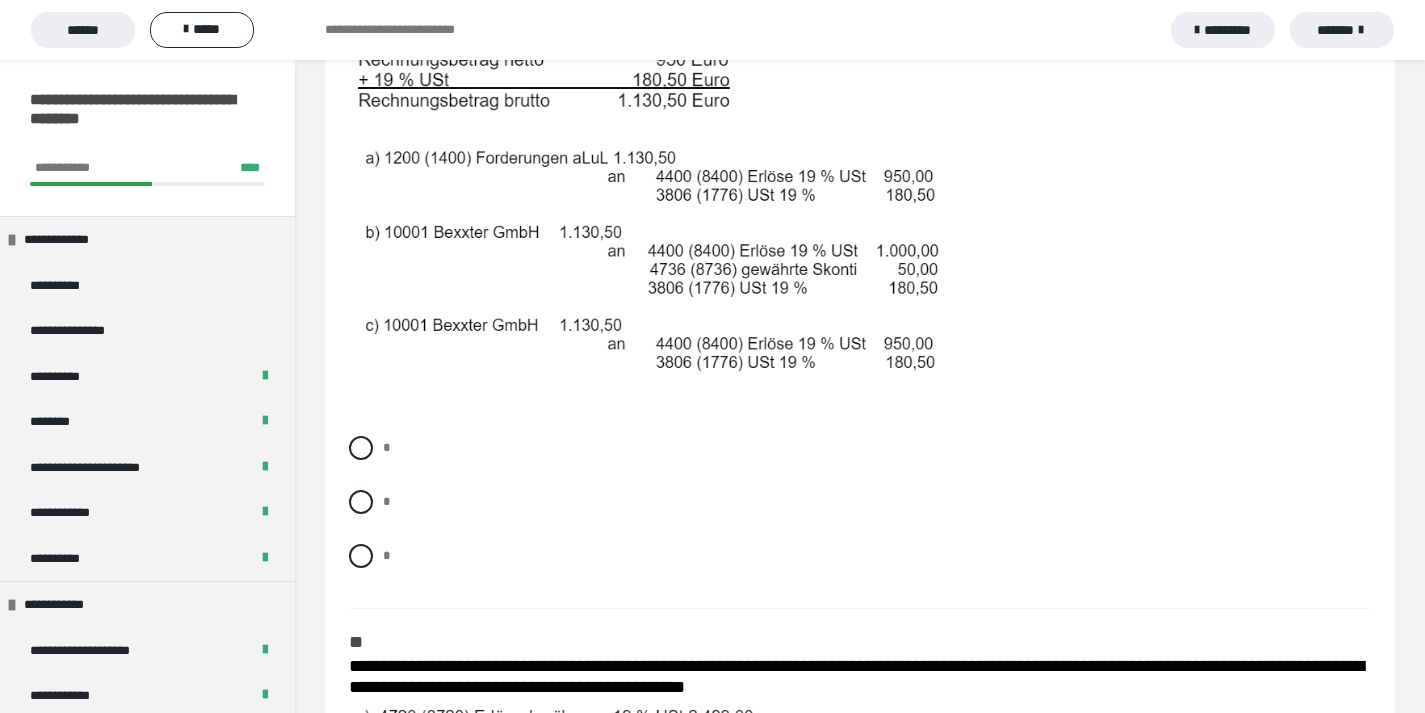 scroll, scrollTop: 1544, scrollLeft: 0, axis: vertical 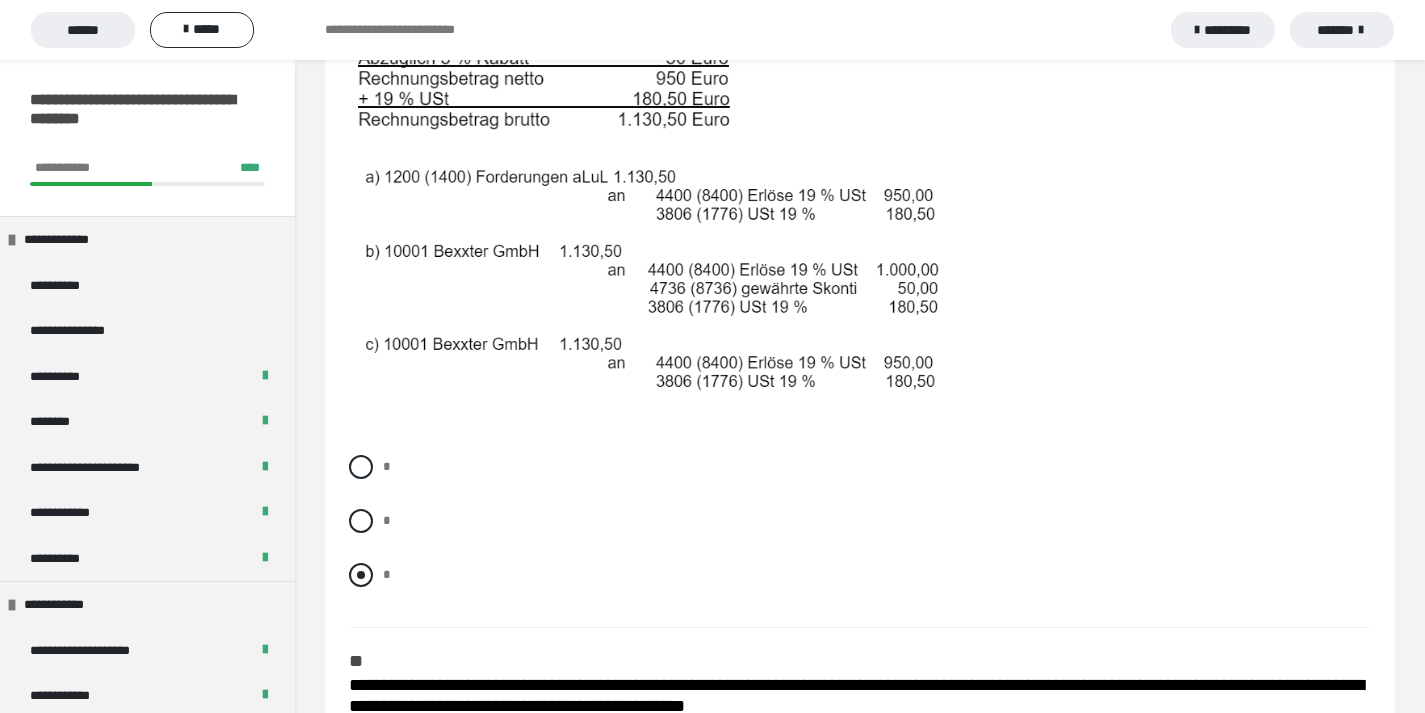 click at bounding box center [361, 575] 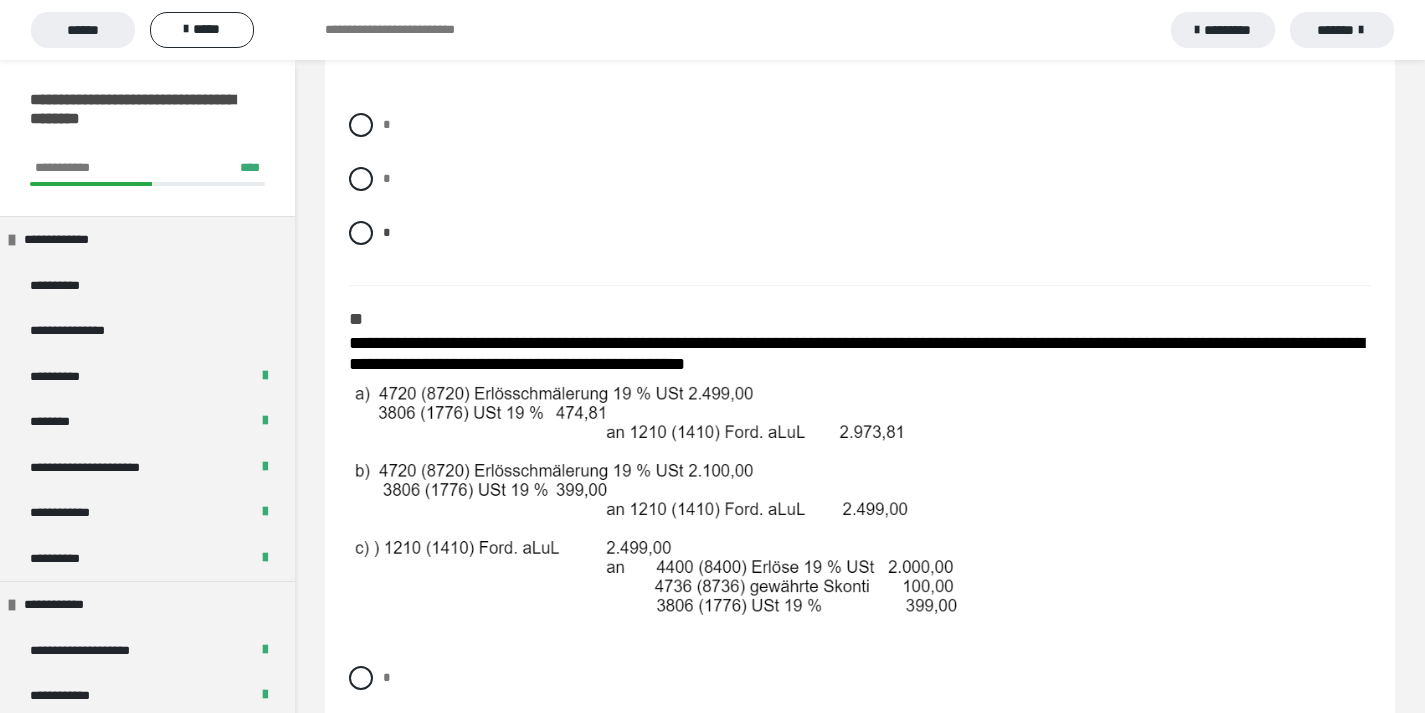 scroll, scrollTop: 1918, scrollLeft: 0, axis: vertical 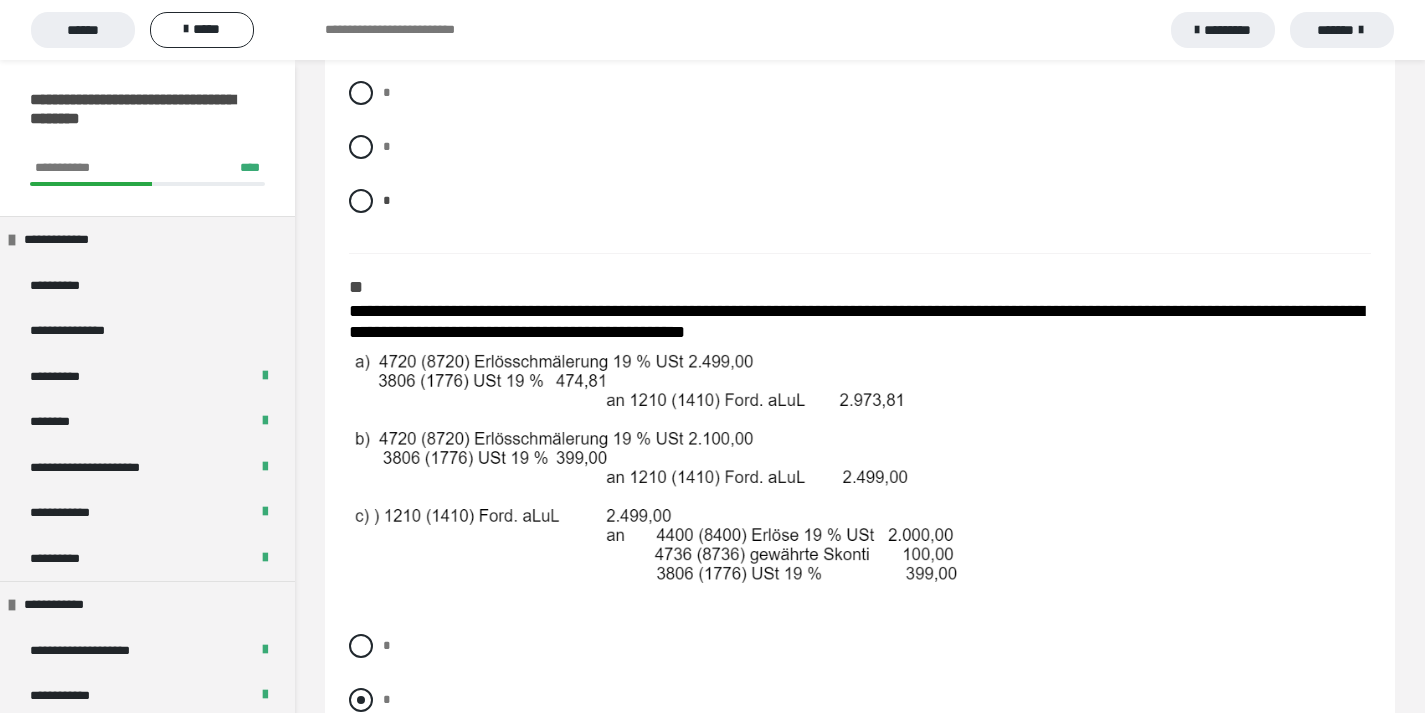 click at bounding box center (361, 700) 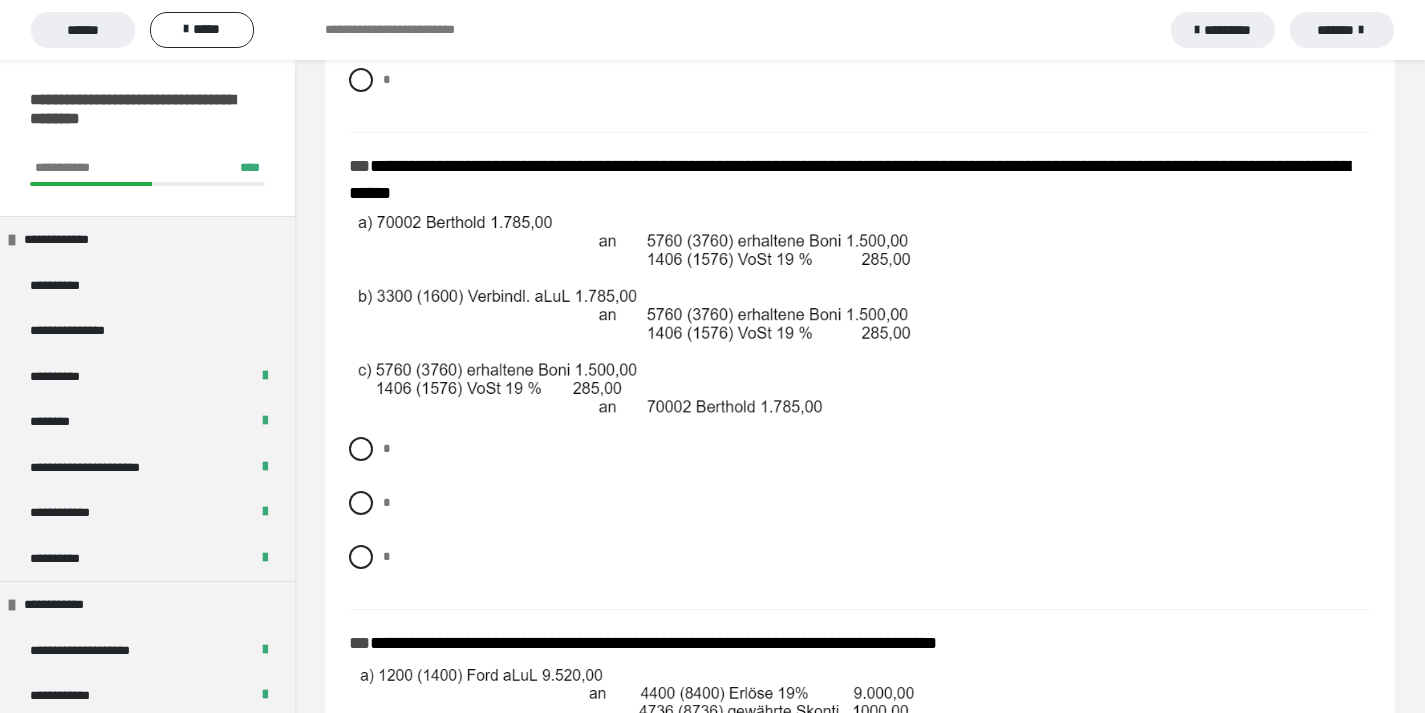 scroll, scrollTop: 2608, scrollLeft: 0, axis: vertical 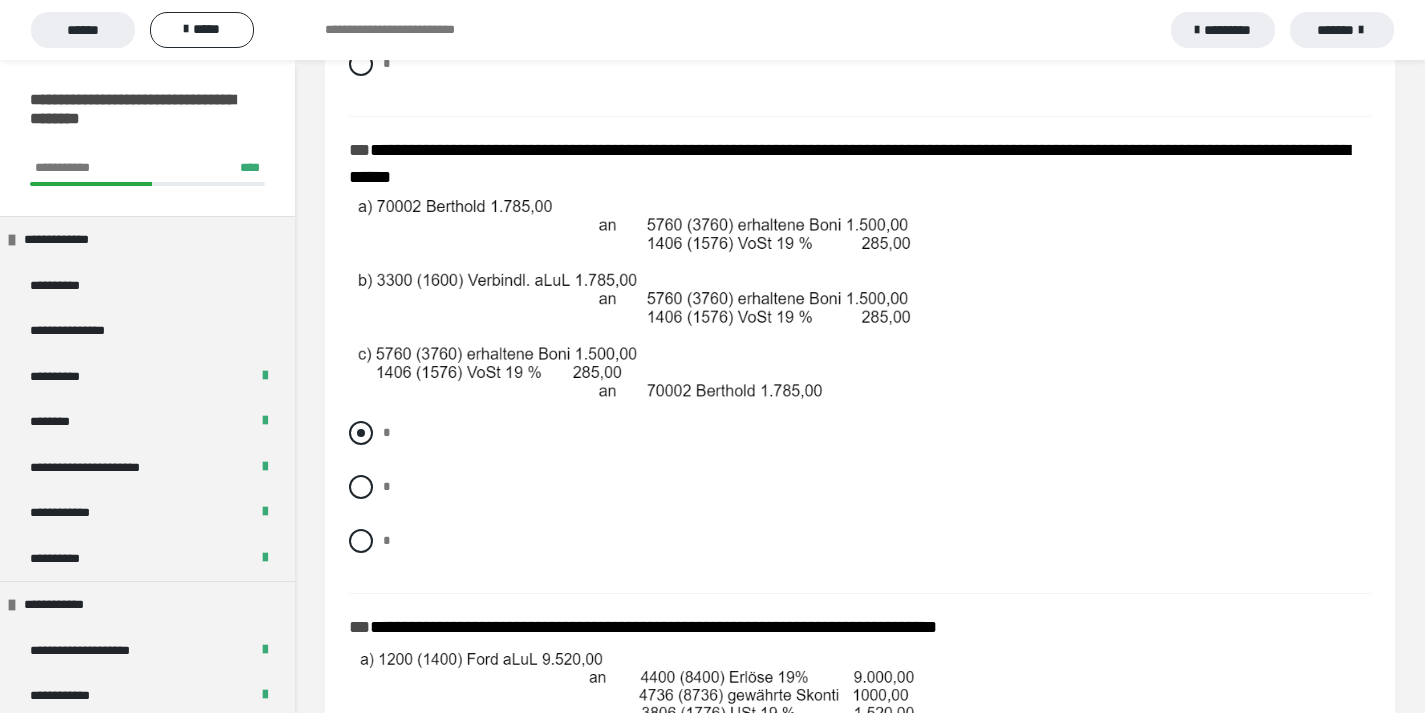 click at bounding box center (361, 433) 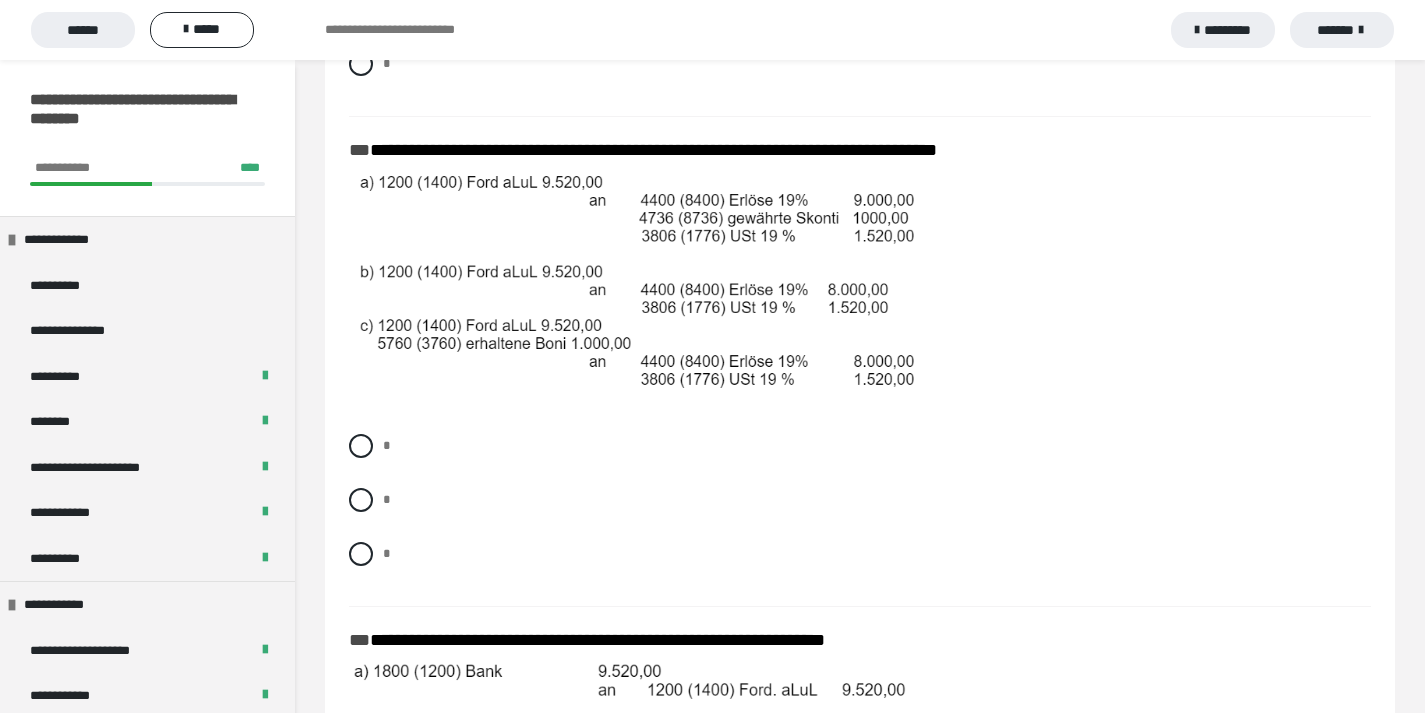 scroll, scrollTop: 3075, scrollLeft: 0, axis: vertical 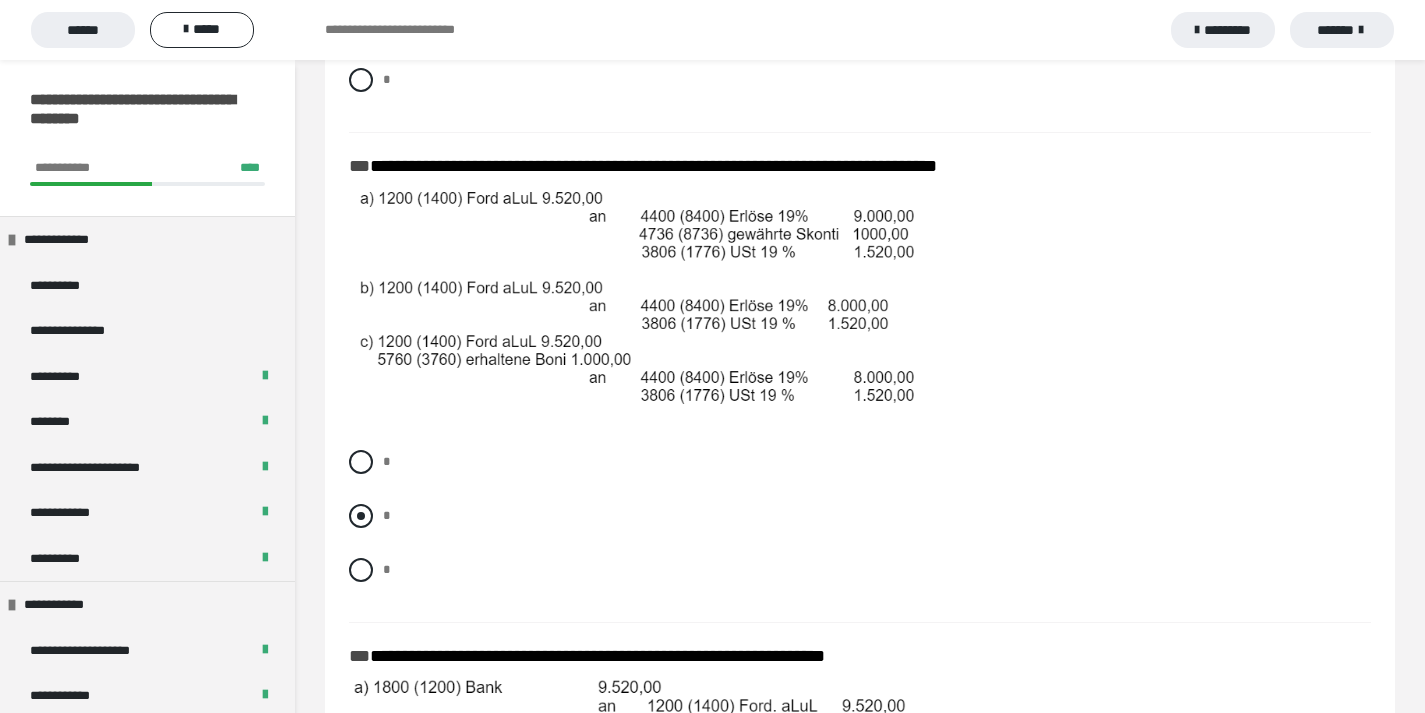 click at bounding box center [361, 516] 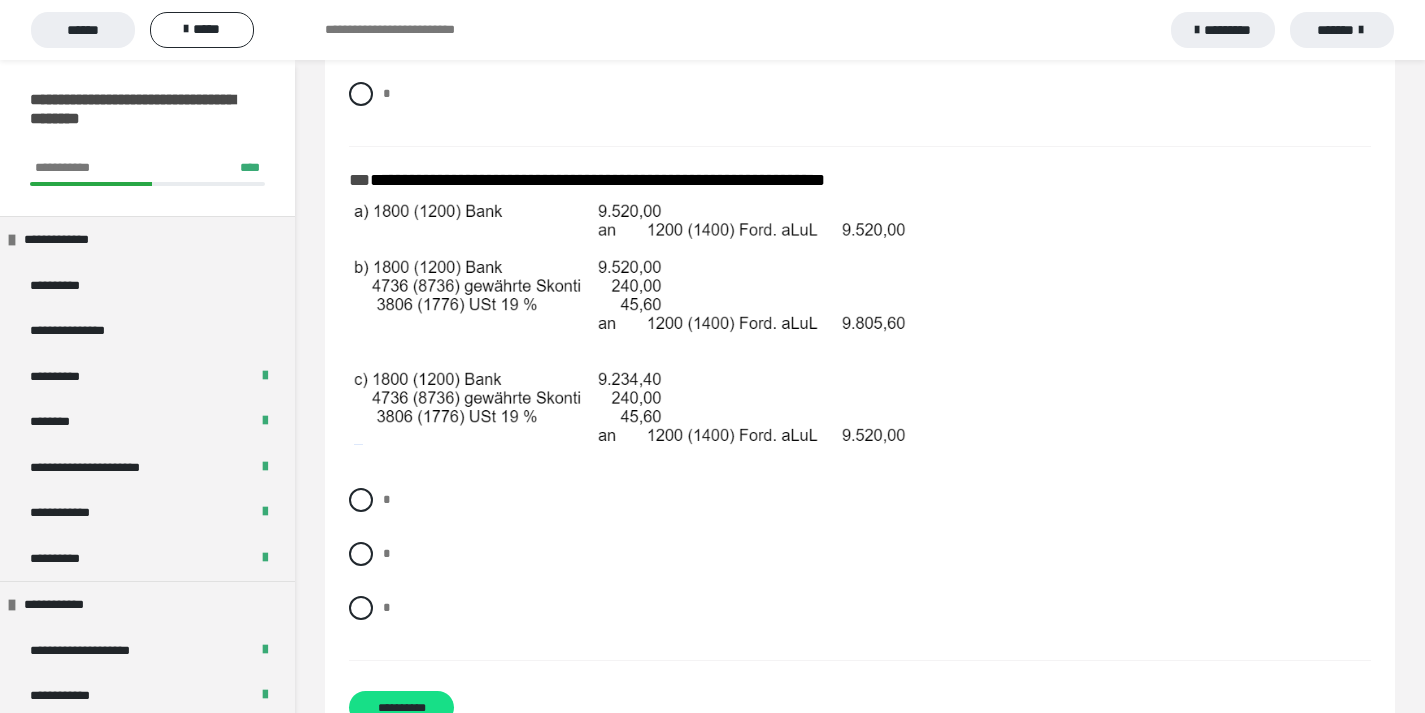 scroll, scrollTop: 3558, scrollLeft: 0, axis: vertical 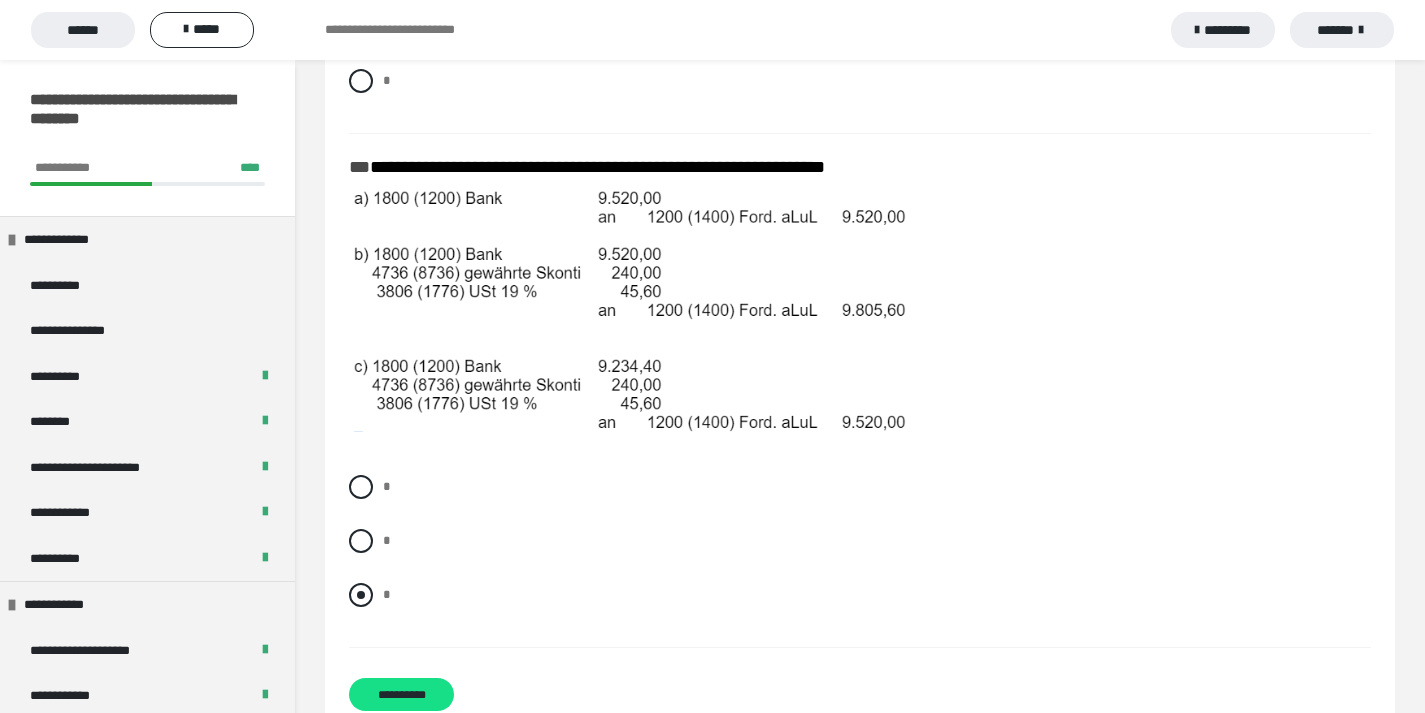 click at bounding box center (361, 595) 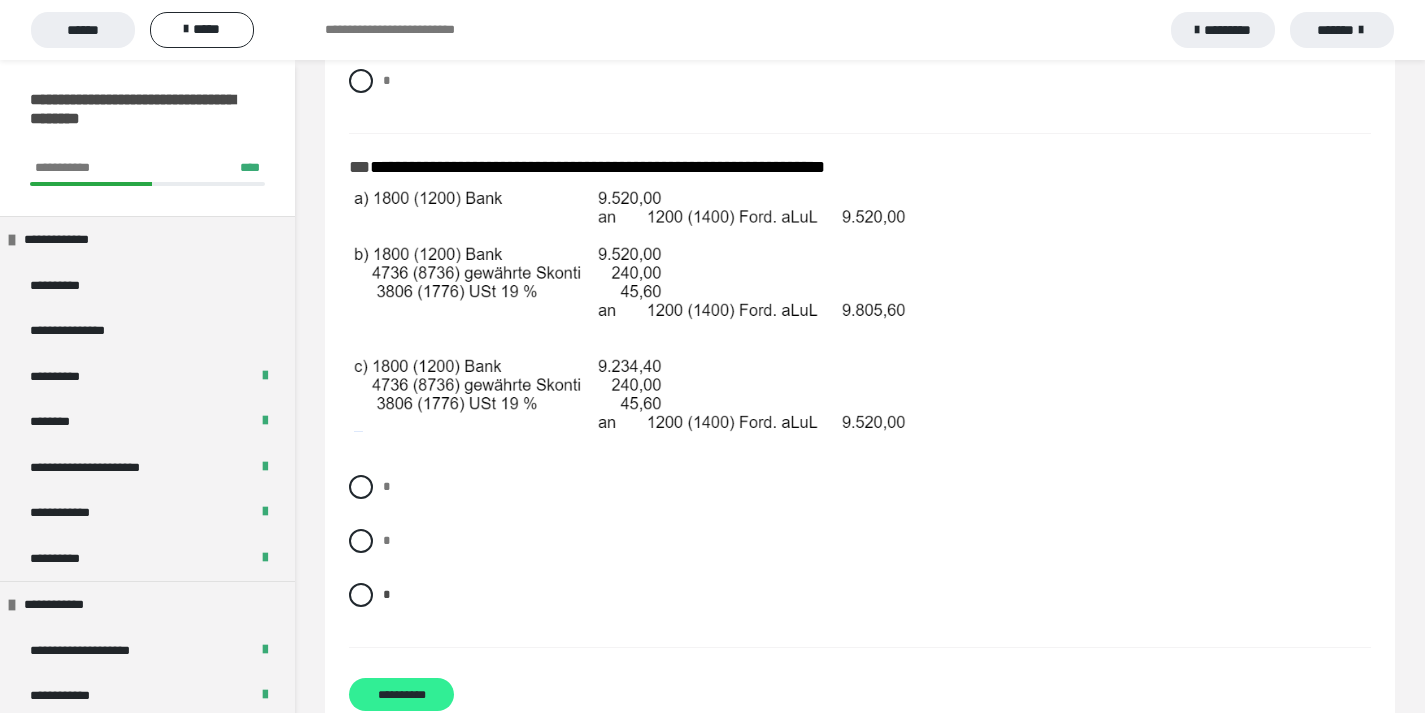 click on "**********" at bounding box center [401, 694] 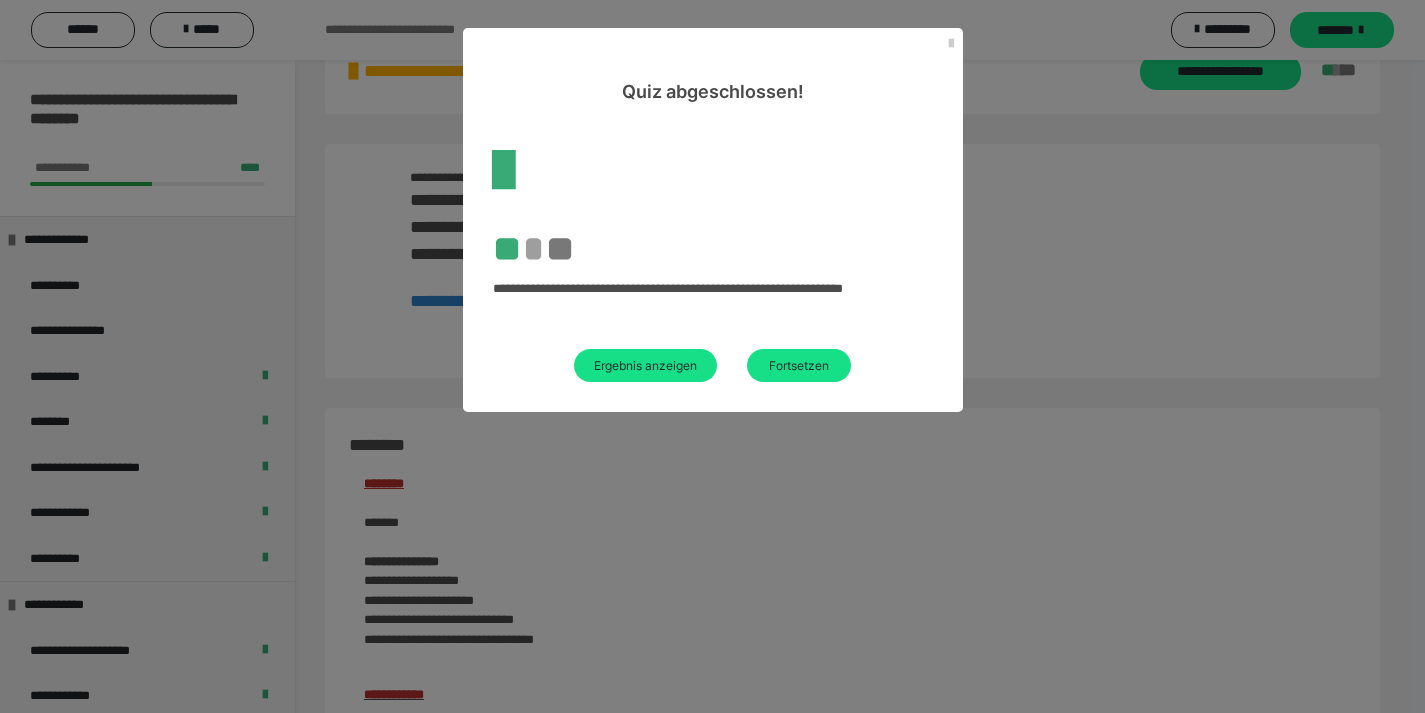 scroll, scrollTop: 1986, scrollLeft: 0, axis: vertical 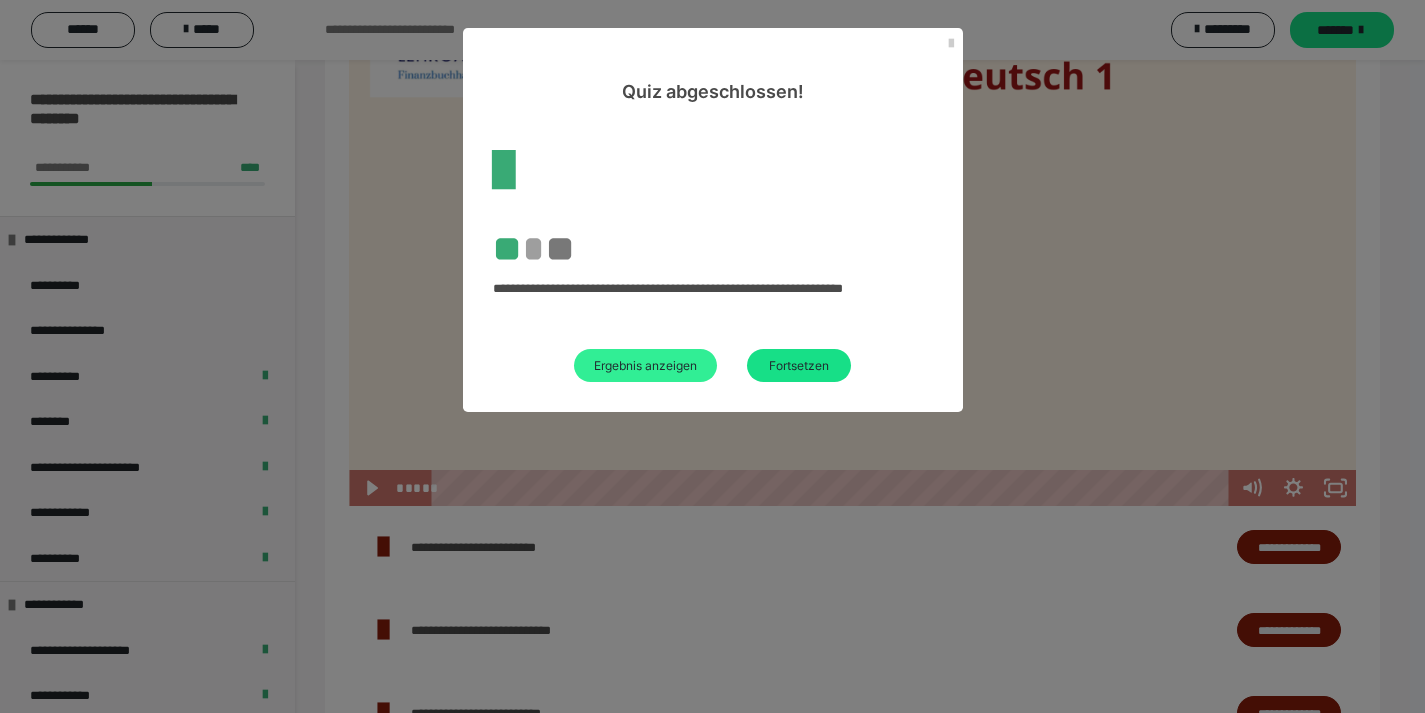 click on "Ergebnis anzeigen" at bounding box center (645, 365) 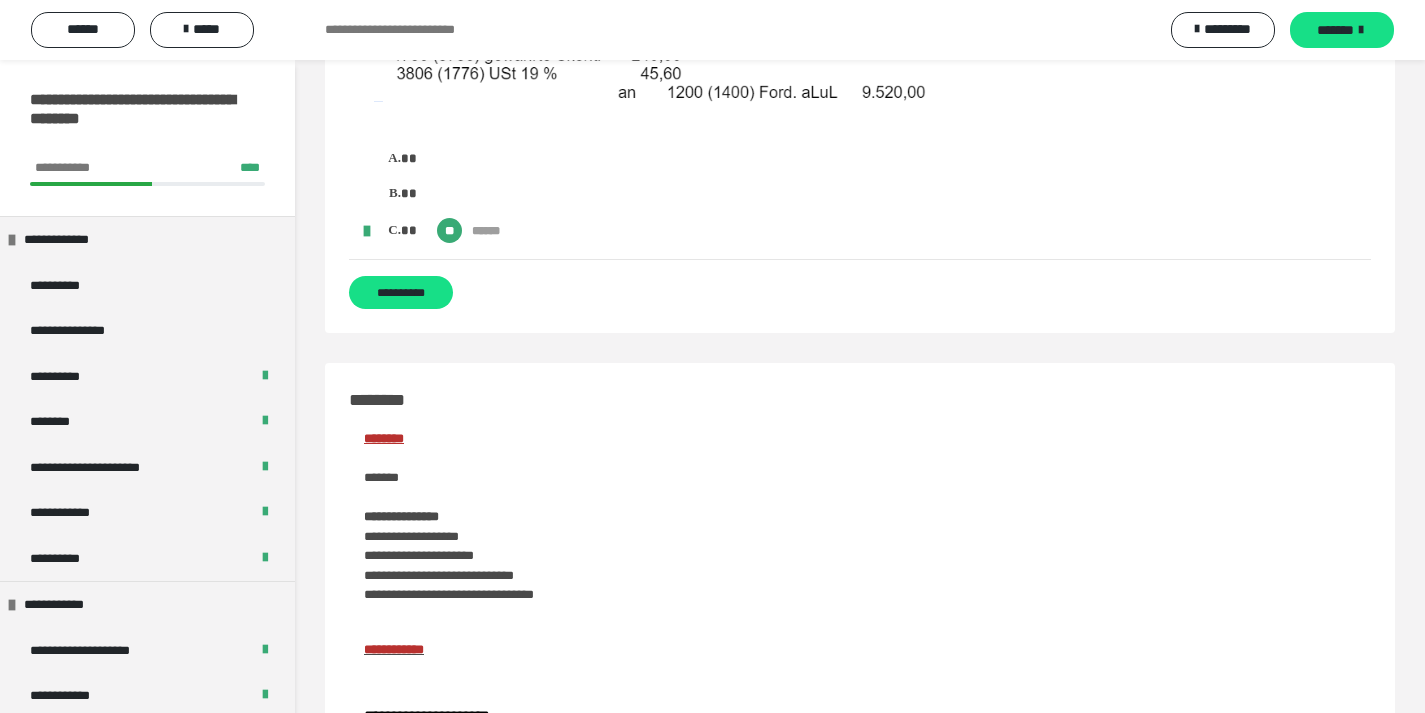 scroll, scrollTop: 3256, scrollLeft: 0, axis: vertical 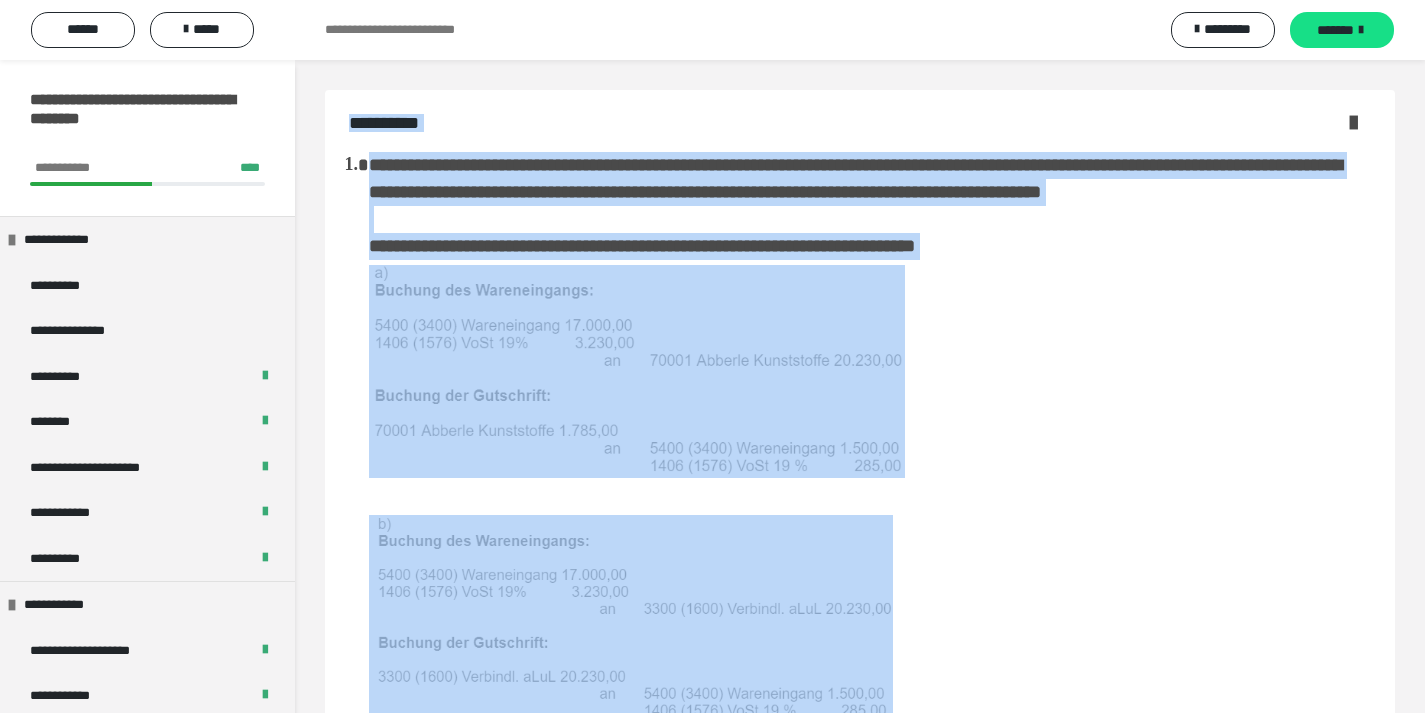 drag, startPoint x: 453, startPoint y: 338, endPoint x: 344, endPoint y: 109, distance: 253.61783 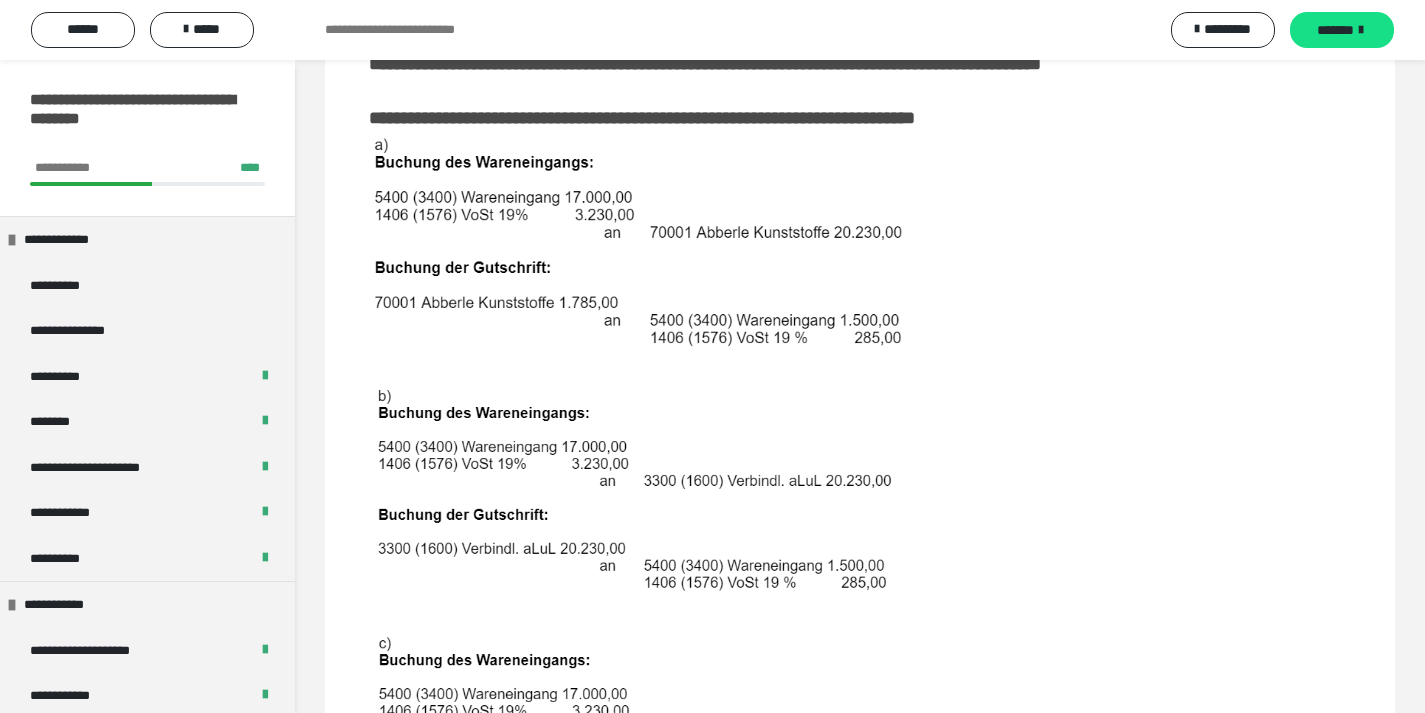 scroll, scrollTop: 0, scrollLeft: 0, axis: both 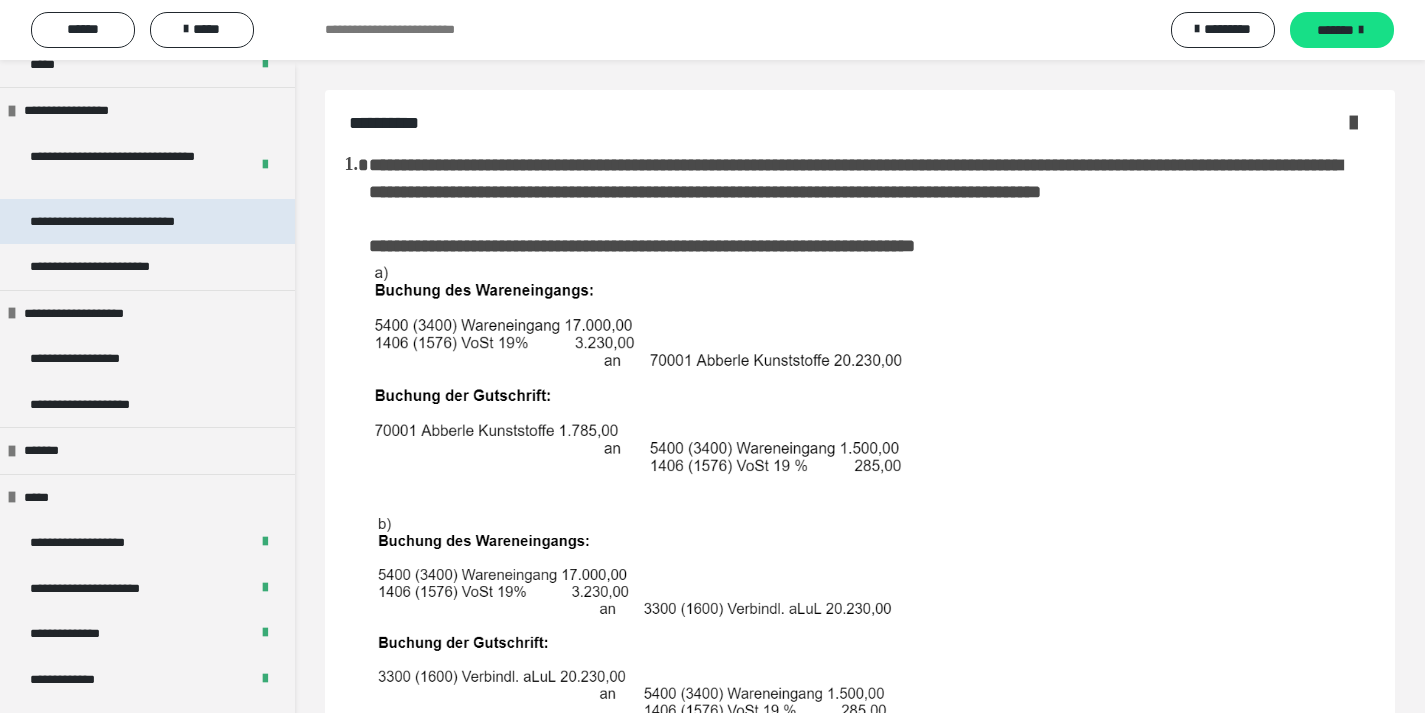 click on "**********" at bounding box center [131, 222] 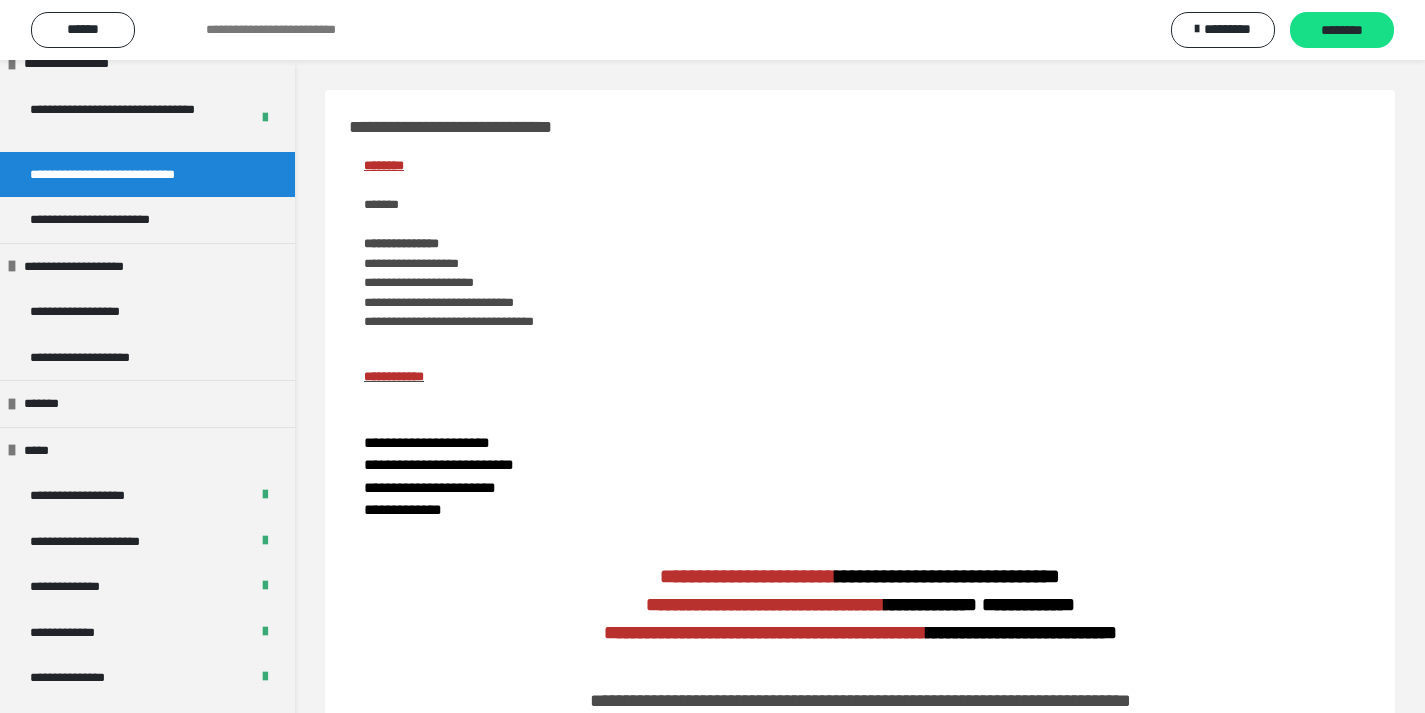 scroll, scrollTop: 1954, scrollLeft: 0, axis: vertical 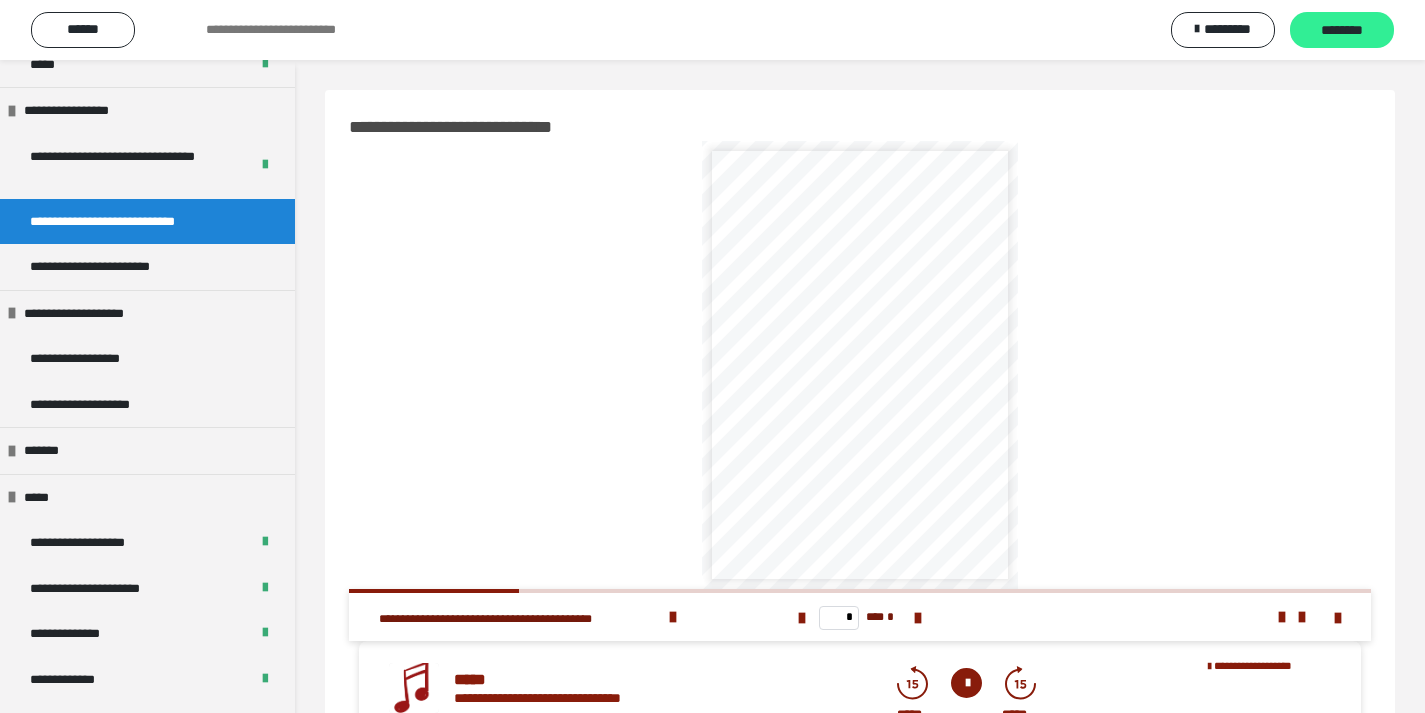 click on "********" at bounding box center [1342, 31] 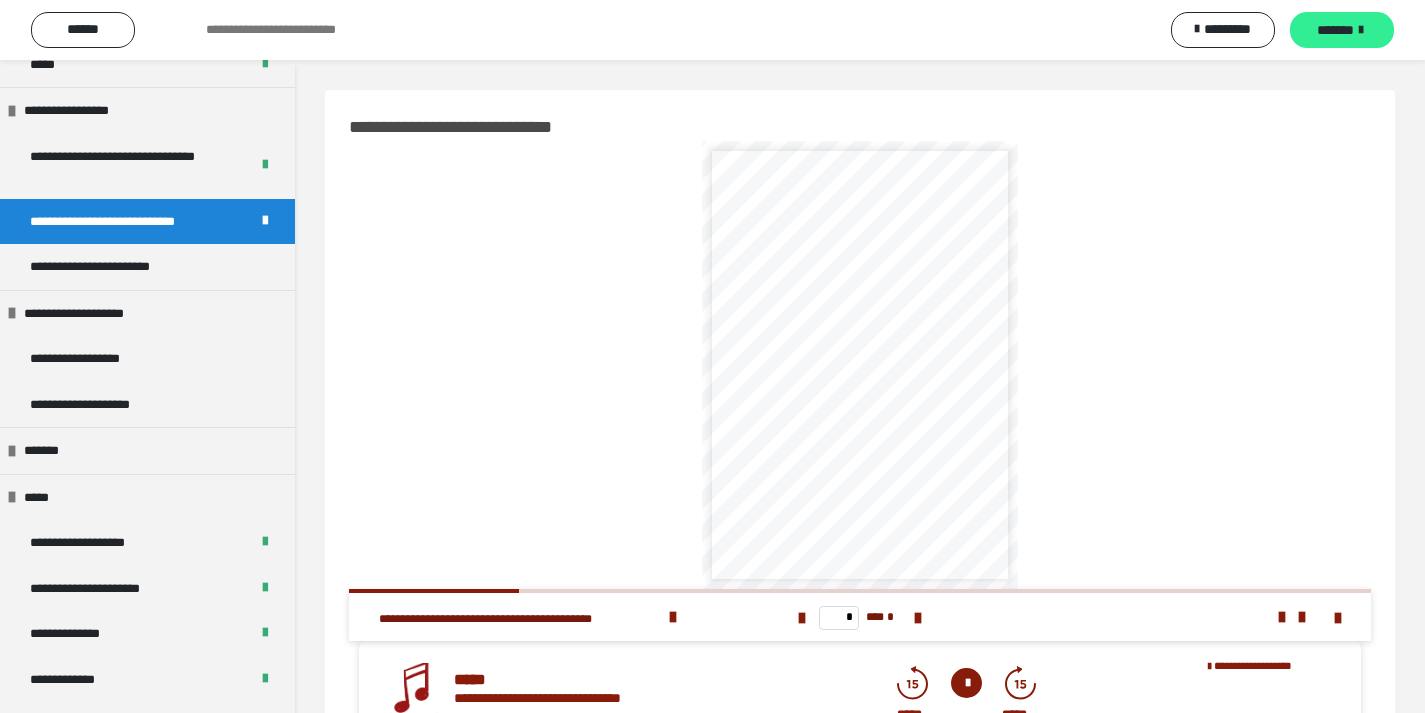 click on "*******" at bounding box center [1335, 30] 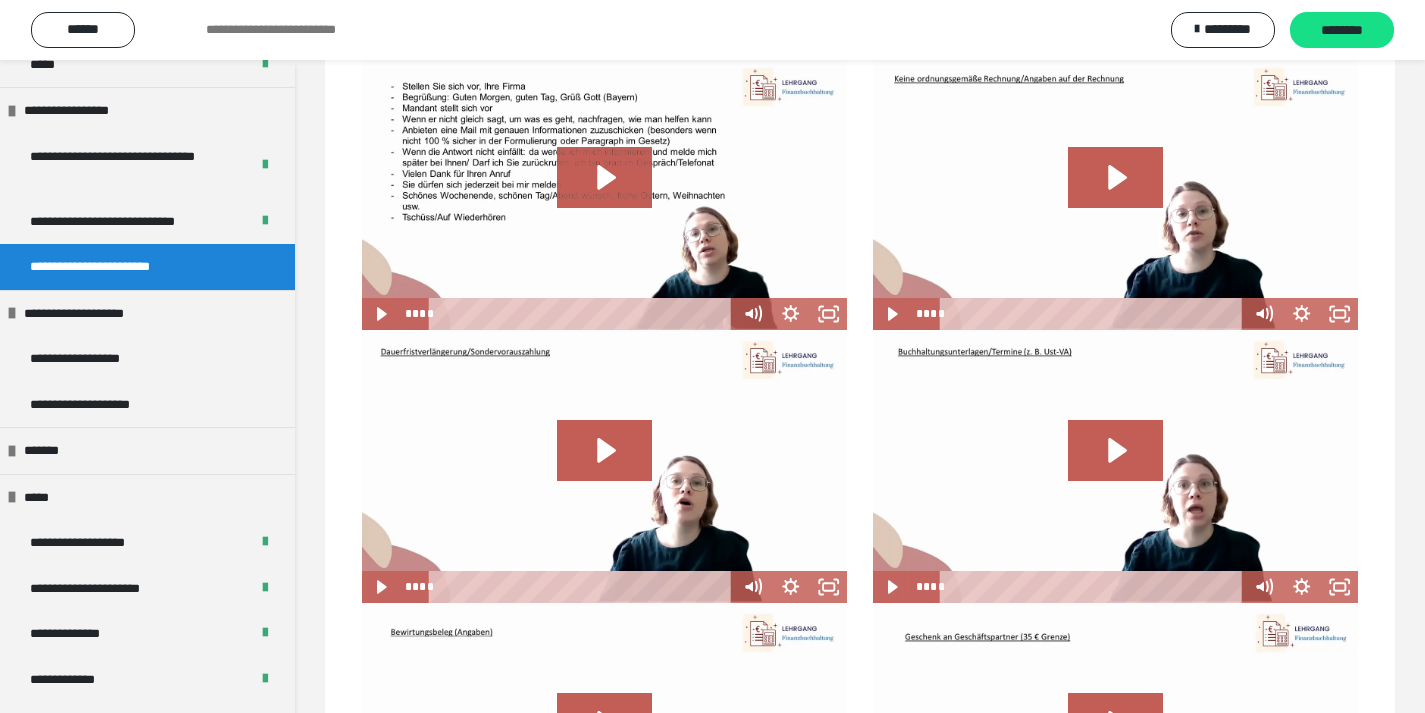scroll, scrollTop: 0, scrollLeft: 0, axis: both 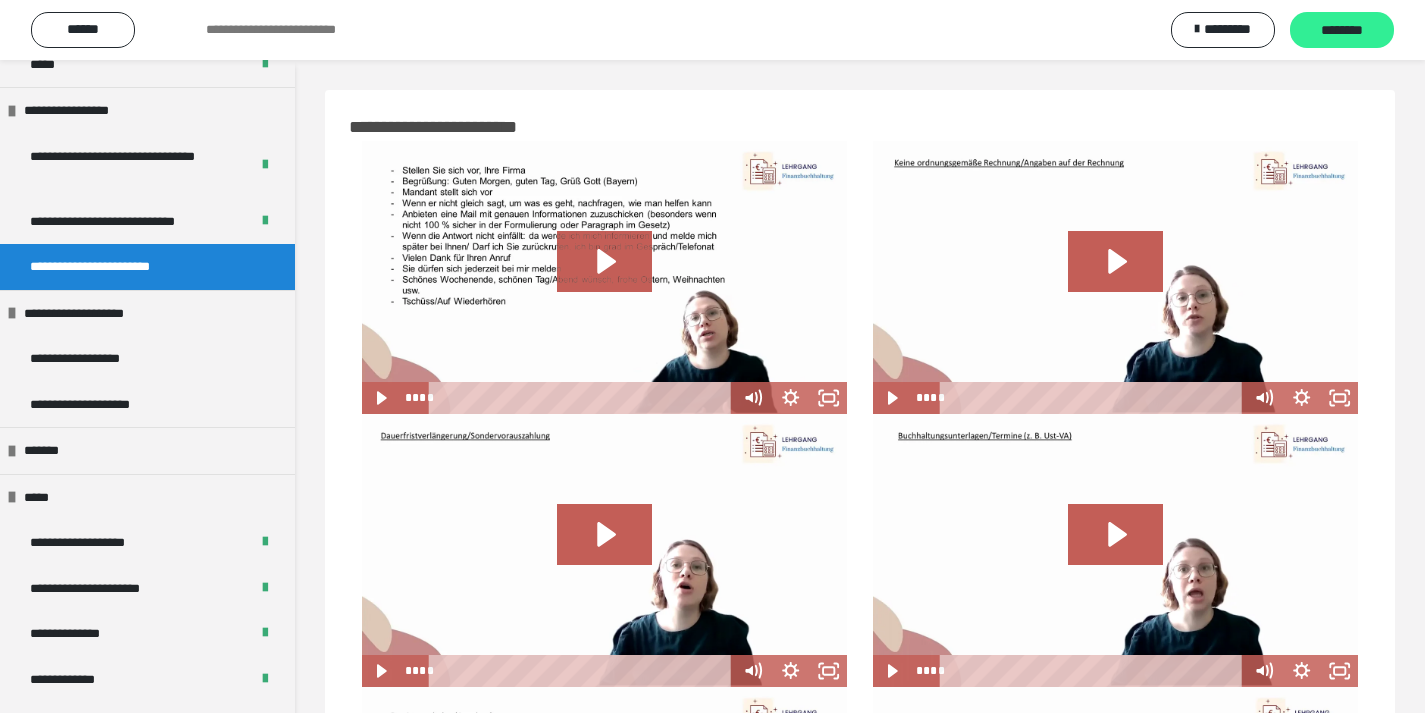 click on "********" at bounding box center (1342, 31) 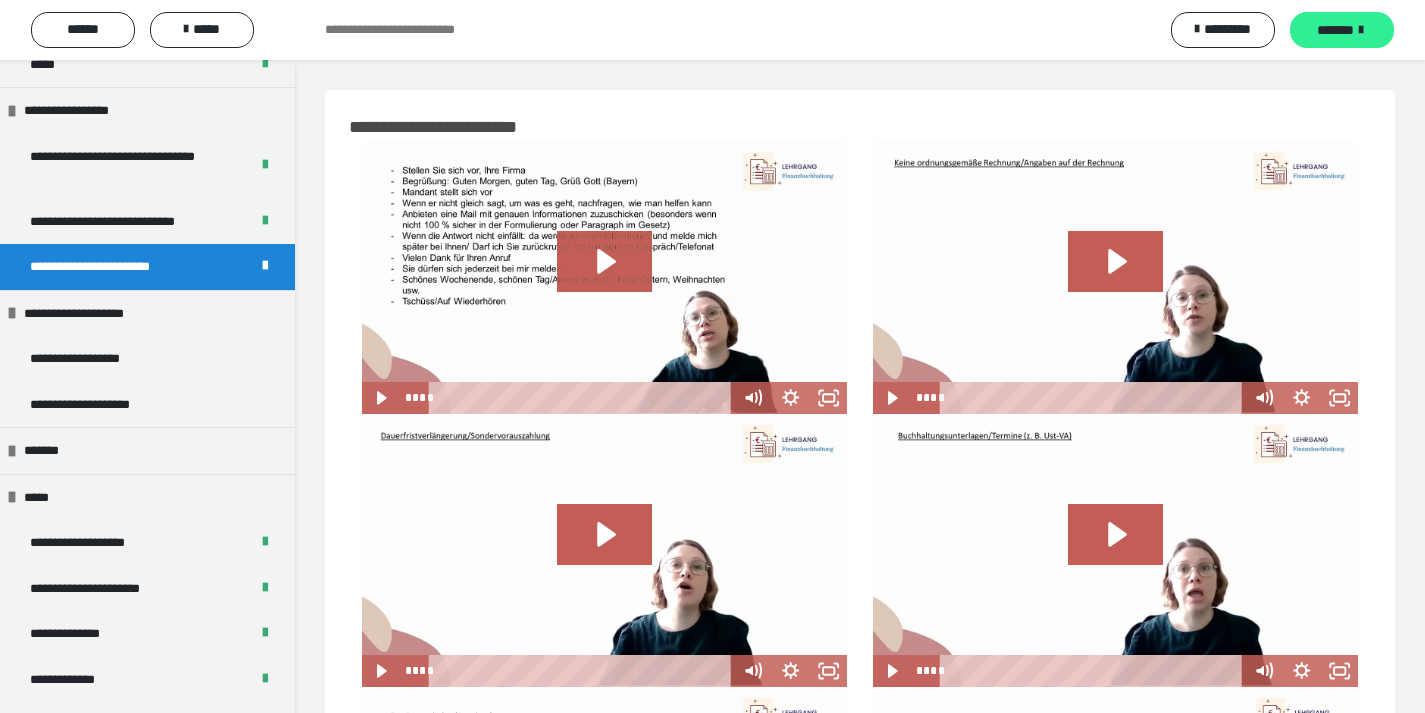 click on "*******" at bounding box center (1335, 30) 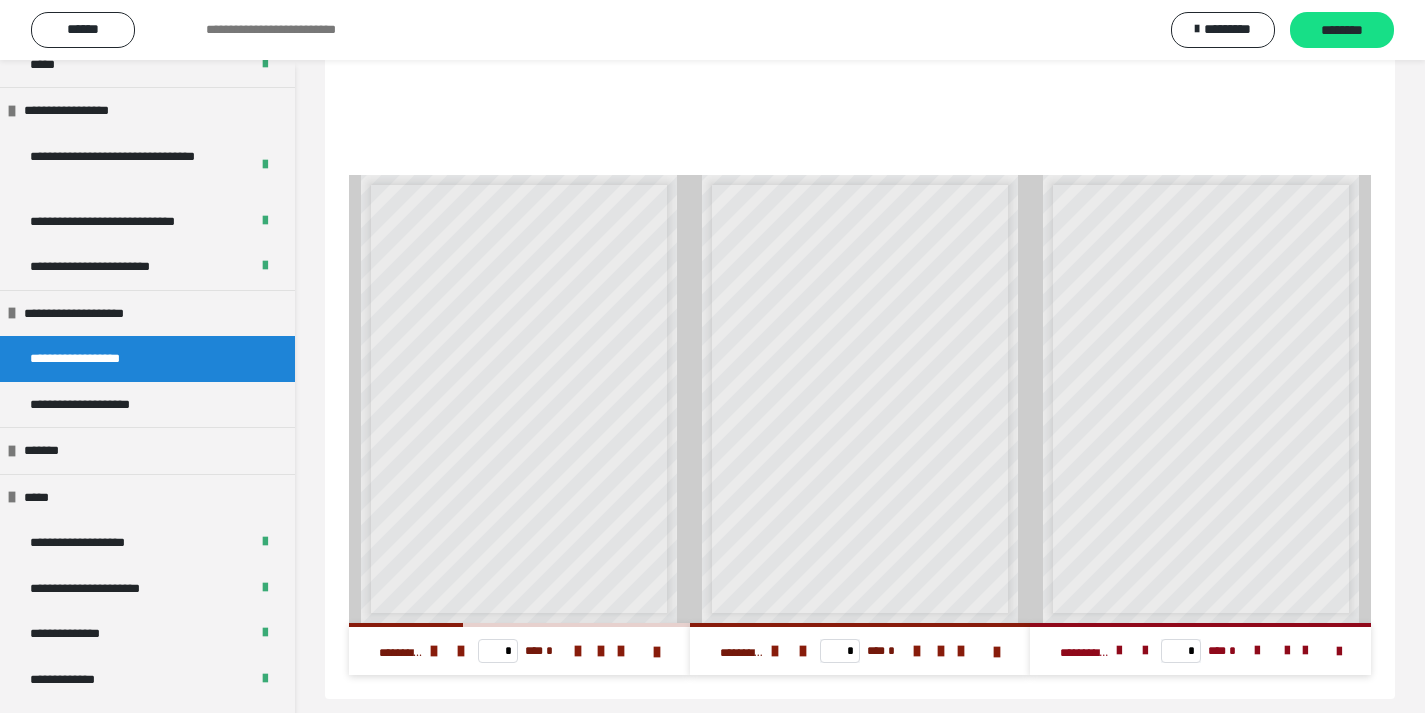 scroll, scrollTop: 453, scrollLeft: 0, axis: vertical 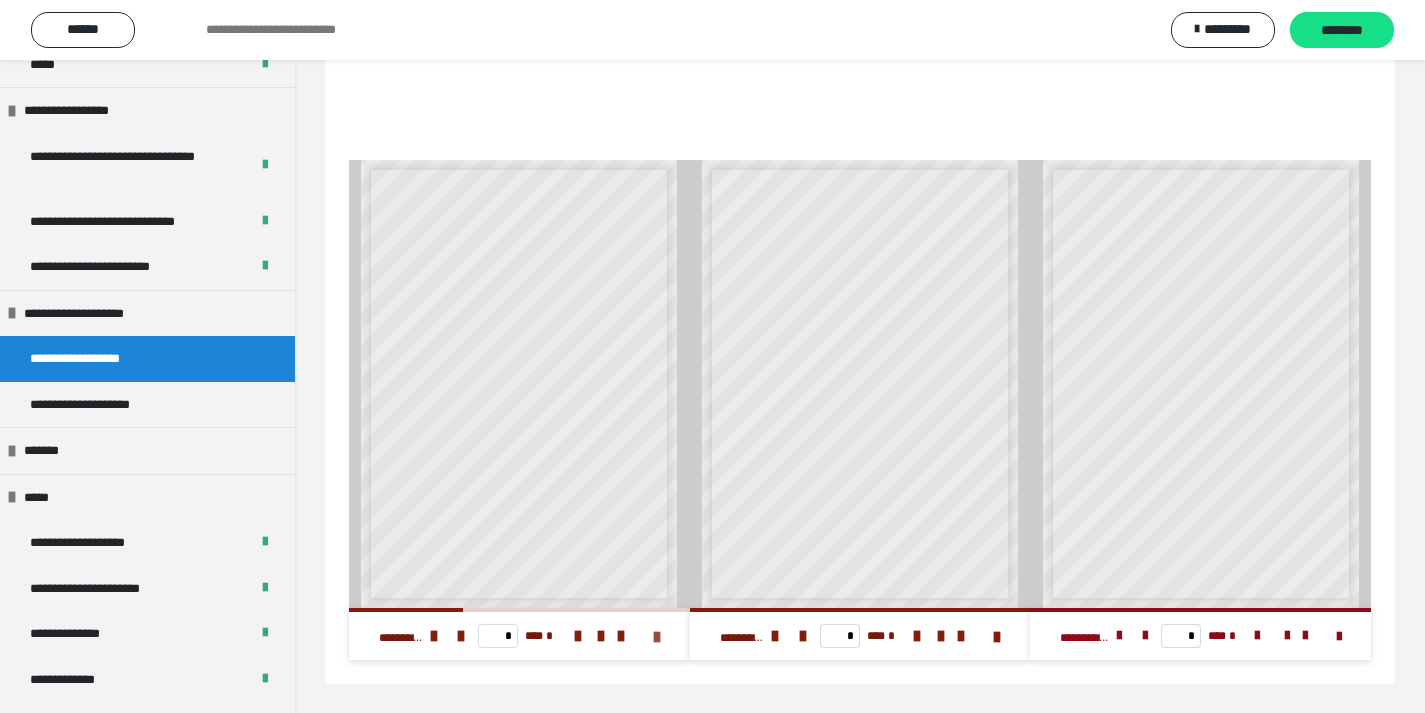 click at bounding box center (657, 637) 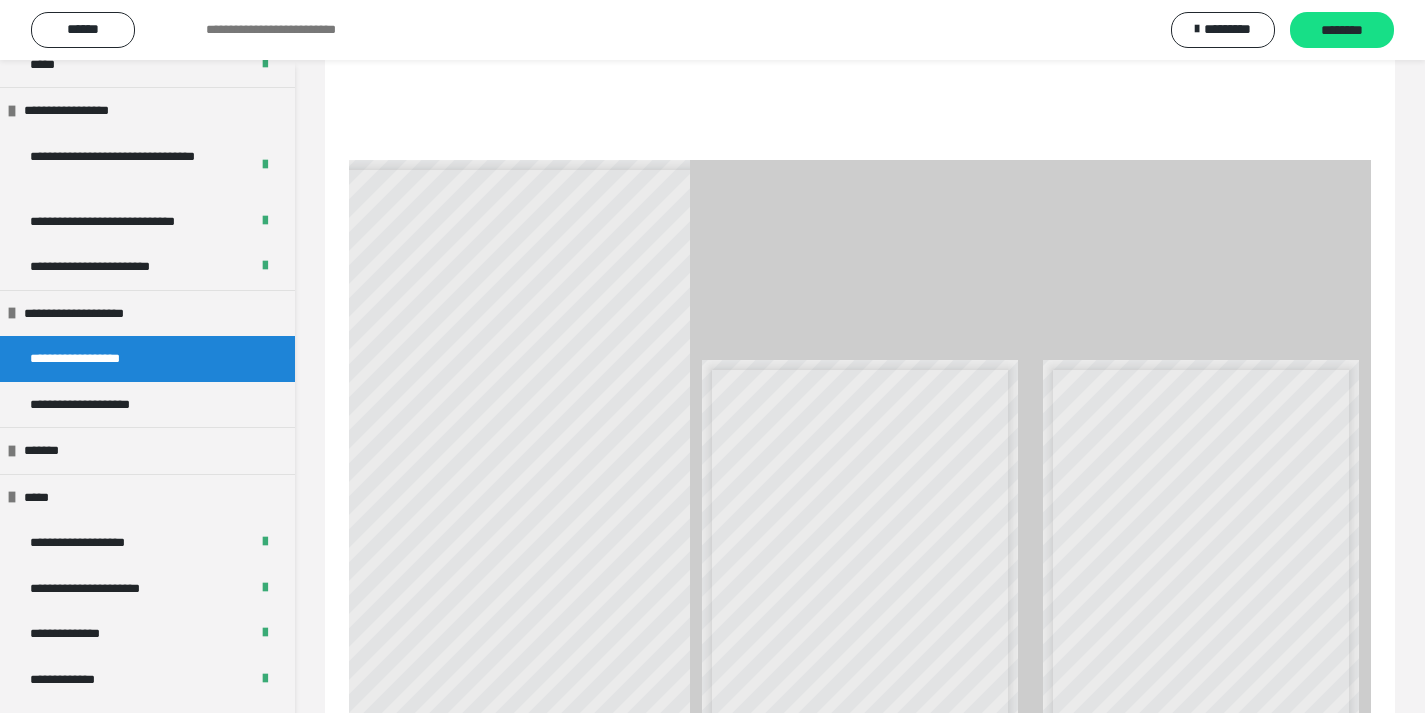 scroll, scrollTop: 268, scrollLeft: 0, axis: vertical 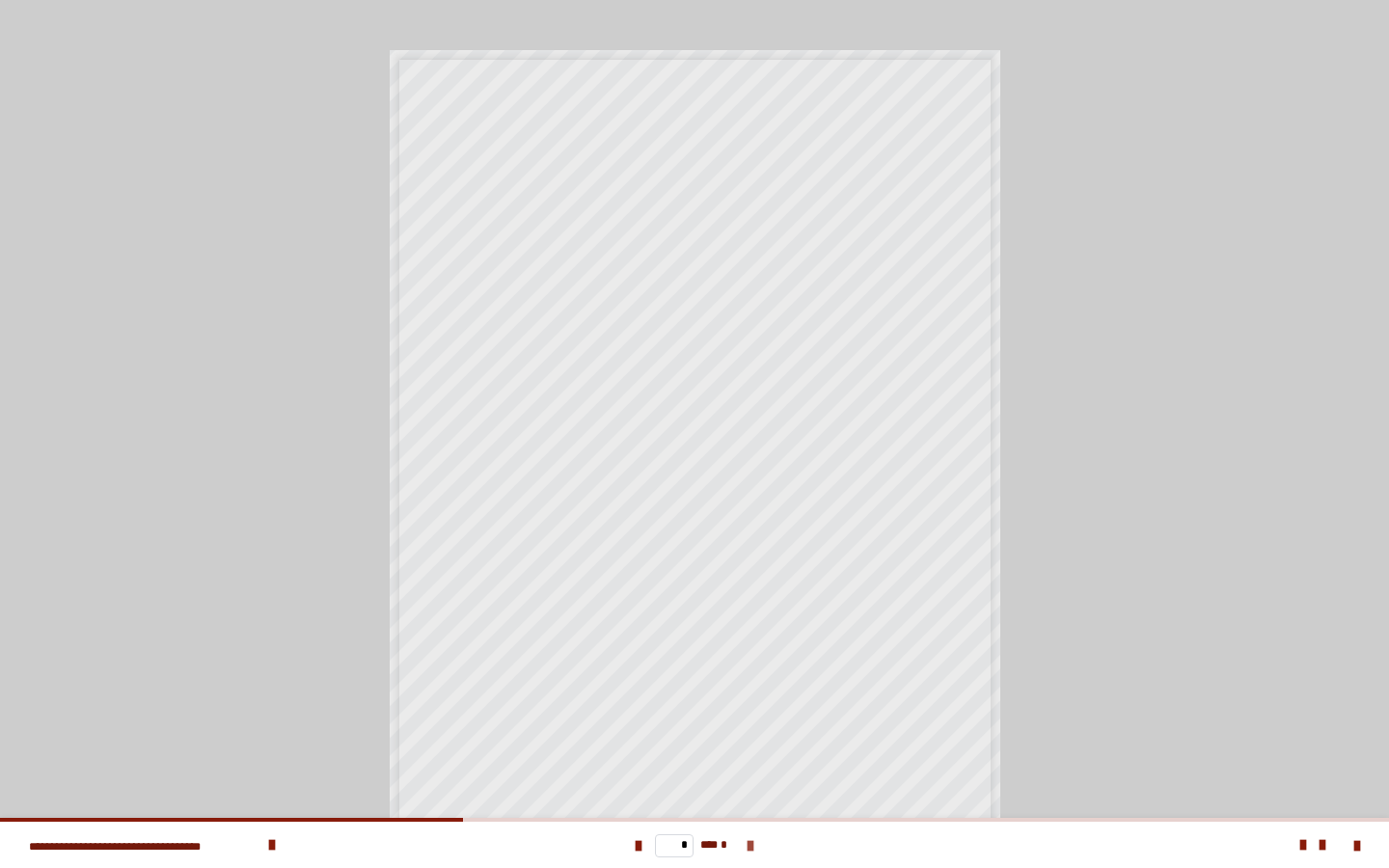 click at bounding box center (750, 846) 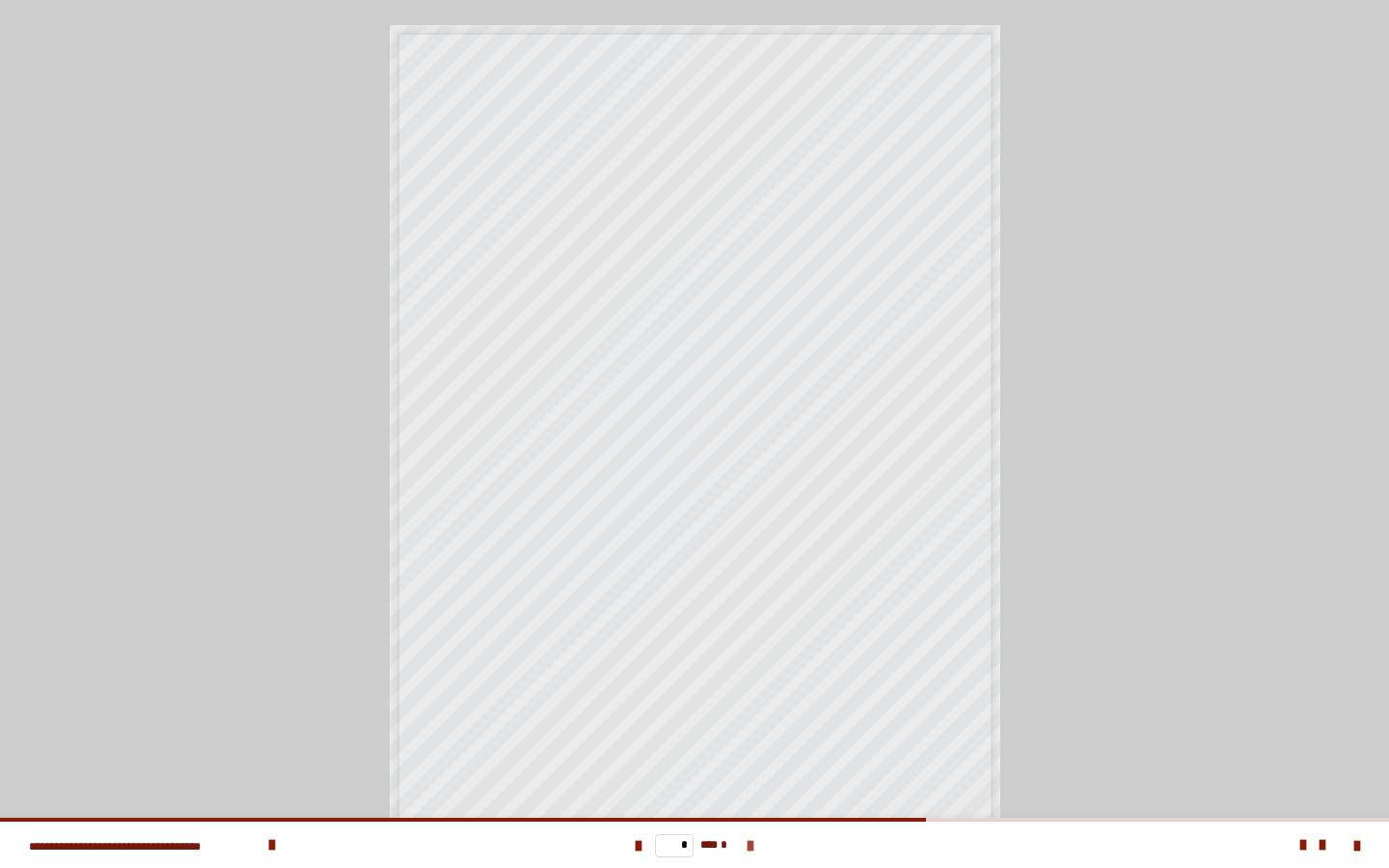click at bounding box center [750, 846] 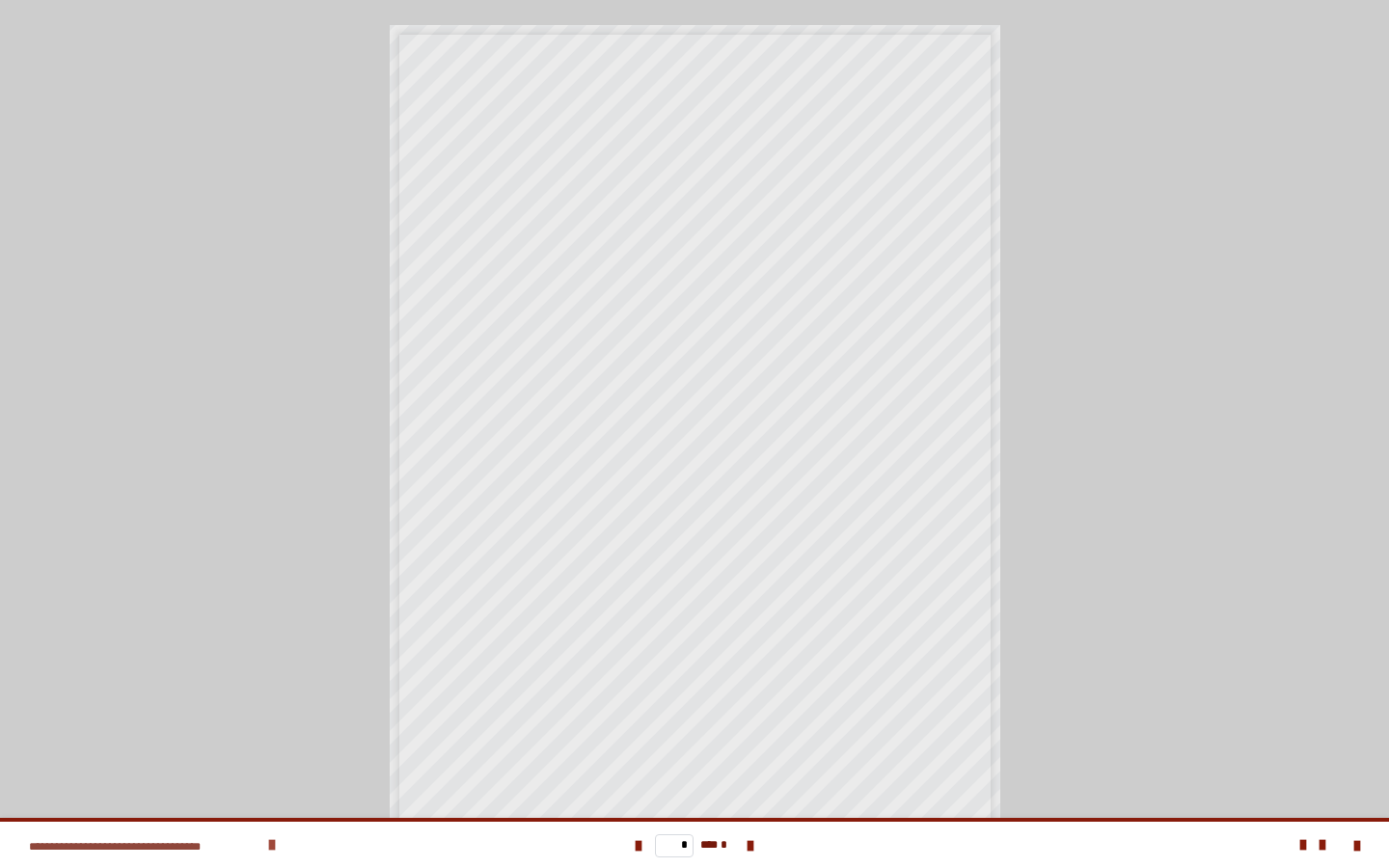 click at bounding box center (272, 845) 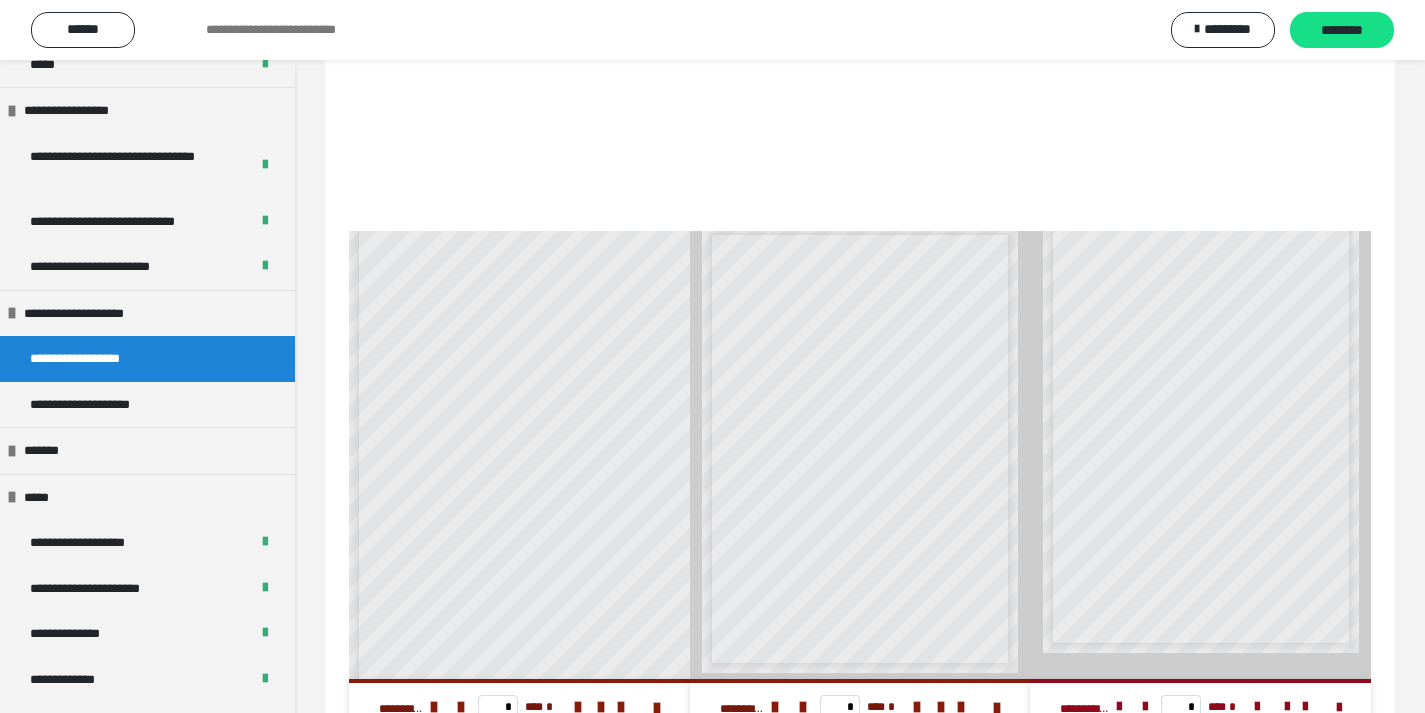 scroll, scrollTop: 453, scrollLeft: 0, axis: vertical 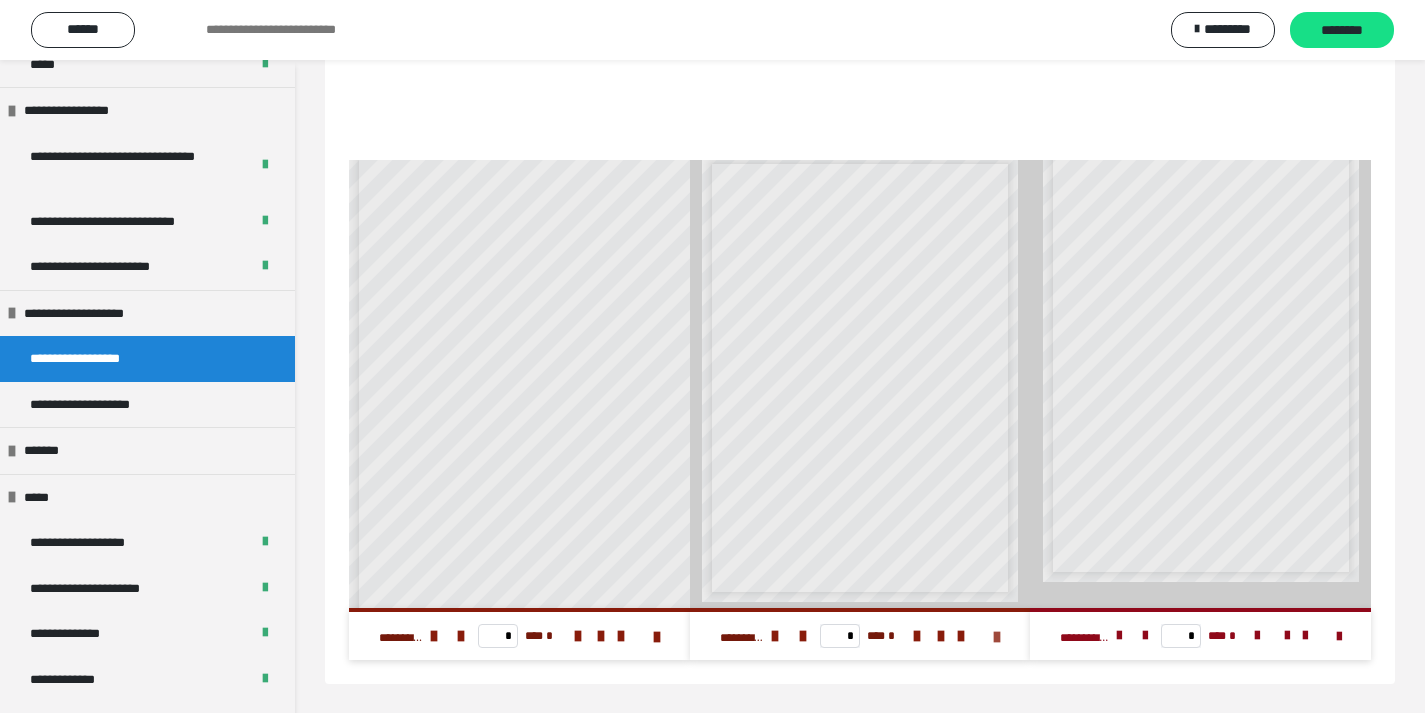 click at bounding box center (997, 637) 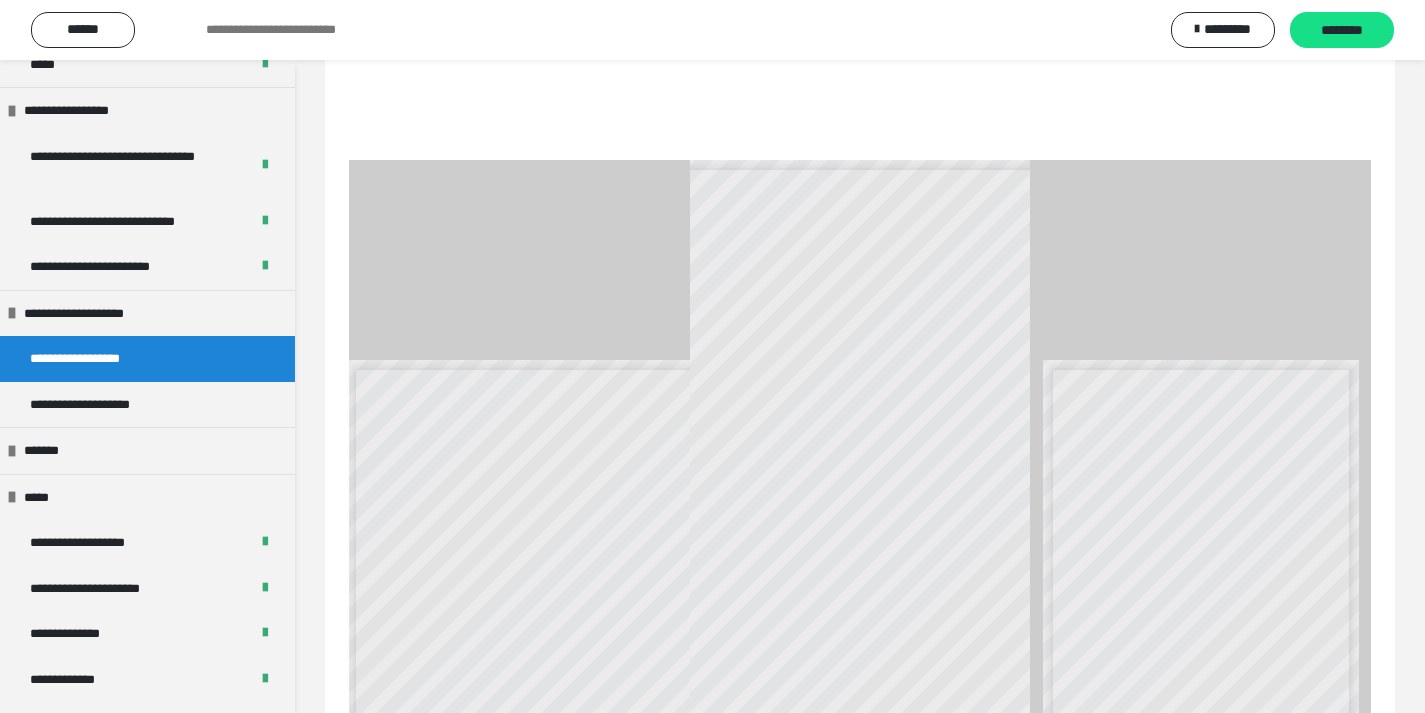 scroll, scrollTop: 268, scrollLeft: 0, axis: vertical 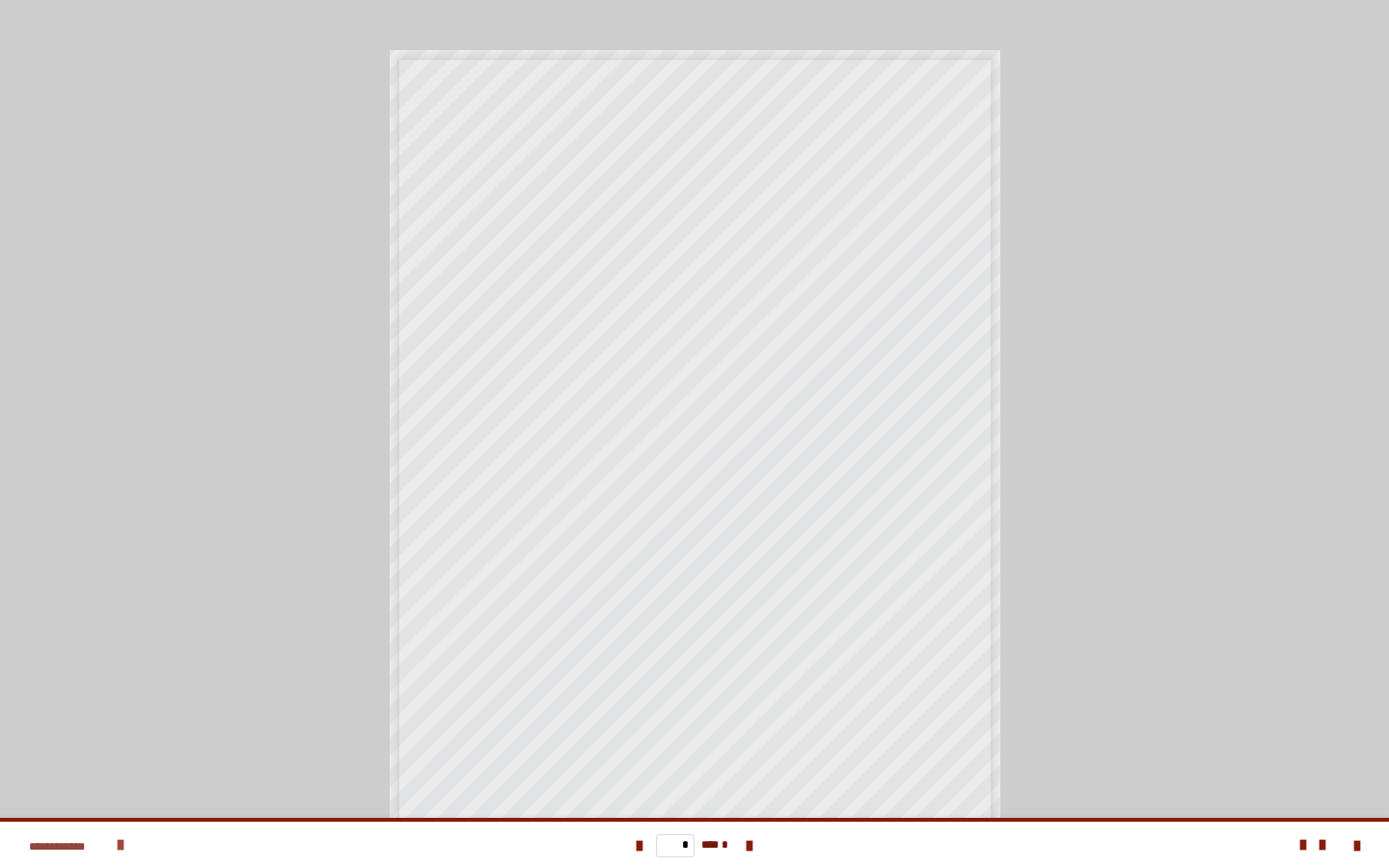 click at bounding box center (121, 845) 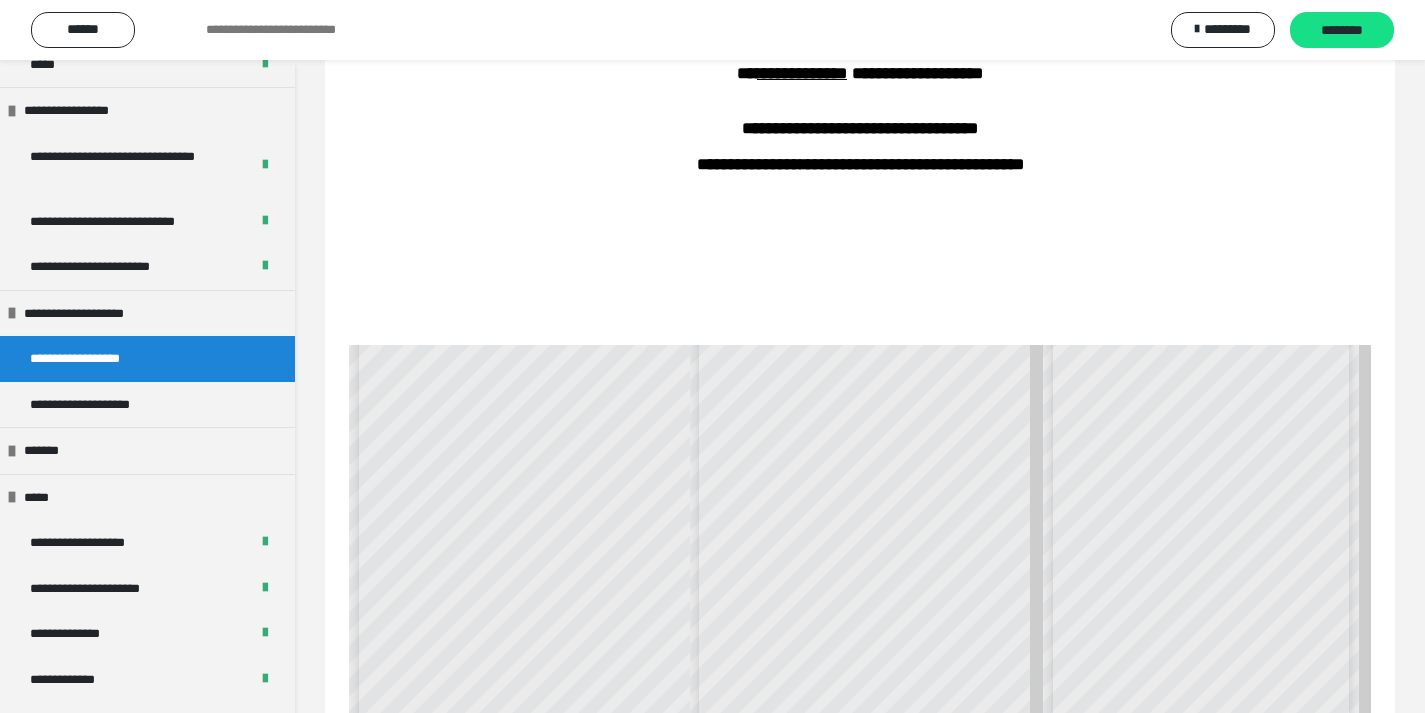 click on "********" at bounding box center [1201, 485] 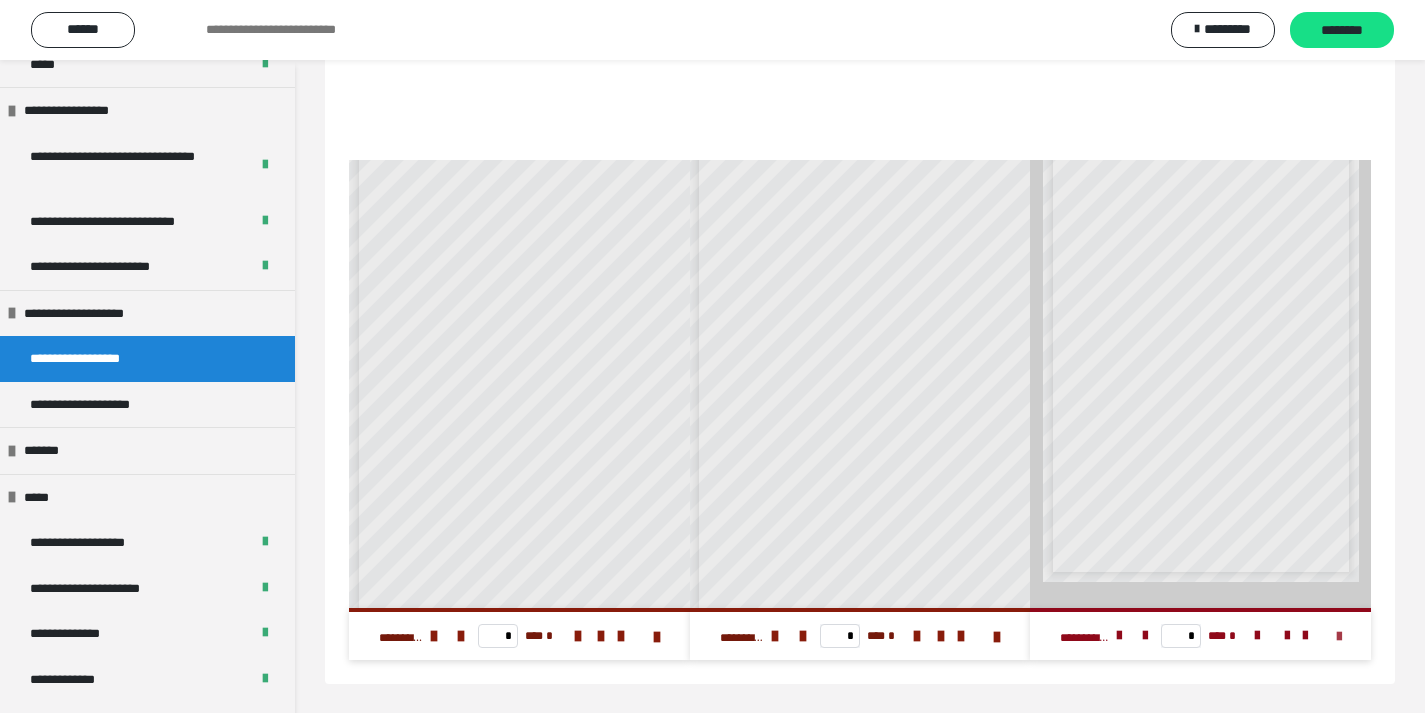 click at bounding box center [1339, 637] 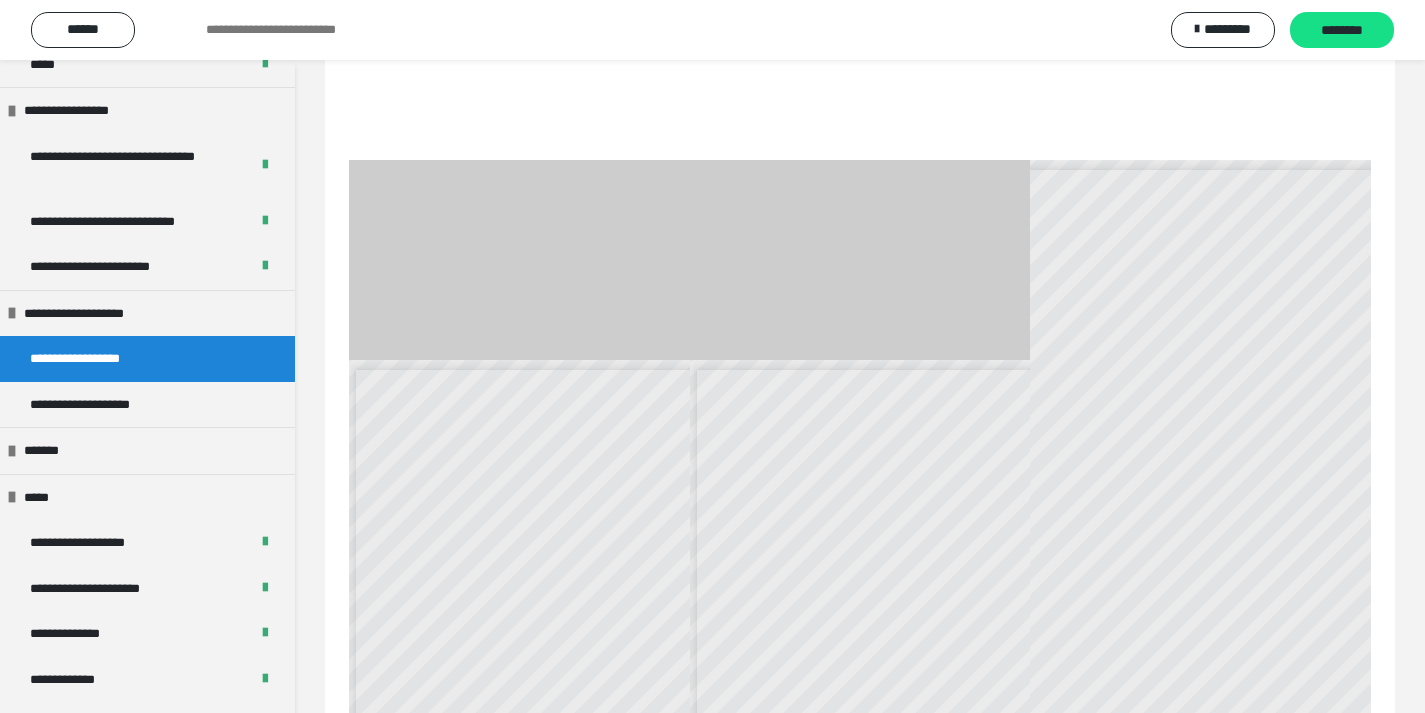 scroll, scrollTop: 268, scrollLeft: 0, axis: vertical 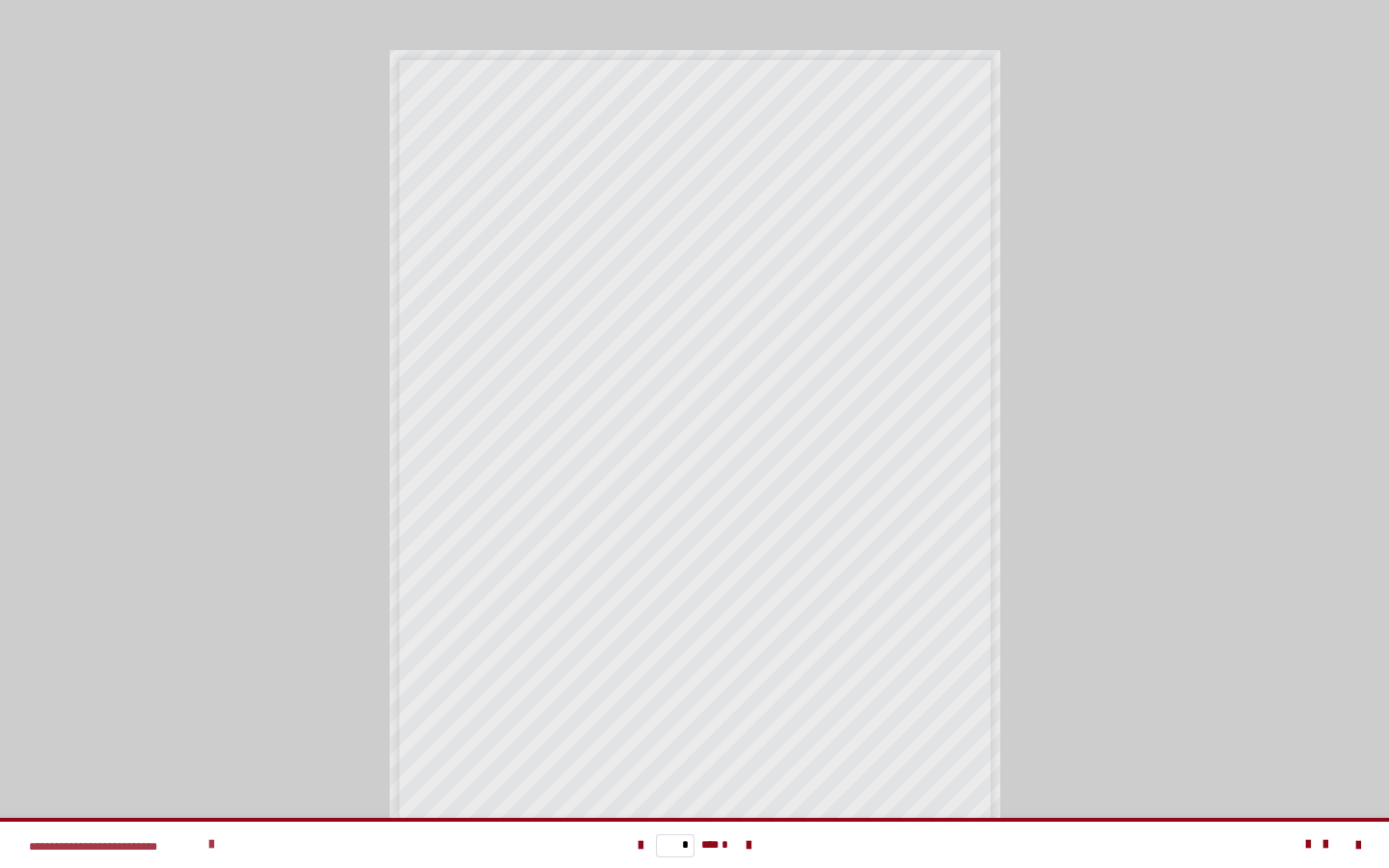 click at bounding box center (211, 845) 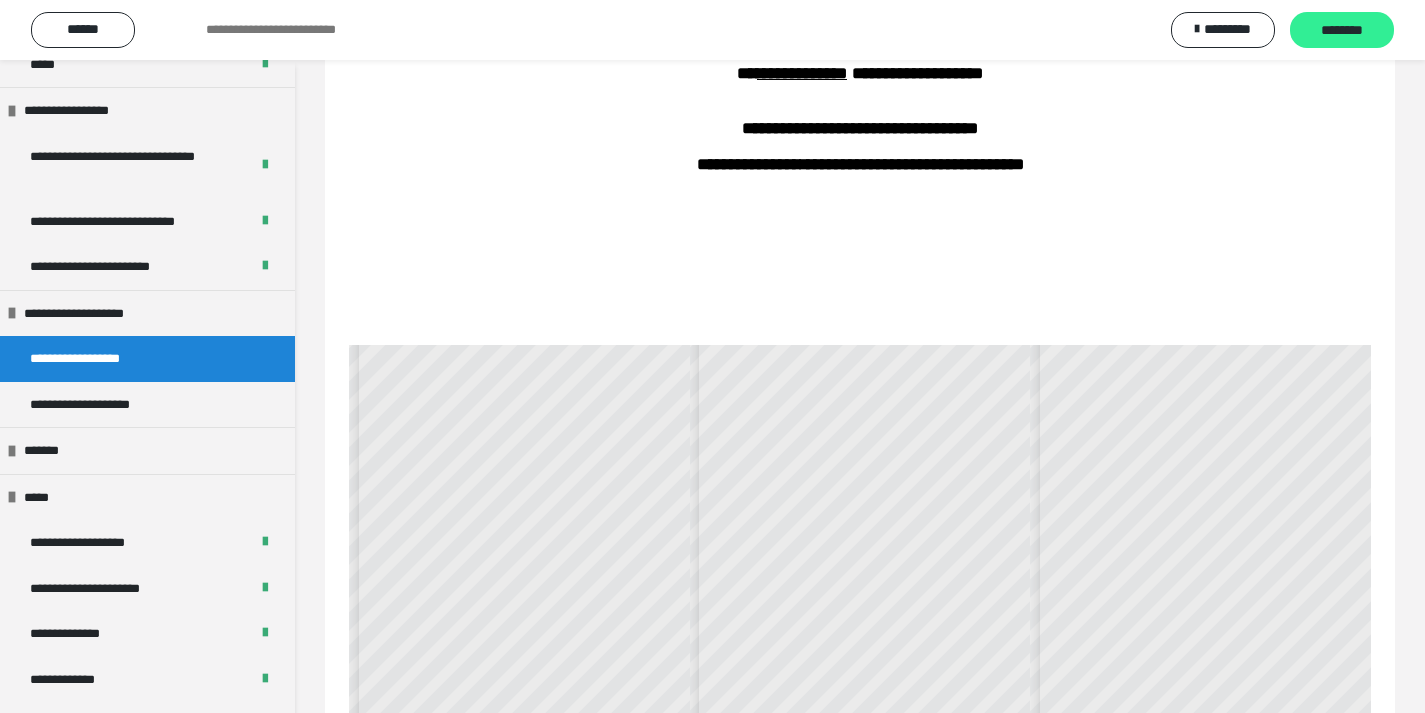 click on "********" at bounding box center (1342, 31) 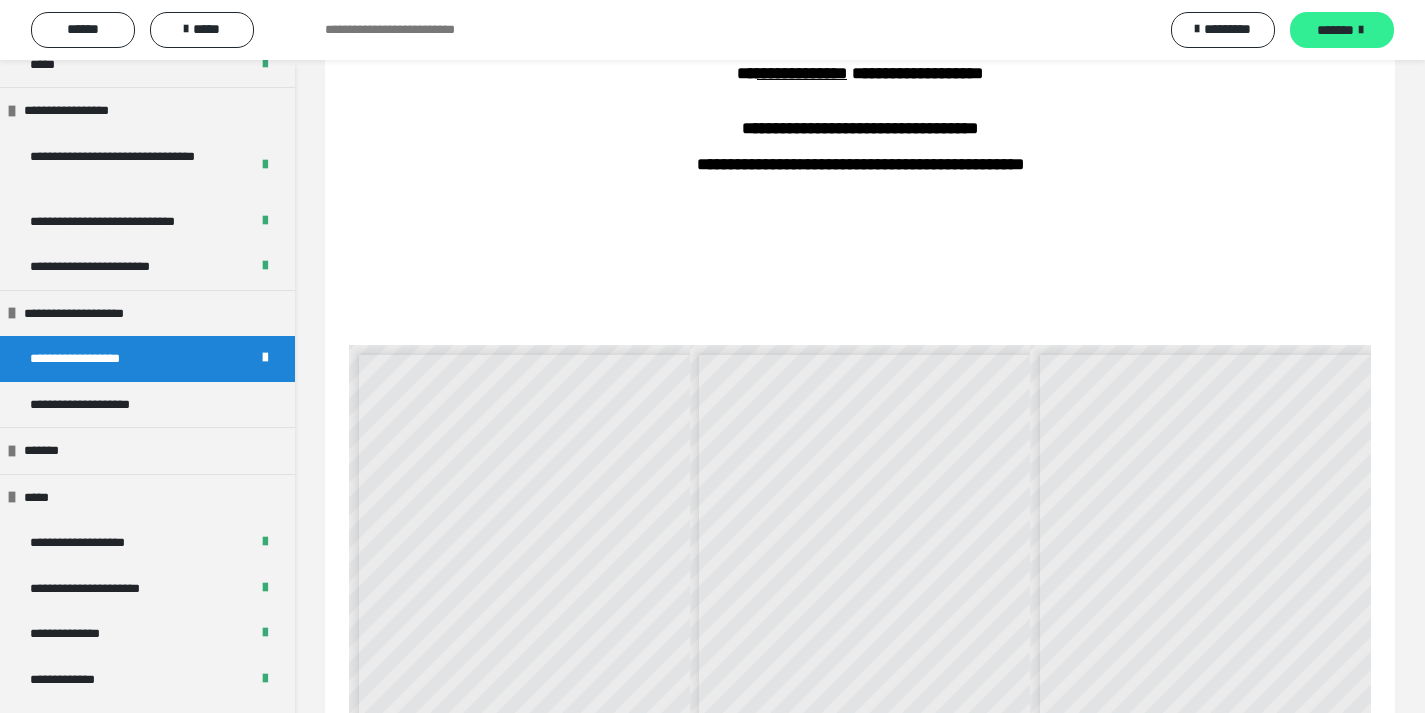 click on "*******" at bounding box center (1335, 30) 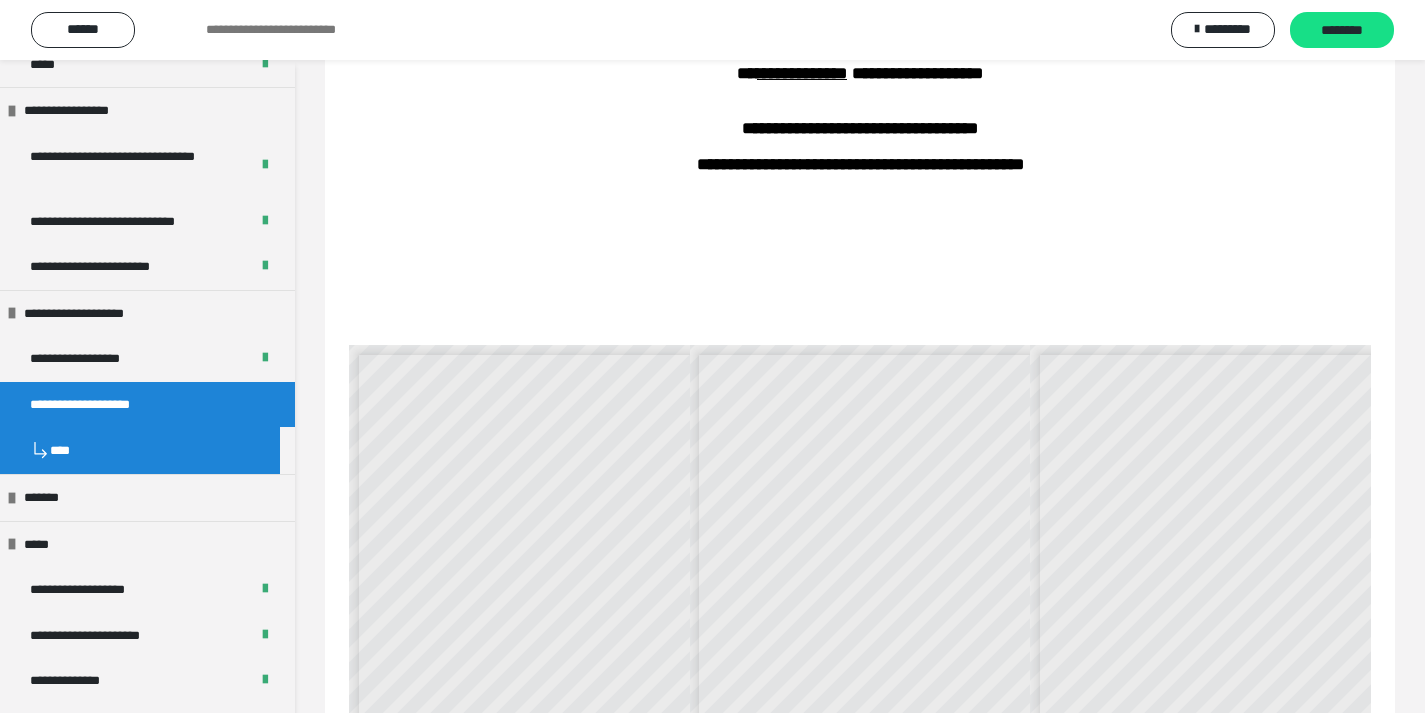 scroll, scrollTop: 60, scrollLeft: 0, axis: vertical 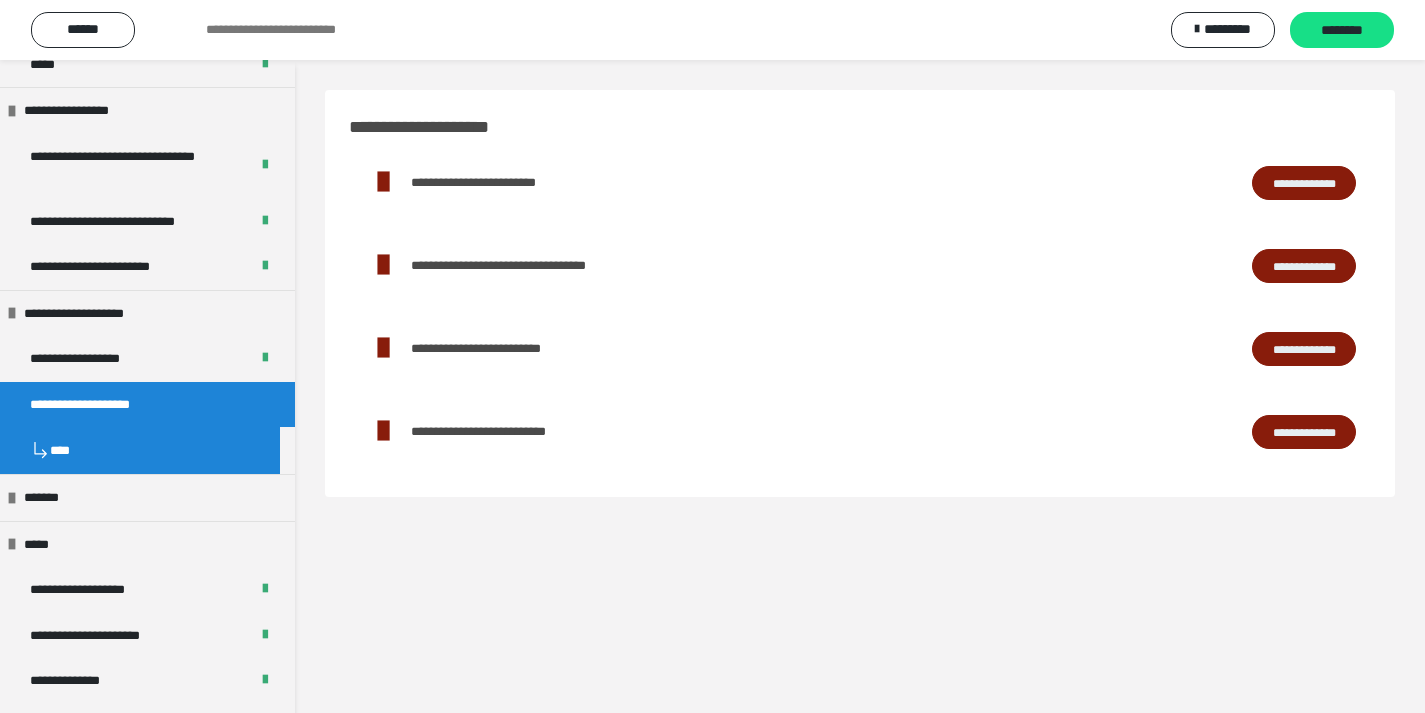 click on "**********" at bounding box center (1304, 183) 